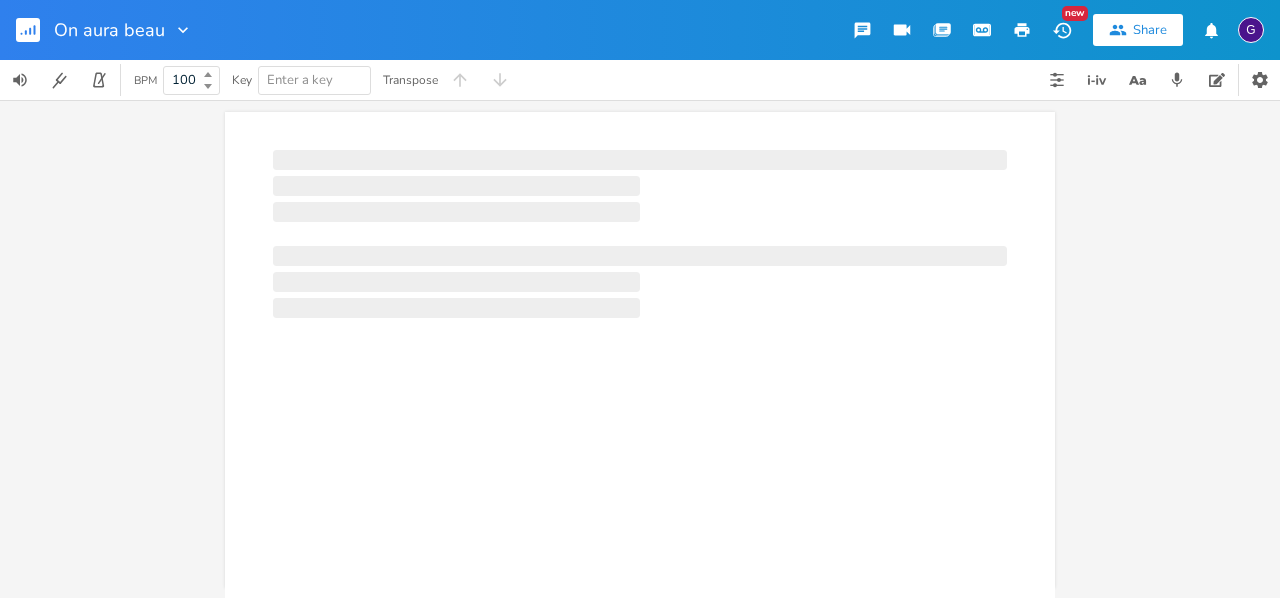 scroll, scrollTop: 0, scrollLeft: 0, axis: both 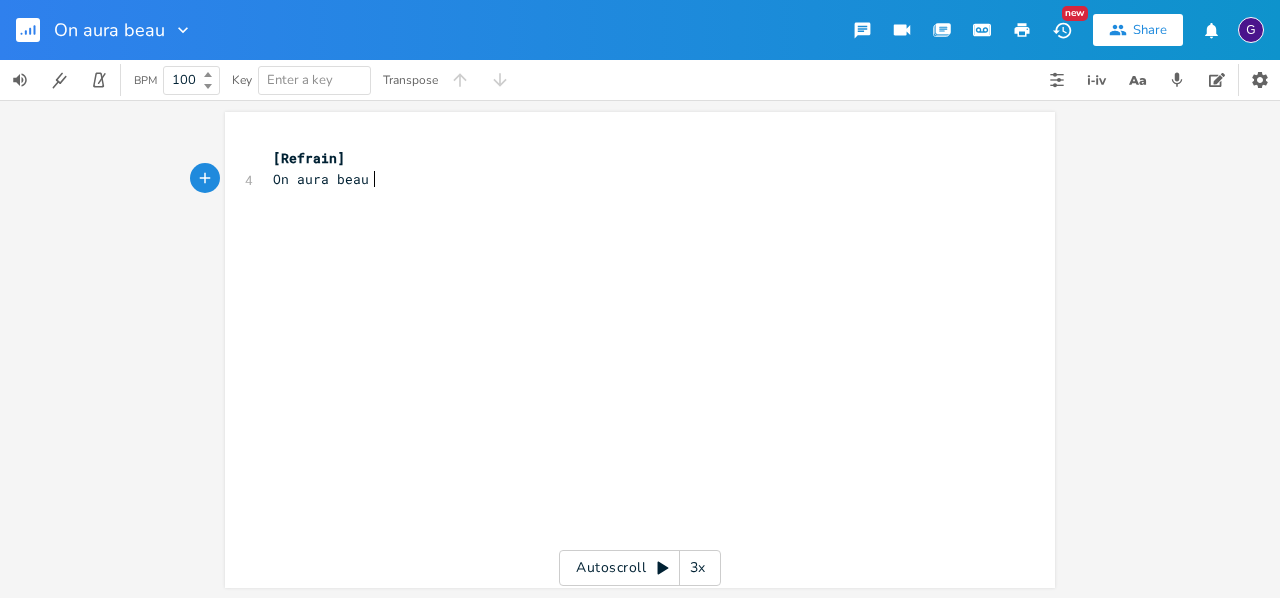 click on "xxxxxxxxxx   [Refrain] 4 On aura beau" at bounding box center [655, 369] 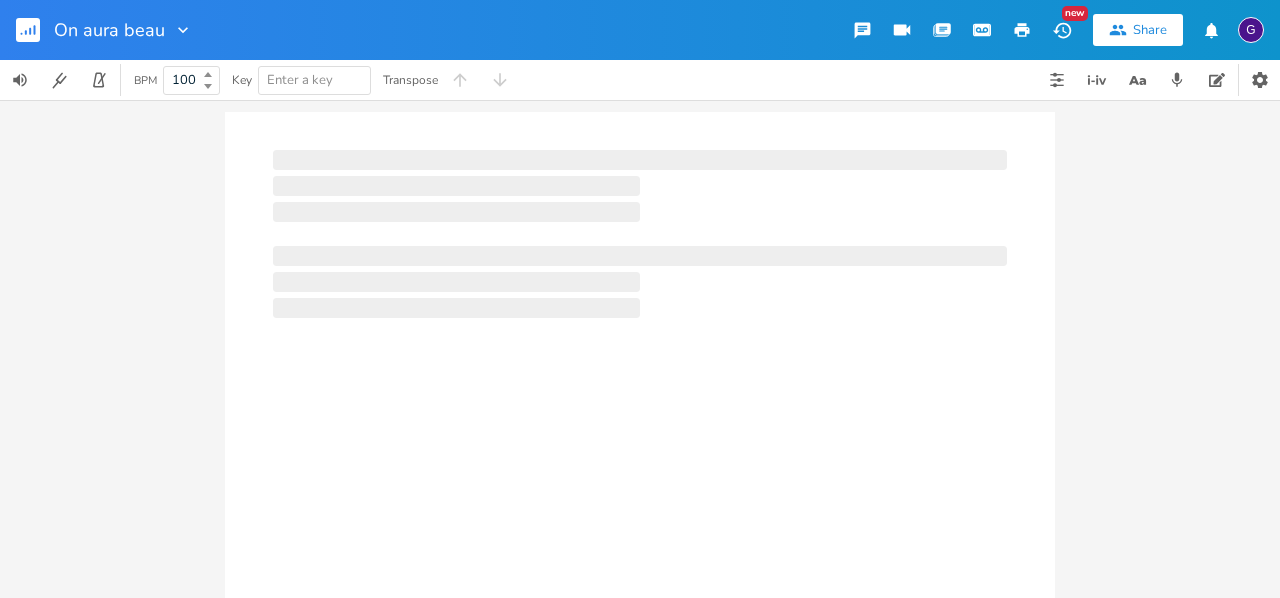 scroll, scrollTop: 0, scrollLeft: 0, axis: both 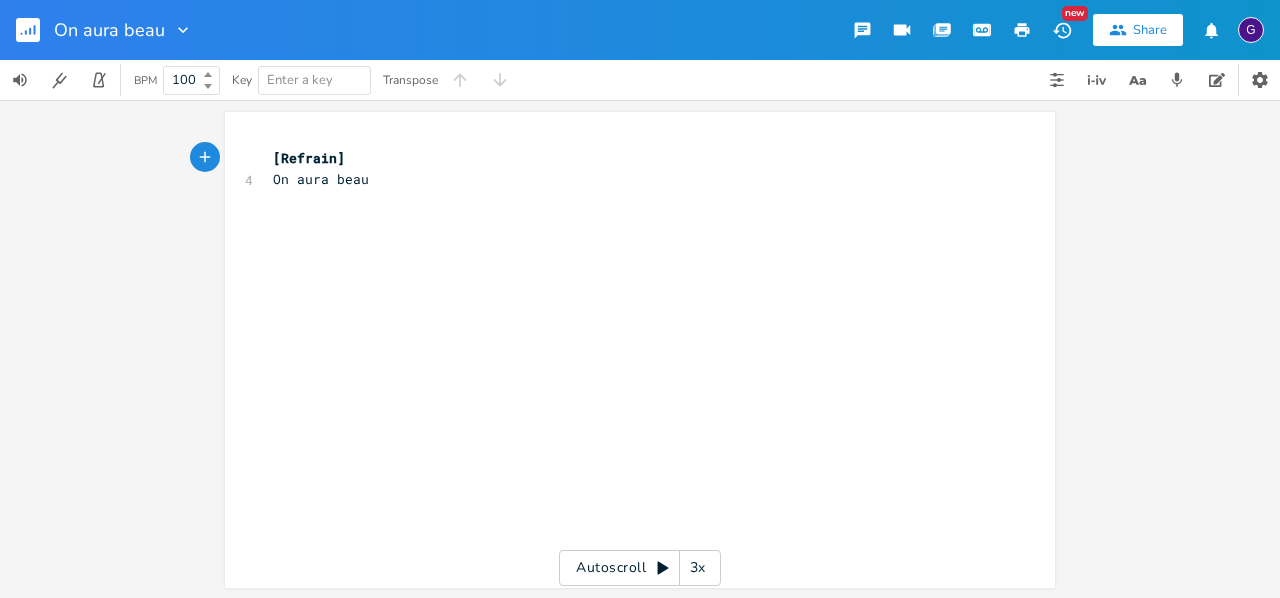 click on "xxxxxxxxxx   [Refrain] 4 On aura beau" at bounding box center (655, 369) 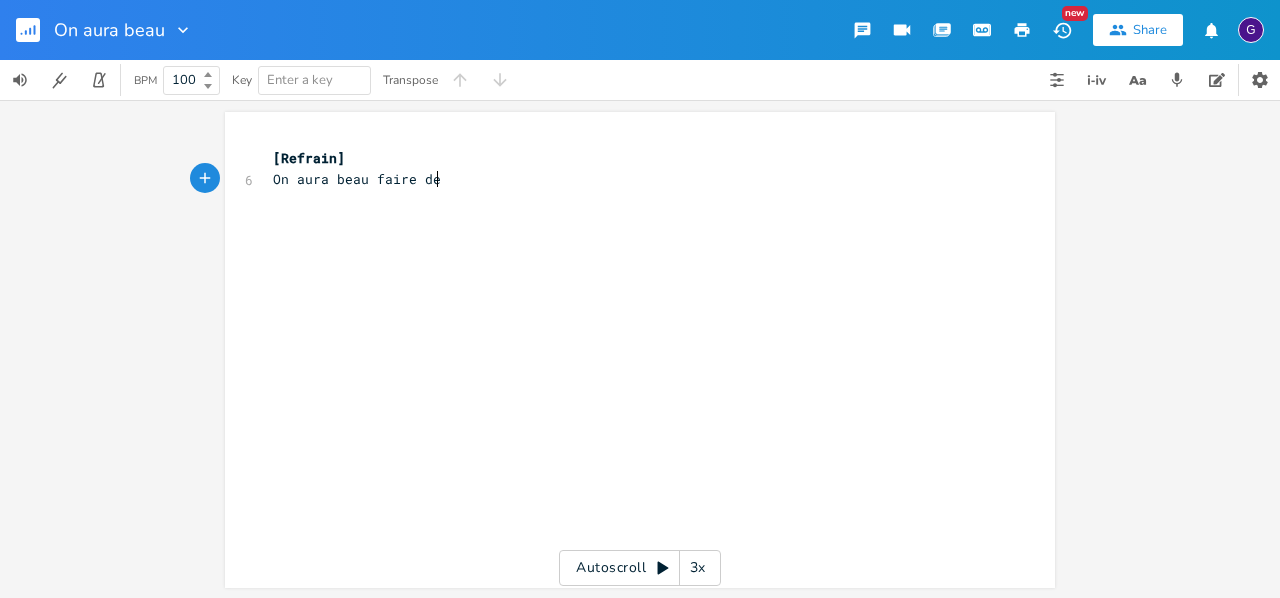 type on "faire de" 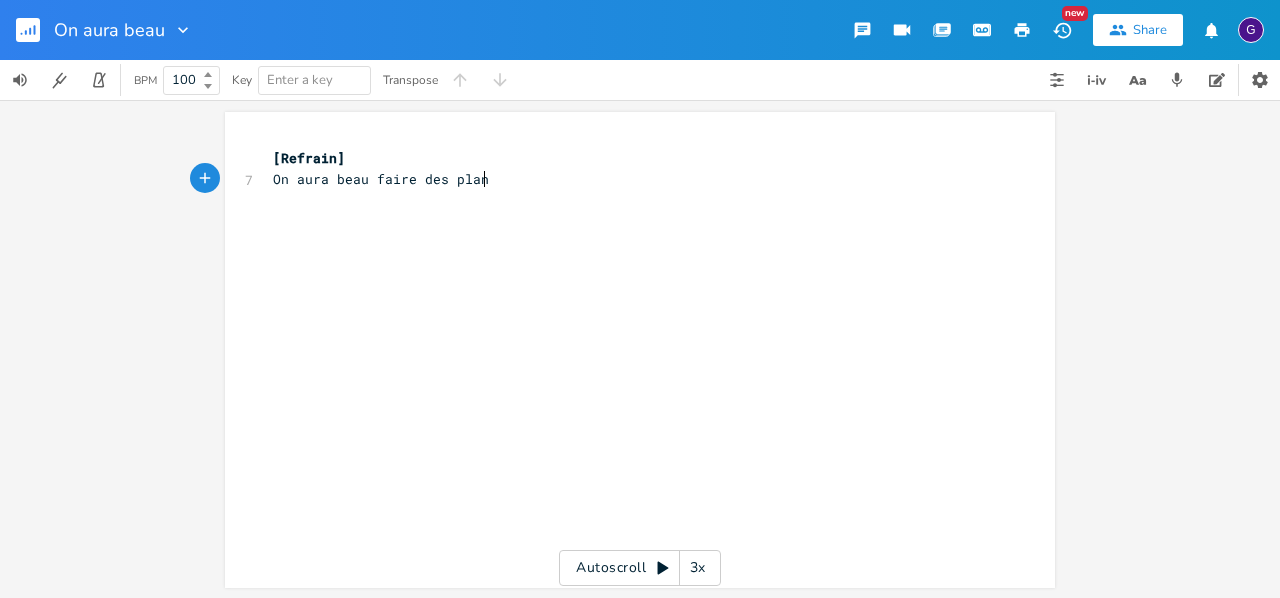 type on "s plans" 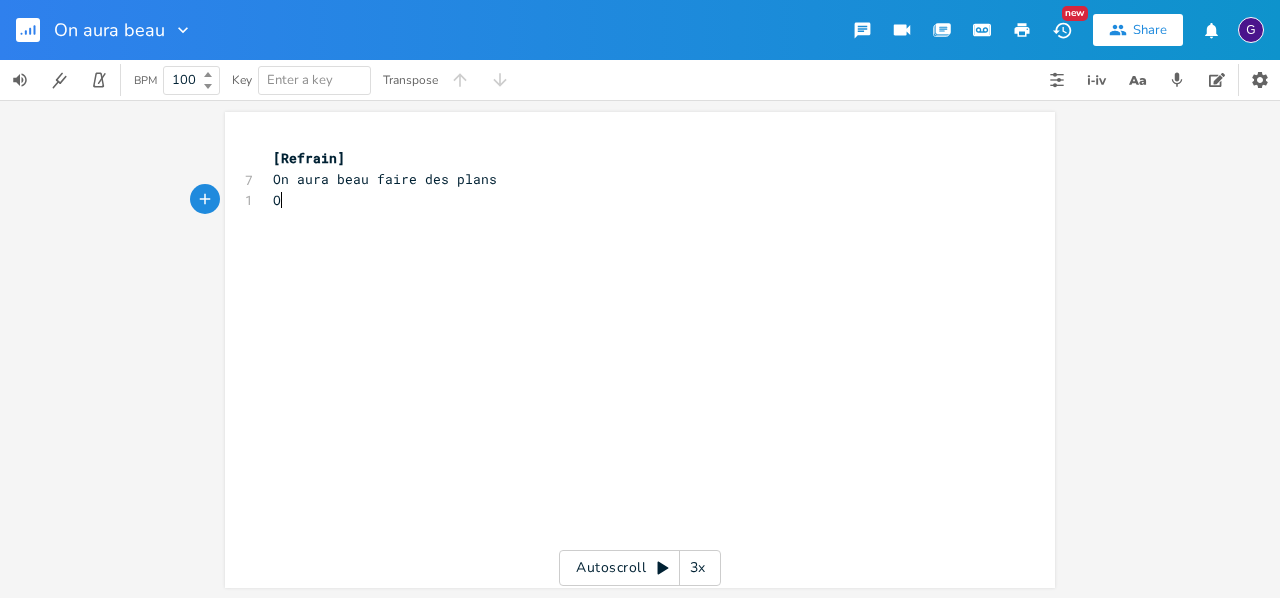 scroll, scrollTop: 0, scrollLeft: 10, axis: horizontal 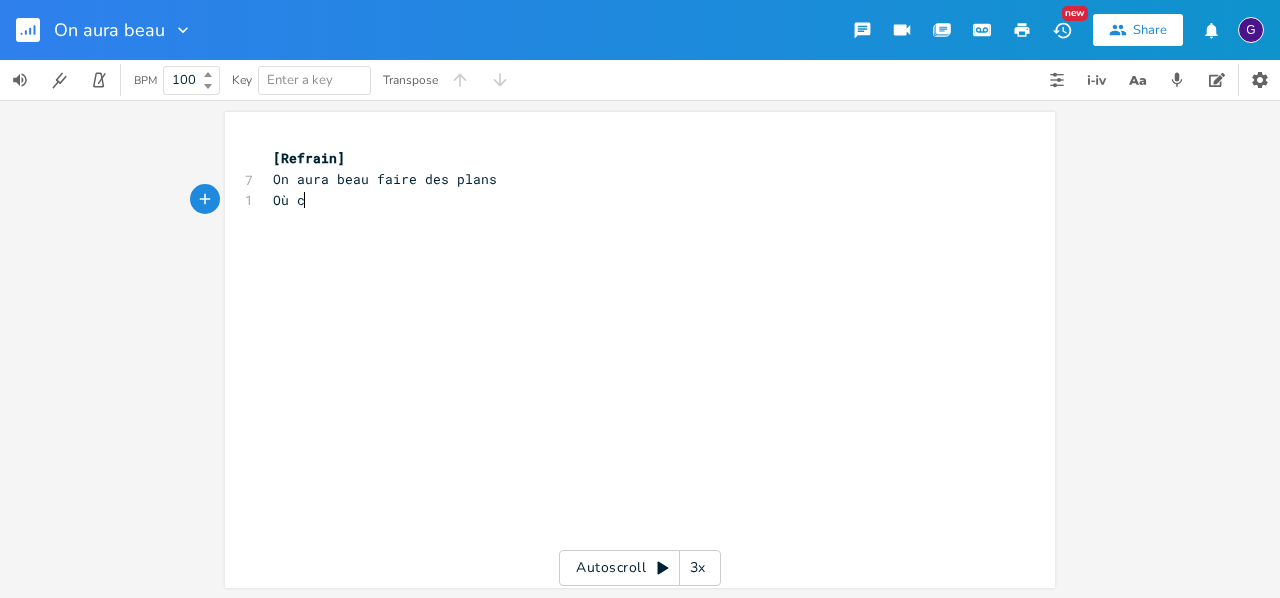 type on "Où ce" 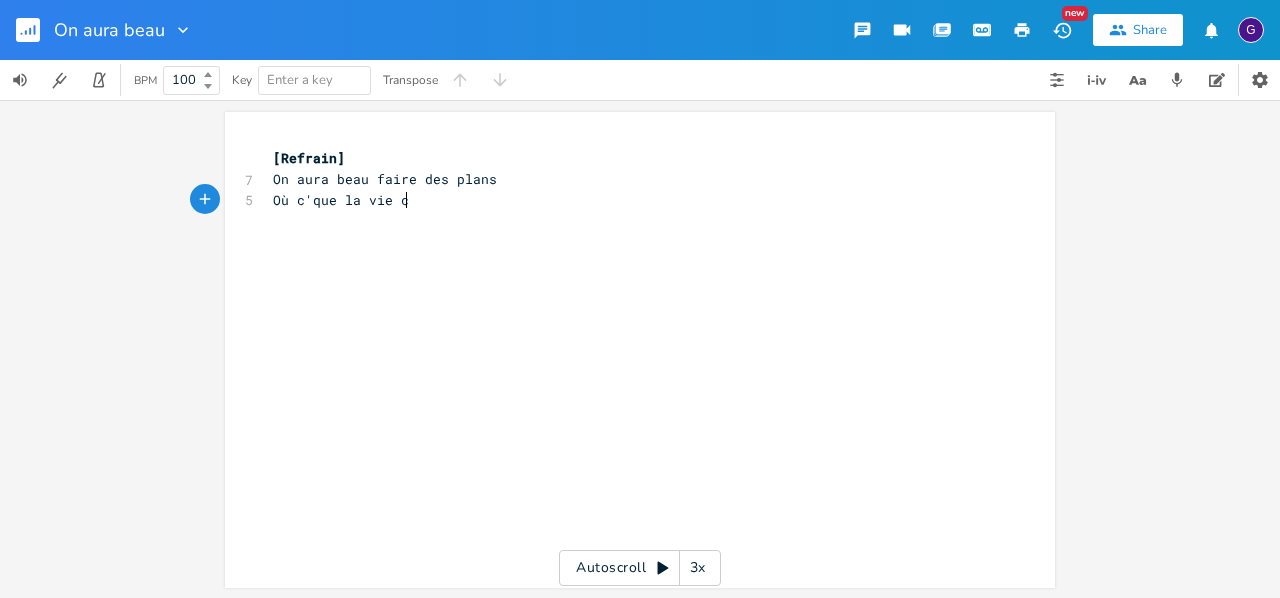 type on "'que la vie ca" 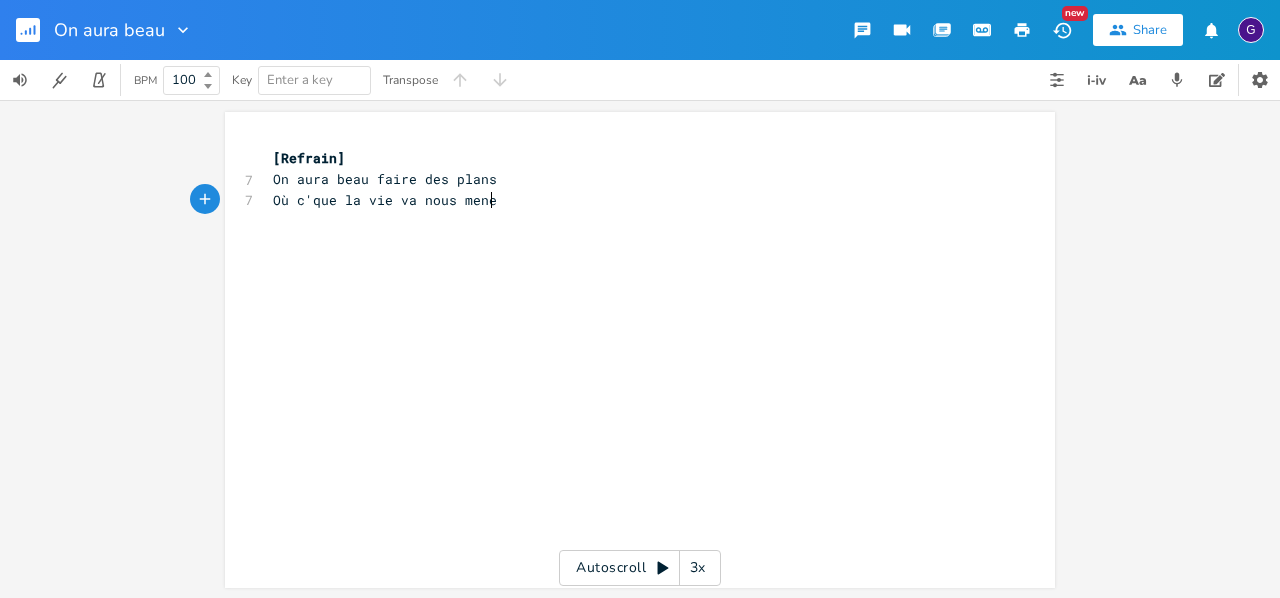 type on "va nous mener" 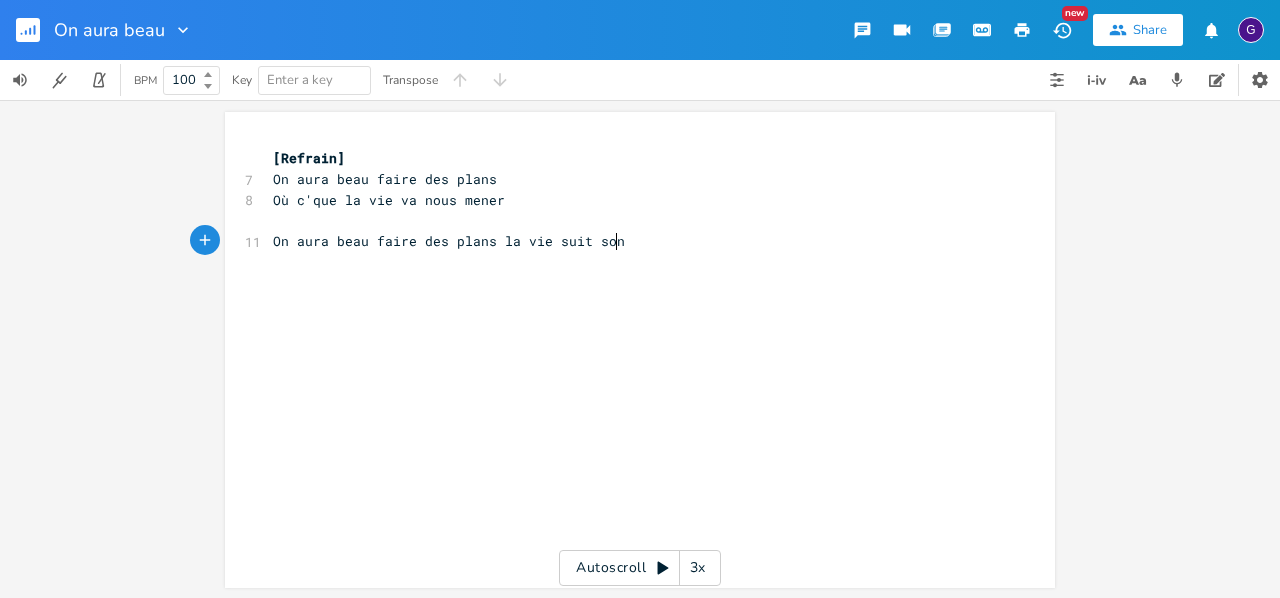 scroll, scrollTop: 0, scrollLeft: 257, axis: horizontal 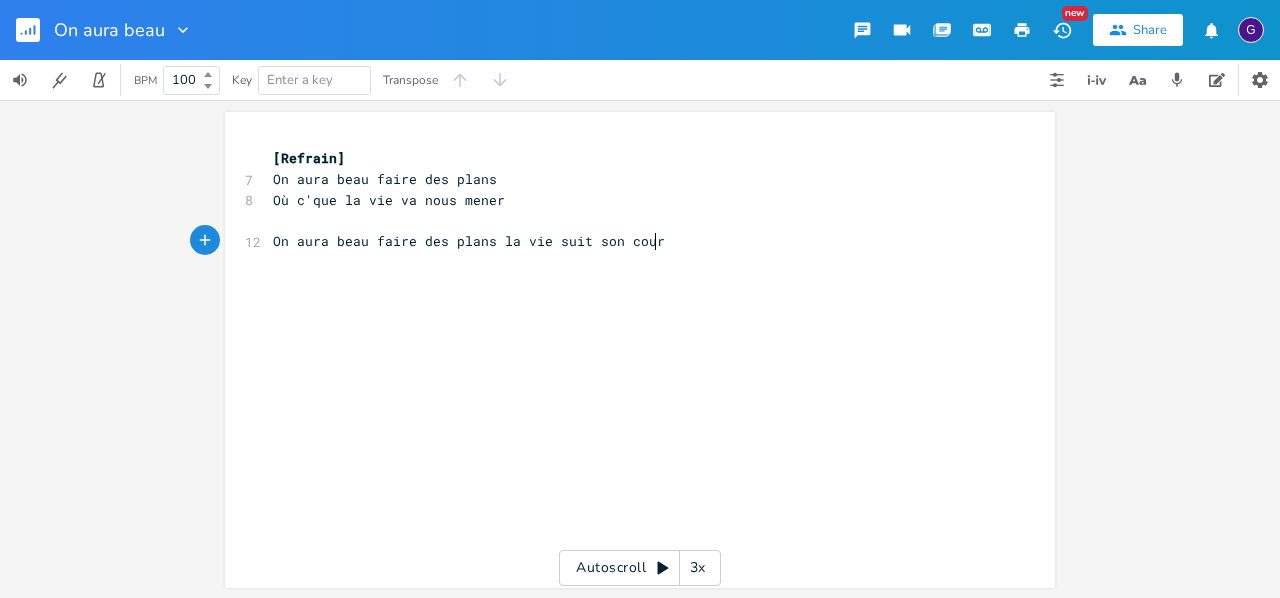 type on "On aura beau faire des plans la vie suit son coursa" 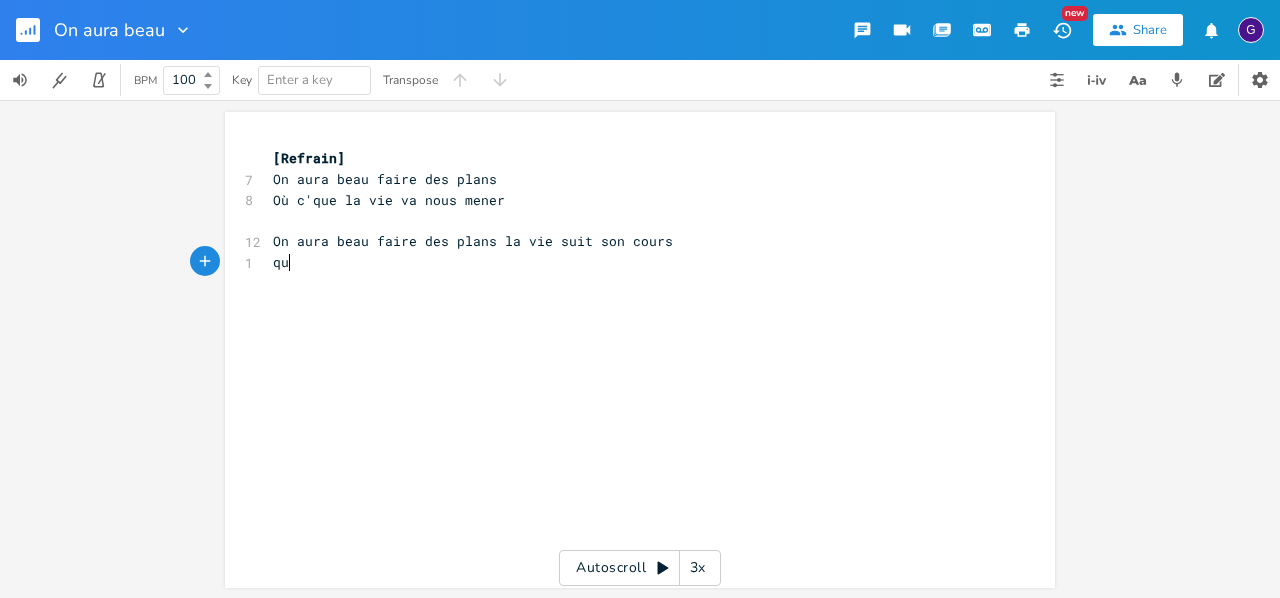 type on "qu'" 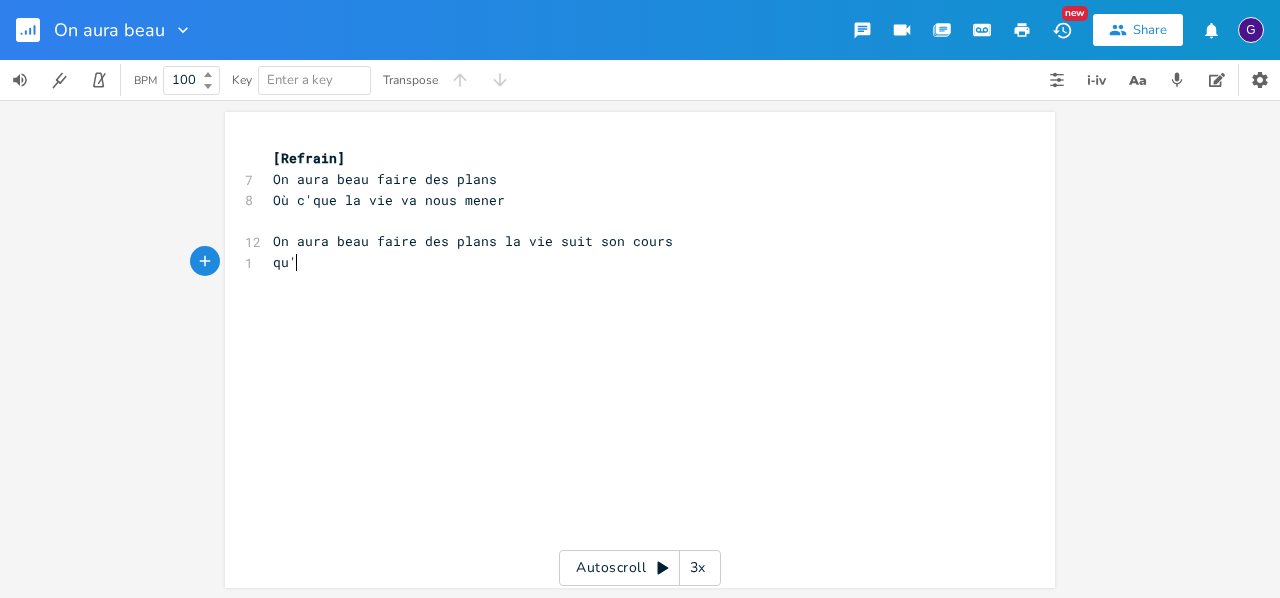 scroll, scrollTop: 0, scrollLeft: 17, axis: horizontal 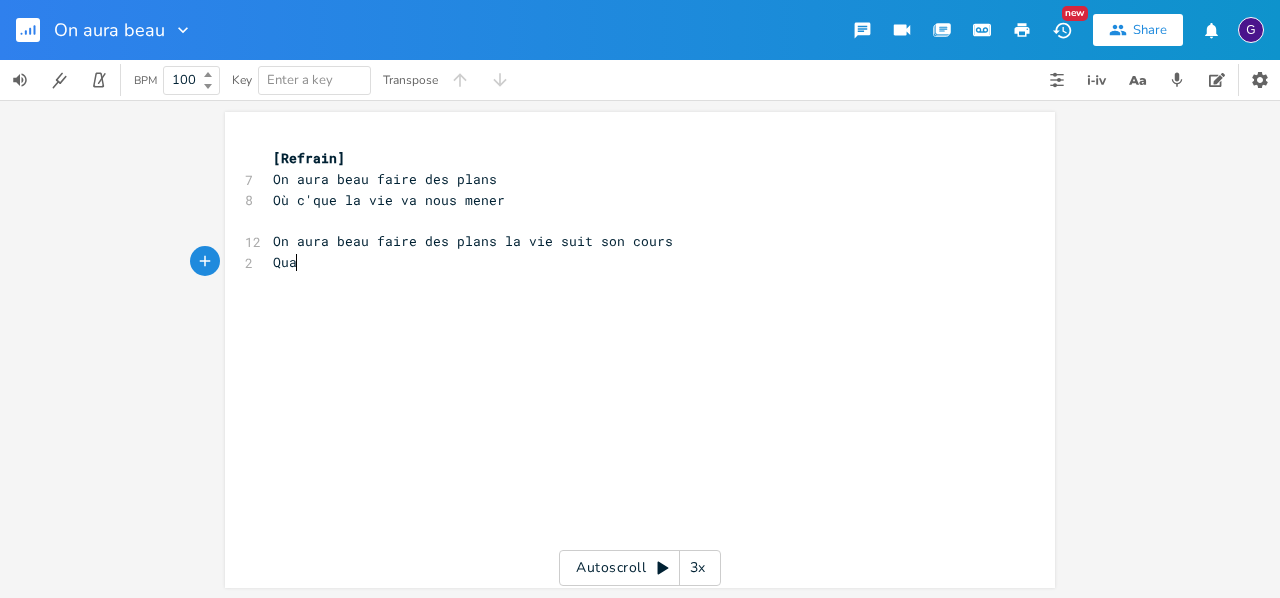type on "Quan" 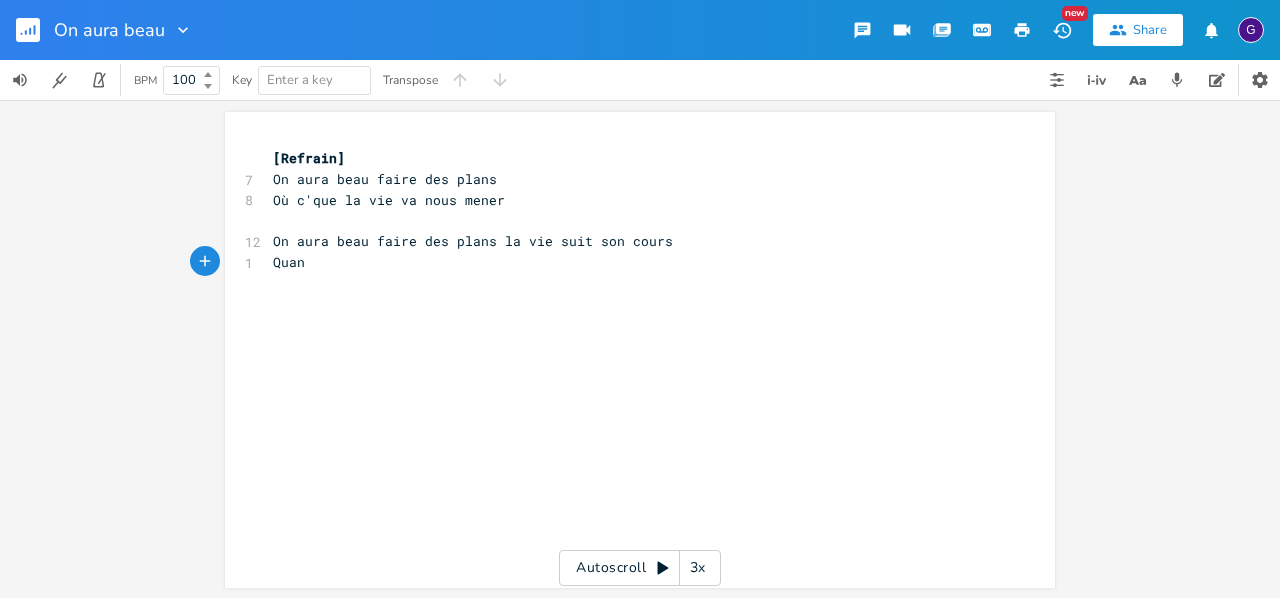 click on "xxxxxxxxxx   [Refrain] 7 On aura beau faire des plans 8 Où c'que la vie va nous mener ​ 12 On aura beau faire des plans la vie suit son cours 1 Quan" at bounding box center (655, 369) 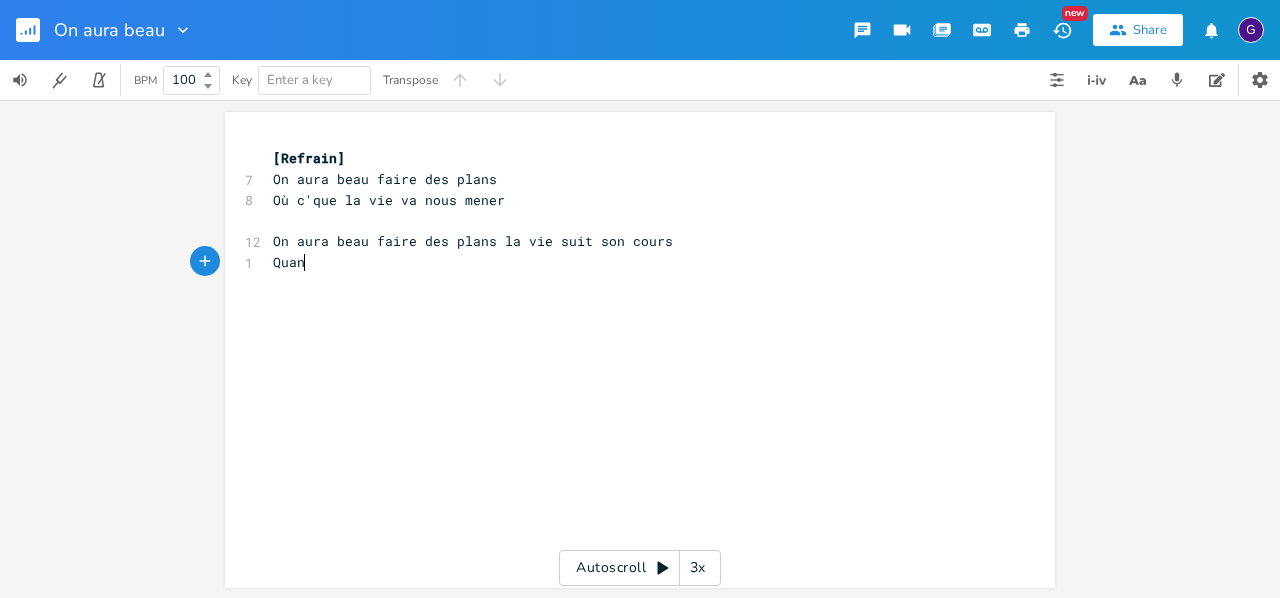 click on "Quan" at bounding box center (630, 262) 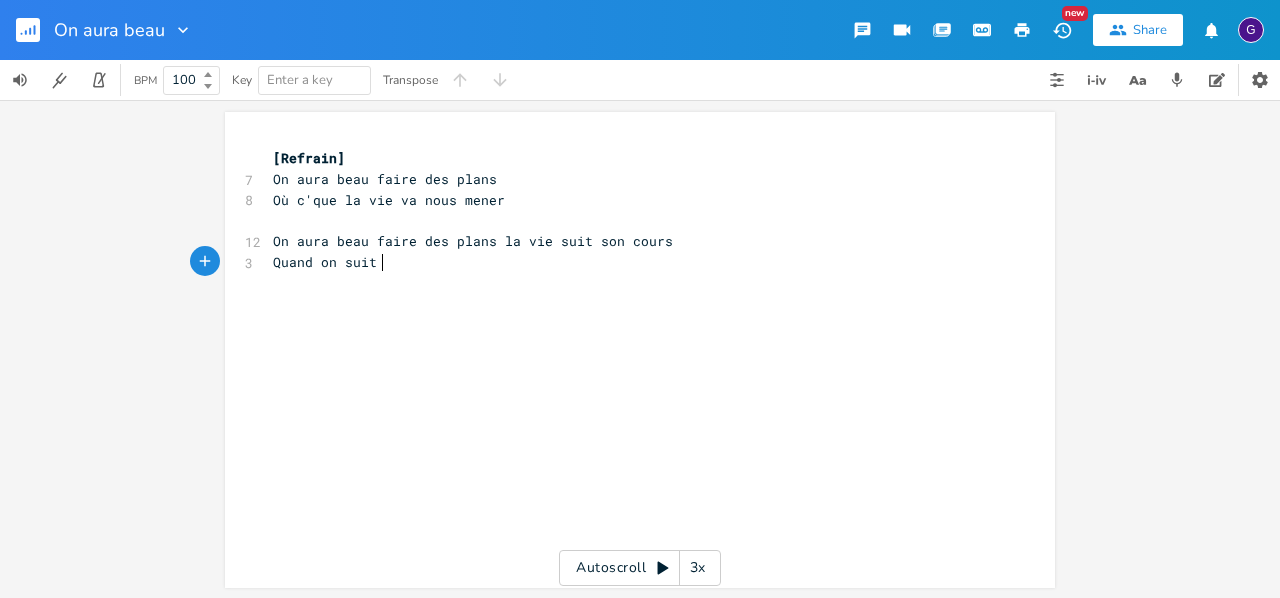 scroll, scrollTop: 0, scrollLeft: 52, axis: horizontal 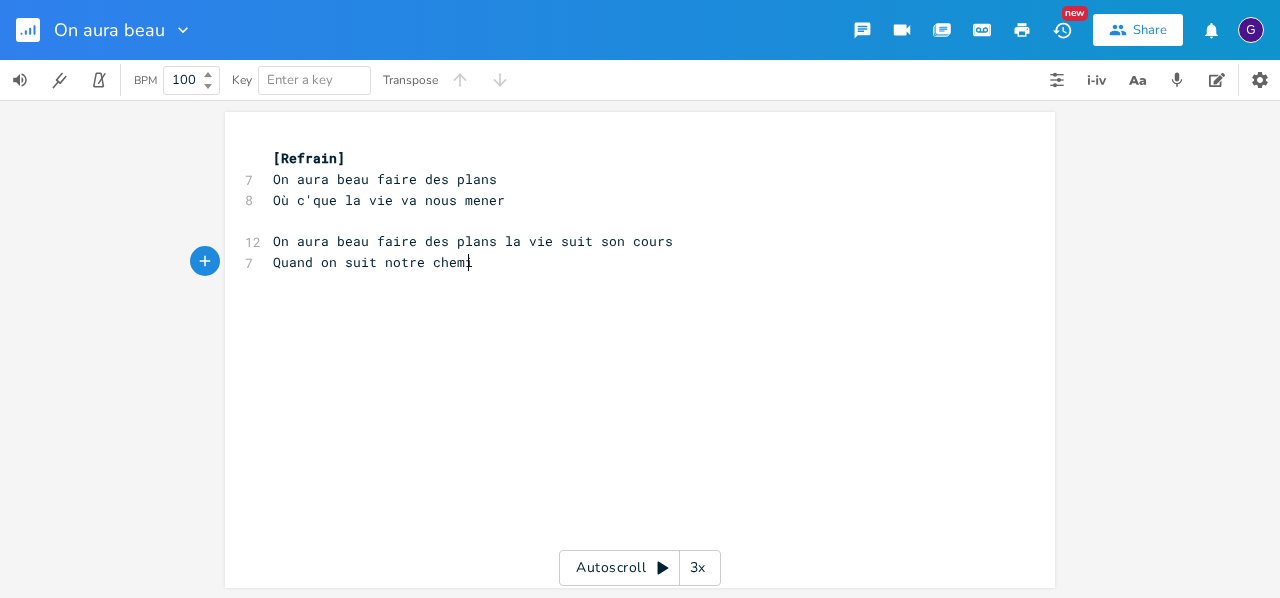 type on "d on suit notre chemin" 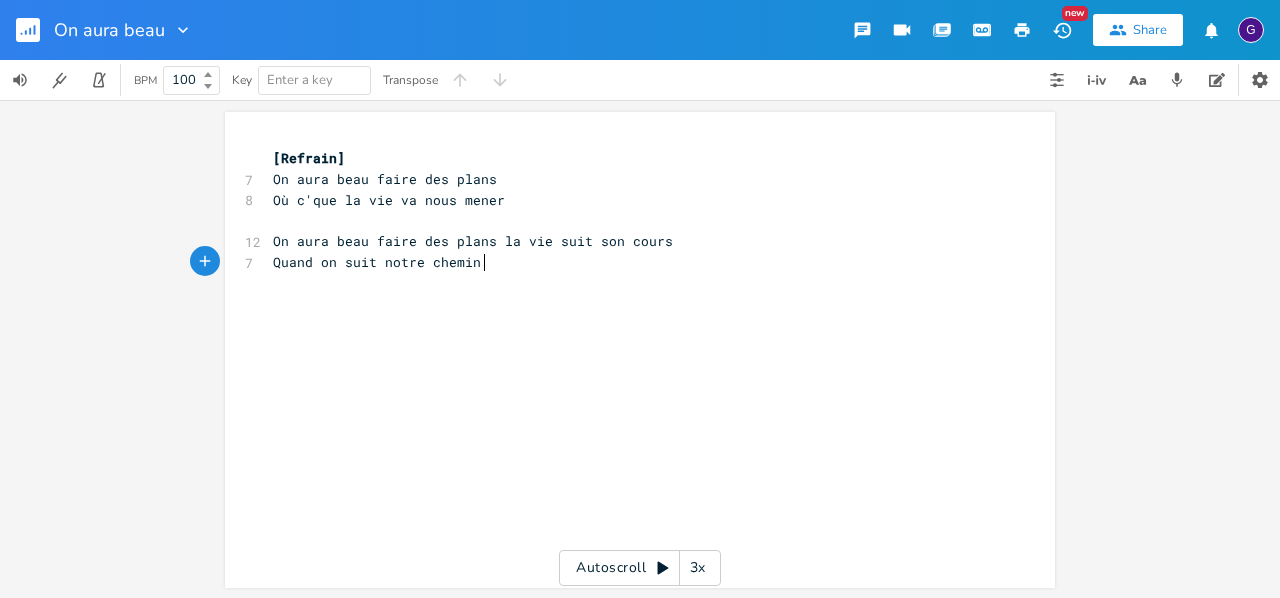 scroll, scrollTop: 0, scrollLeft: 134, axis: horizontal 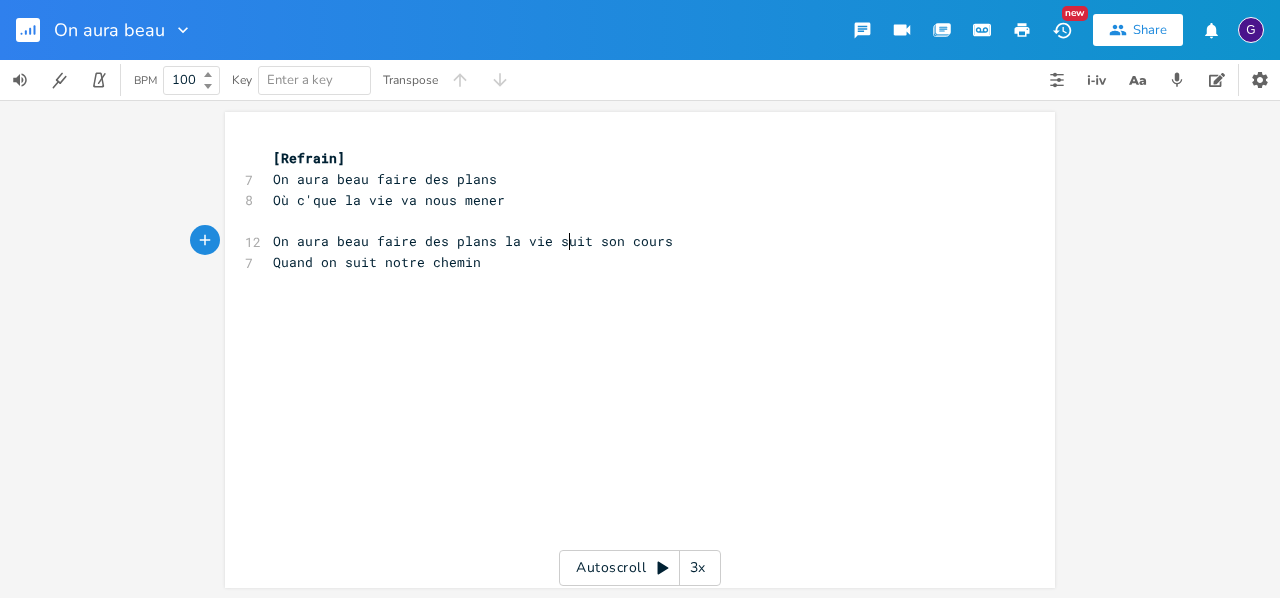 click on "On aura beau faire des plans la vie suit son cours" at bounding box center (473, 241) 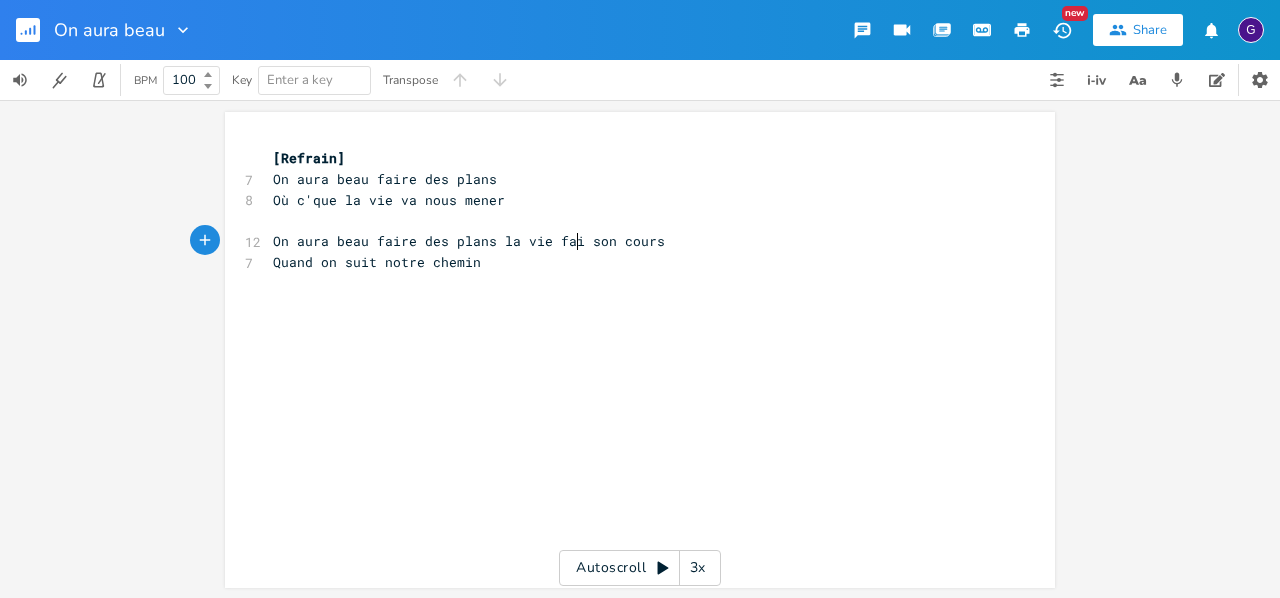 type on "faire" 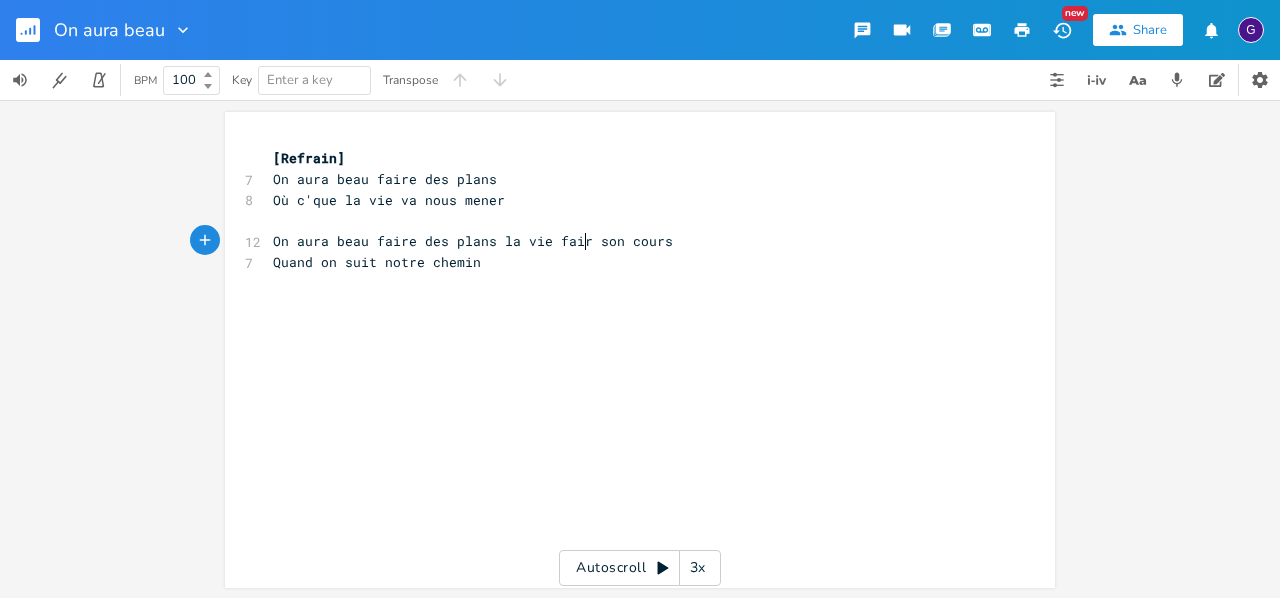 type on "t" 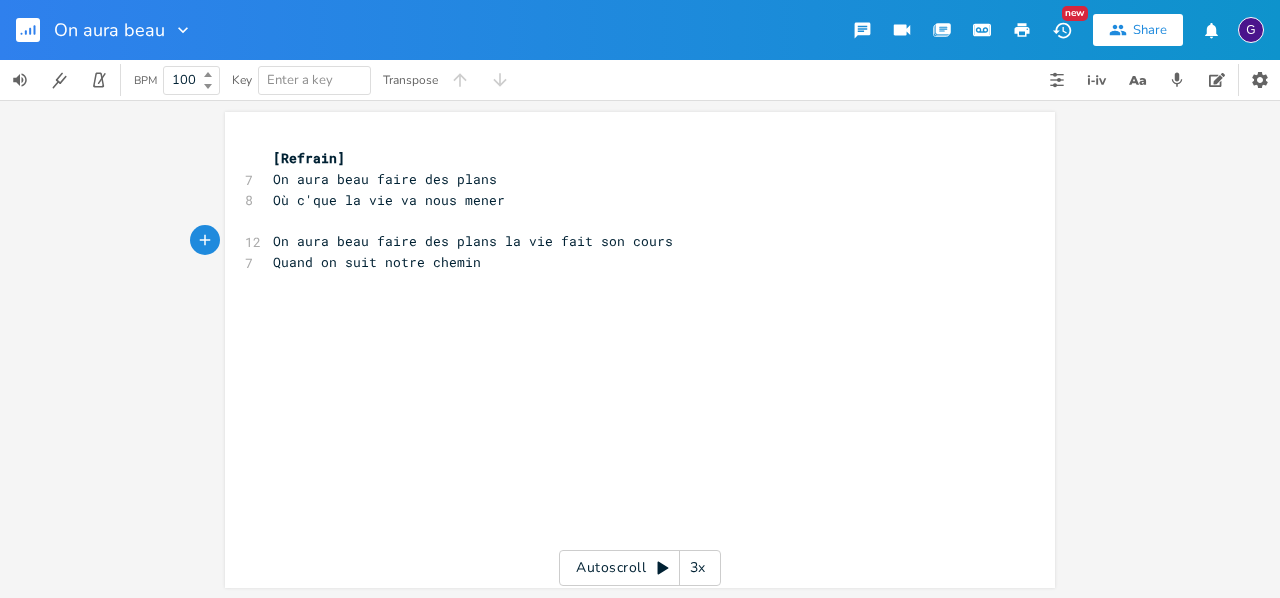 click on "Quand on suit notre chemin" at bounding box center (630, 262) 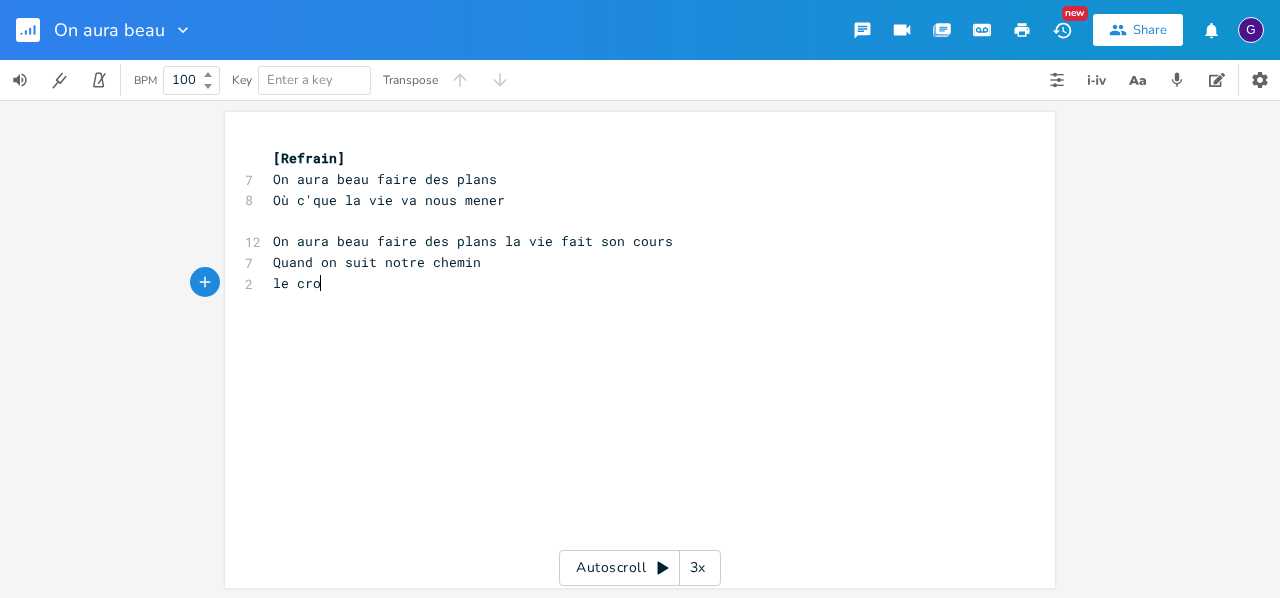 type on "le croc" 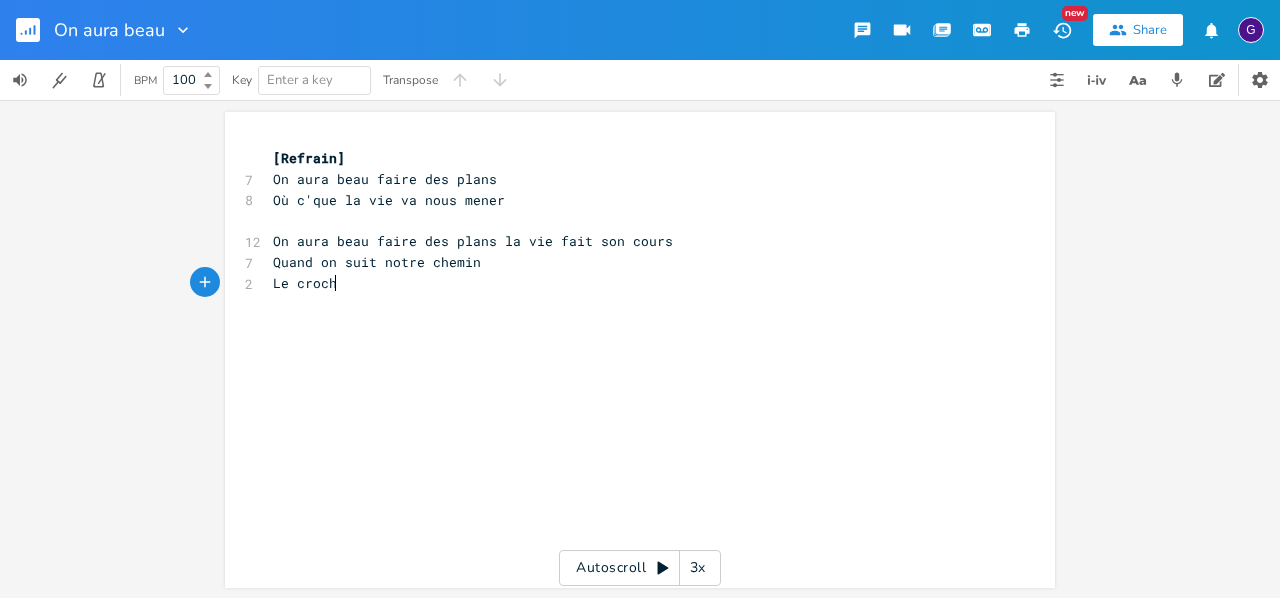 scroll, scrollTop: 0, scrollLeft: 59, axis: horizontal 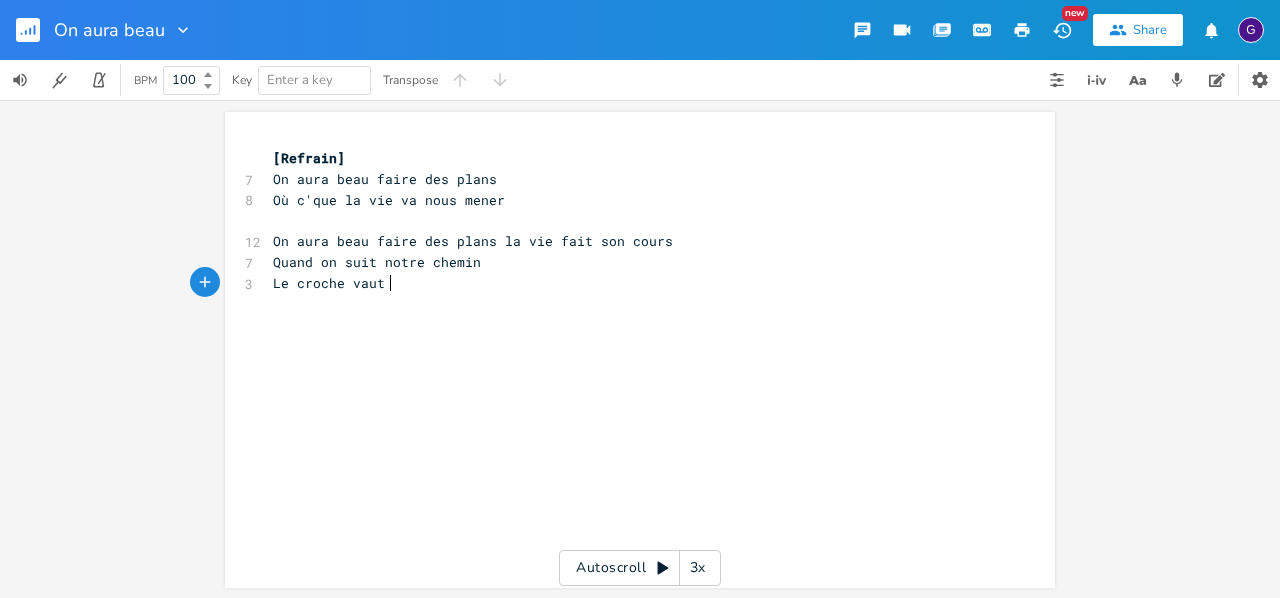 type on "Le croche vaut e" 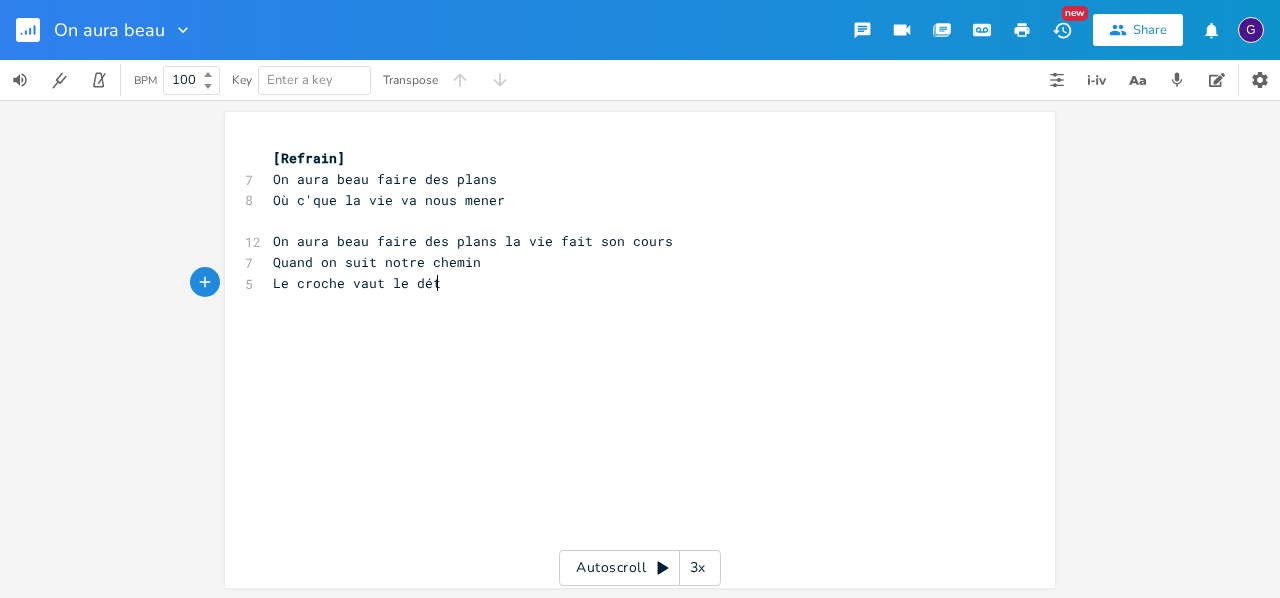 type on "le détour" 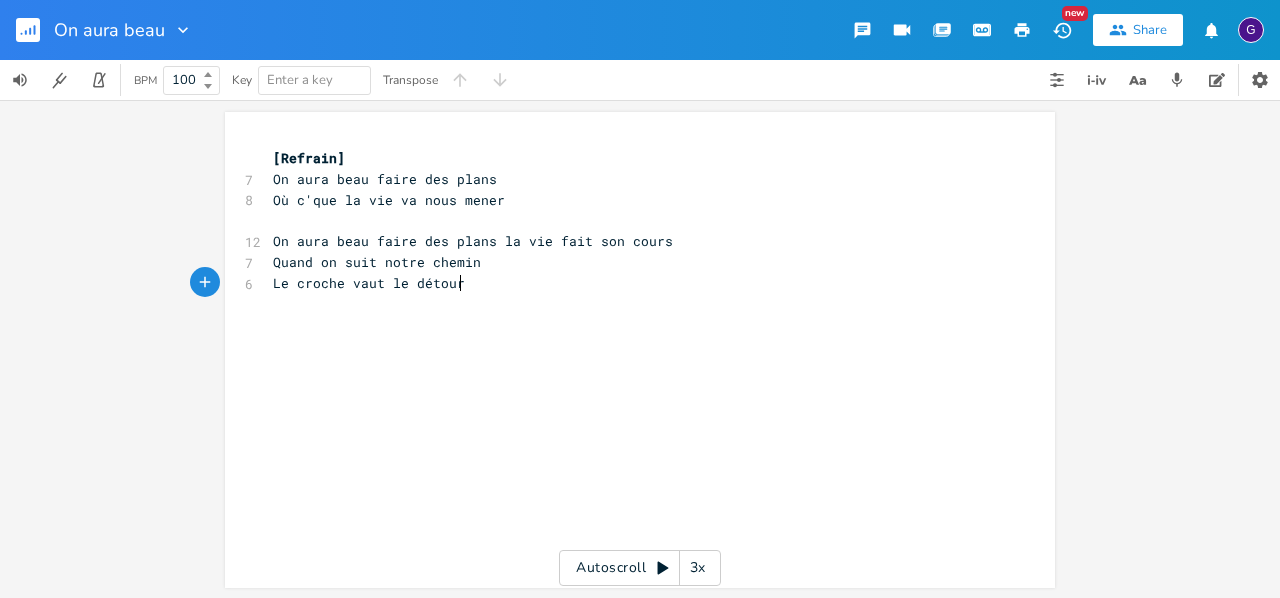 scroll, scrollTop: 0, scrollLeft: 52, axis: horizontal 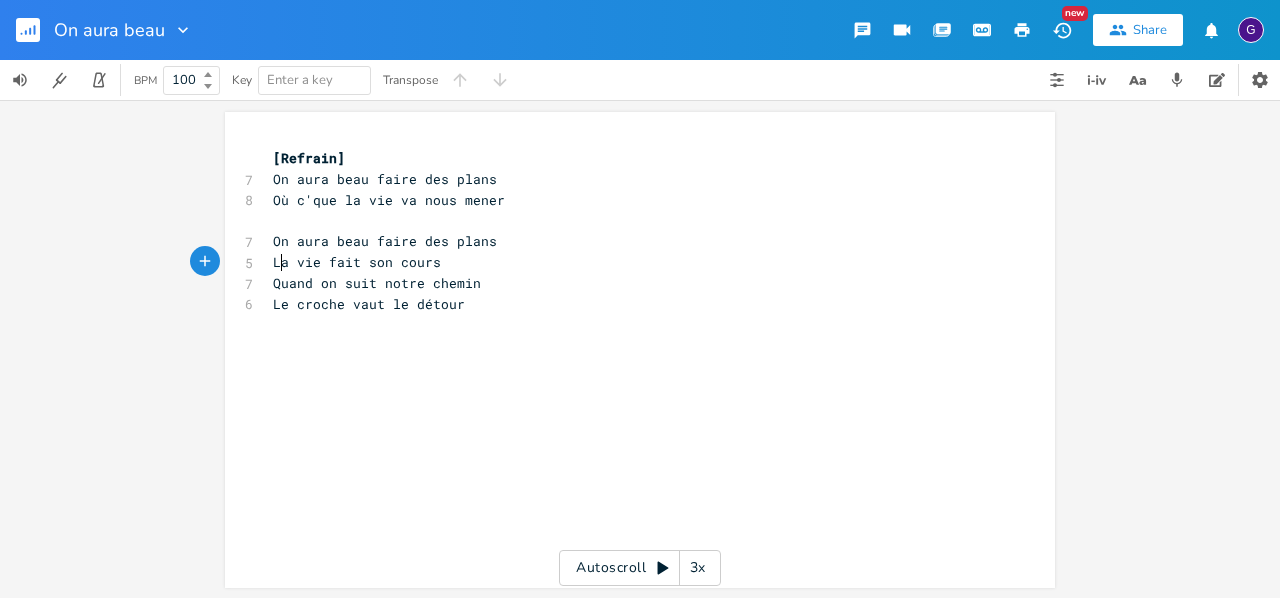 type on "LA" 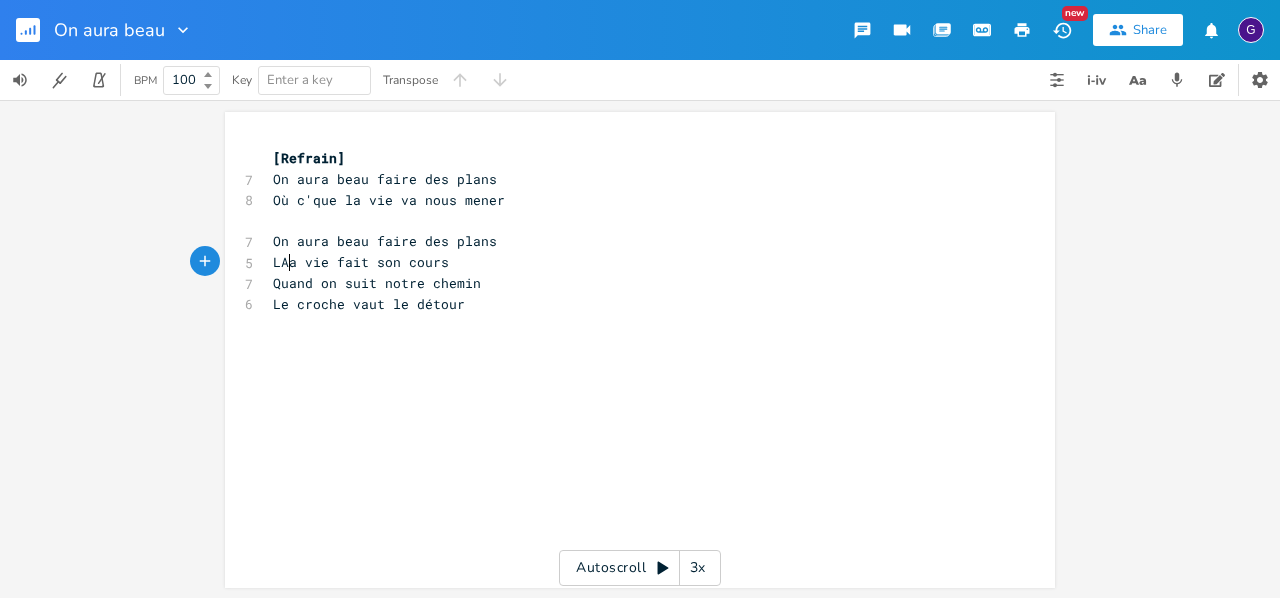 scroll, scrollTop: 0, scrollLeft: 15, axis: horizontal 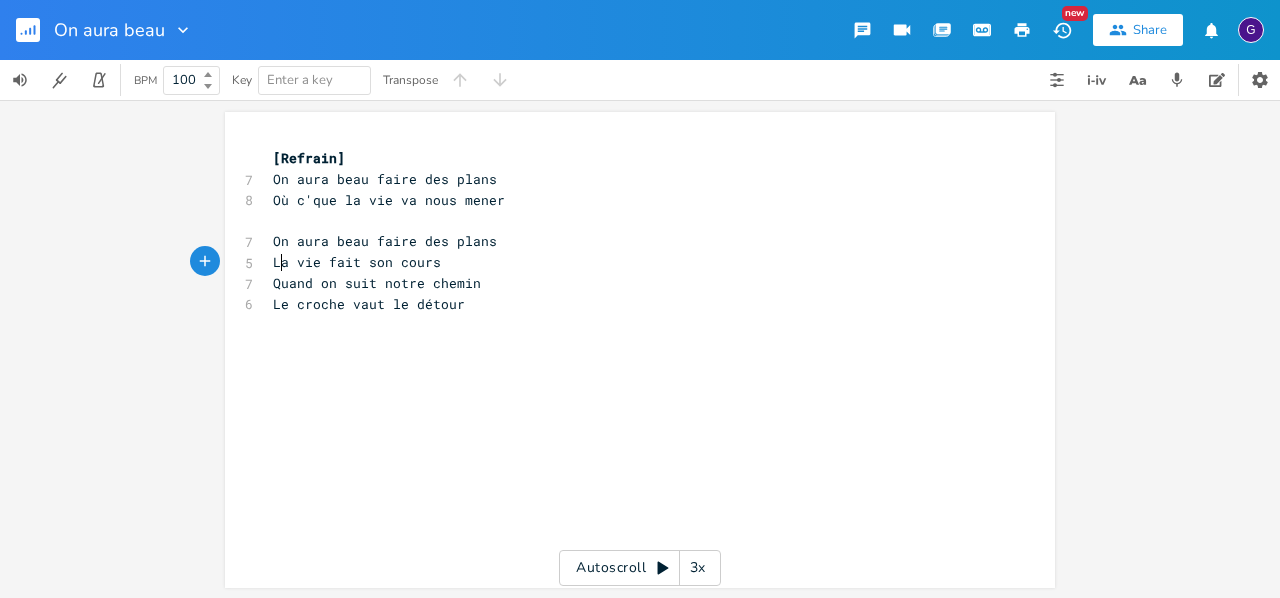 click on "La vie fait son cours" at bounding box center (630, 262) 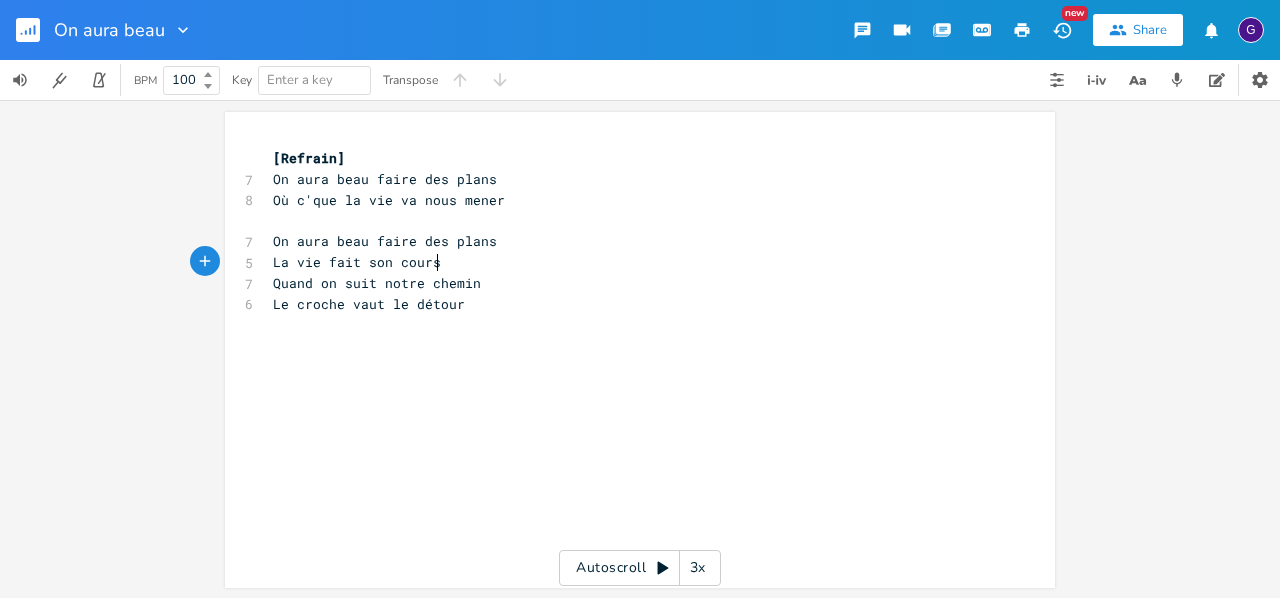click on "Quand on suit notre chemin" at bounding box center [630, 283] 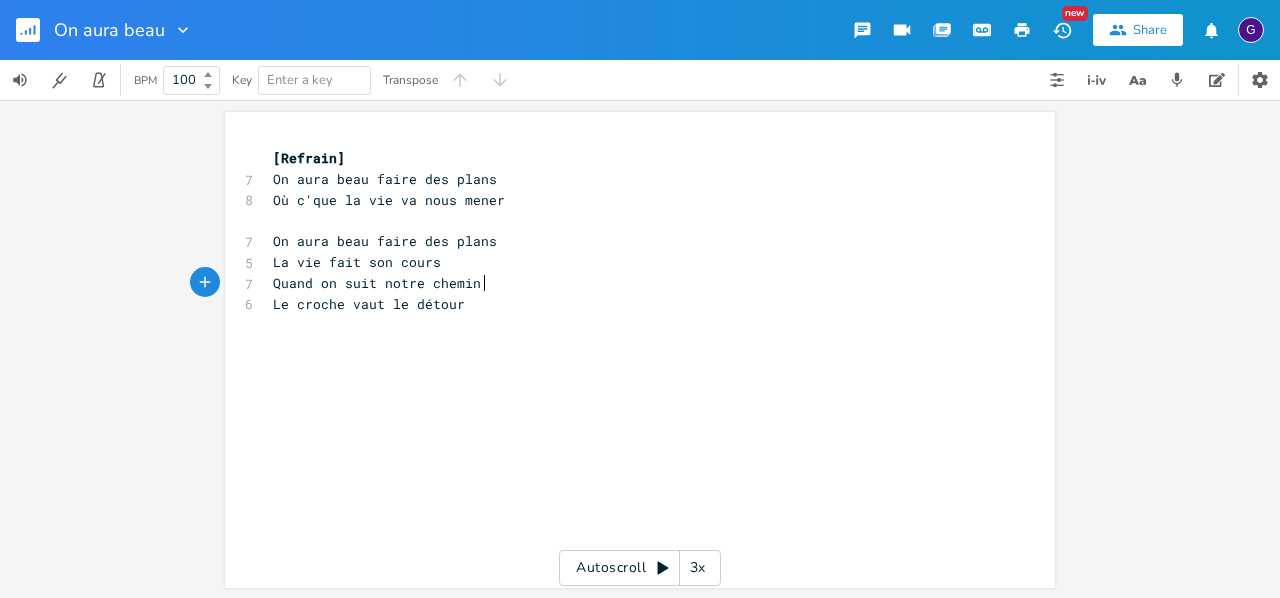 click on "x   [Refrain] 7 On aura beau faire des plans 8 Où c'que la vie va nous mener ​ 7 On aura beau faire des plans 5 La vie fait son cours 7 Quand on suit notre chemin  6 Le croche vaut le détour" at bounding box center [655, 369] 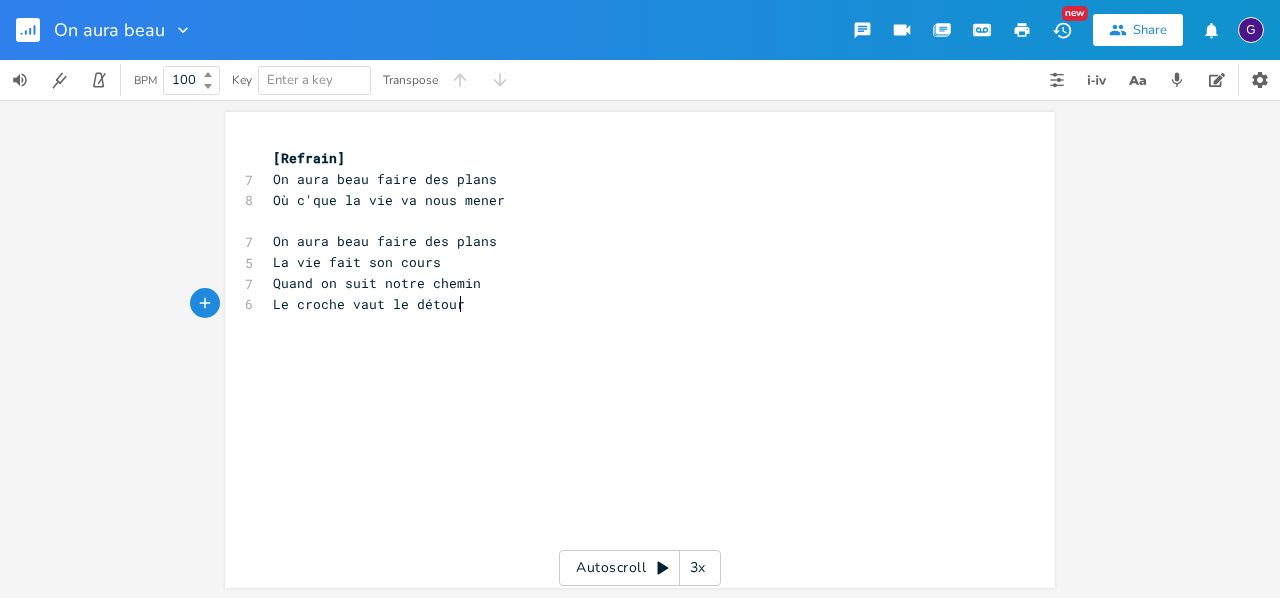 click on "Le croche vaut le détour" at bounding box center (630, 304) 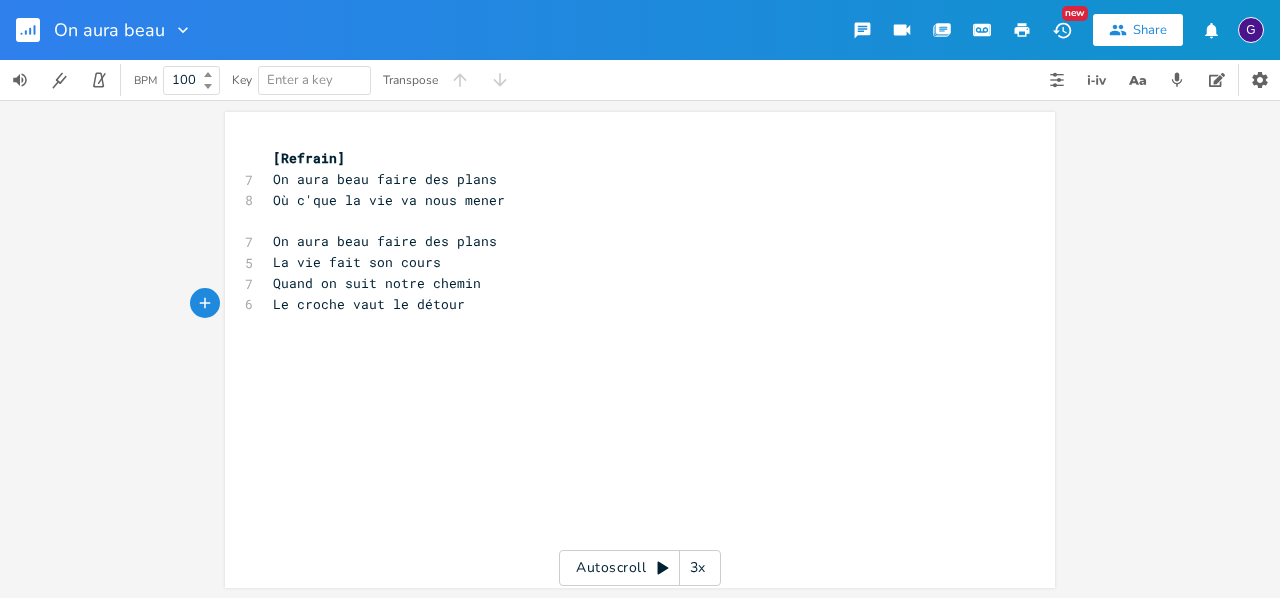 click on "Le croche vaut le détour" at bounding box center (630, 304) 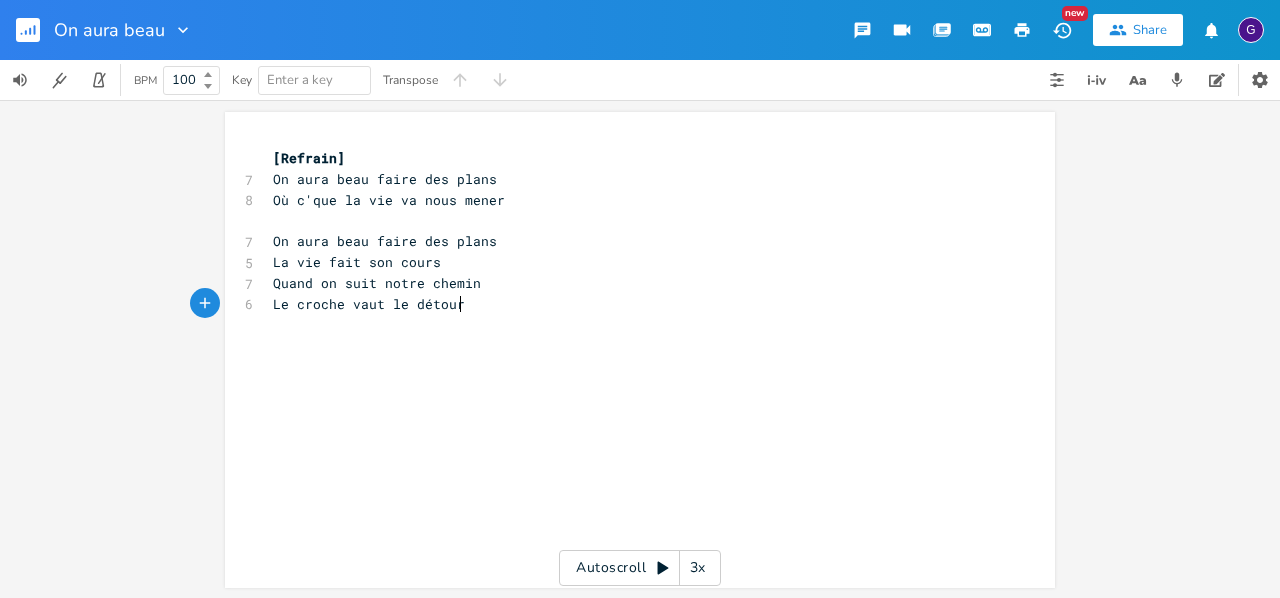 click on "Le croche vaut le détour" at bounding box center [630, 304] 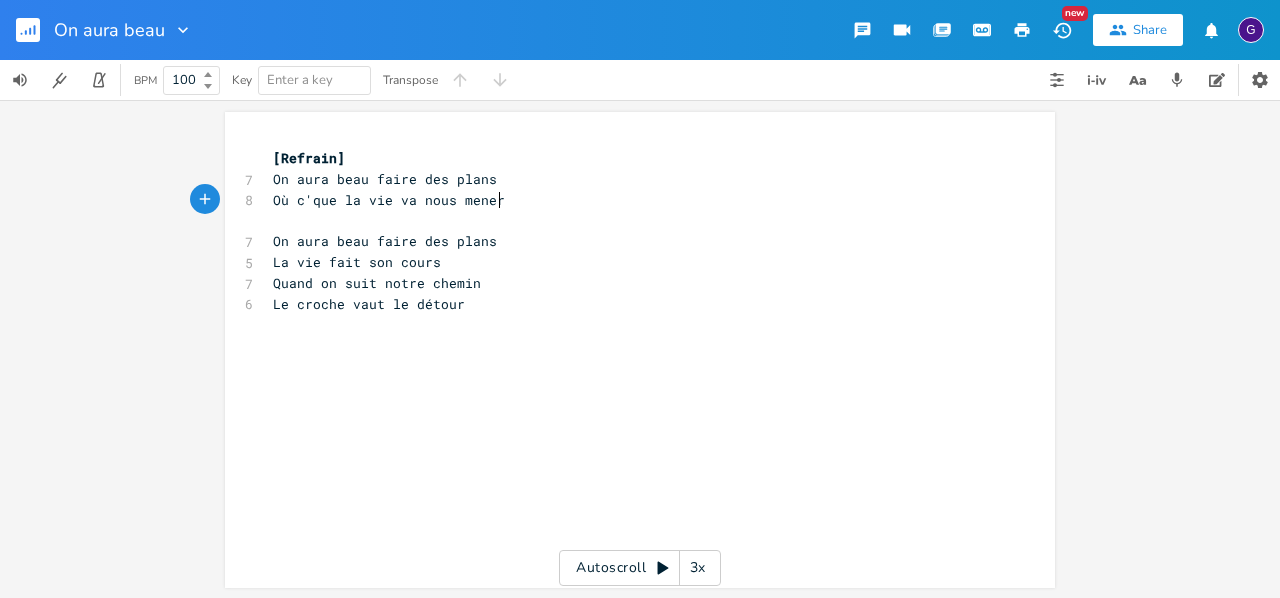 click on "Où c'que la vie va nous mener" at bounding box center [630, 200] 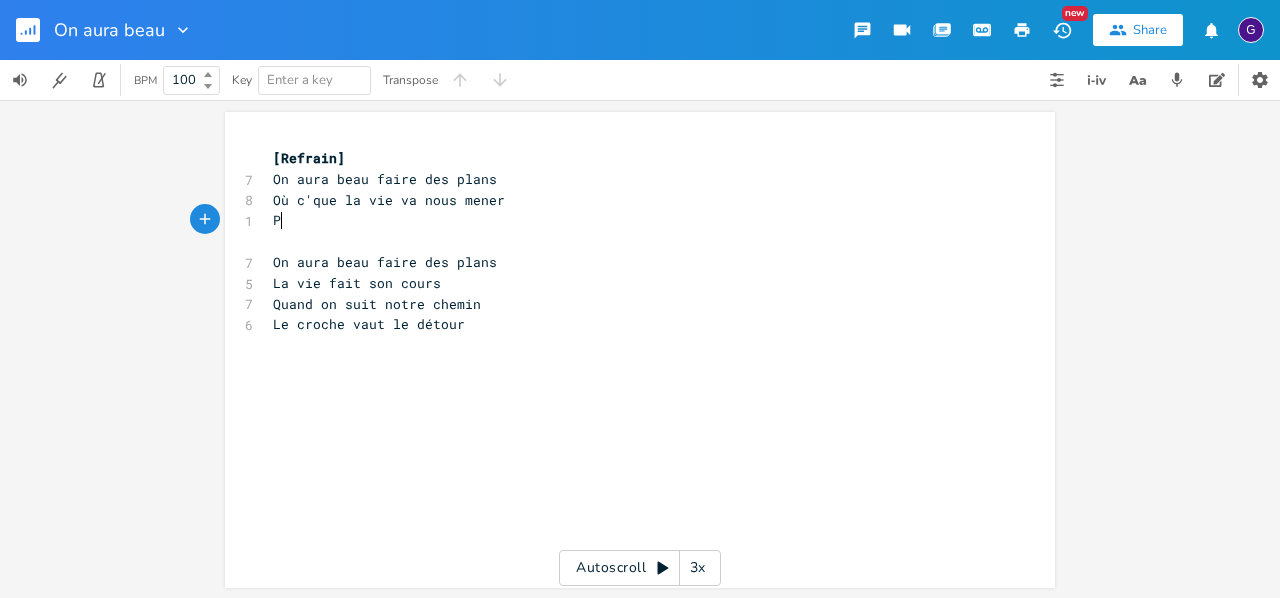 type on "Pn" 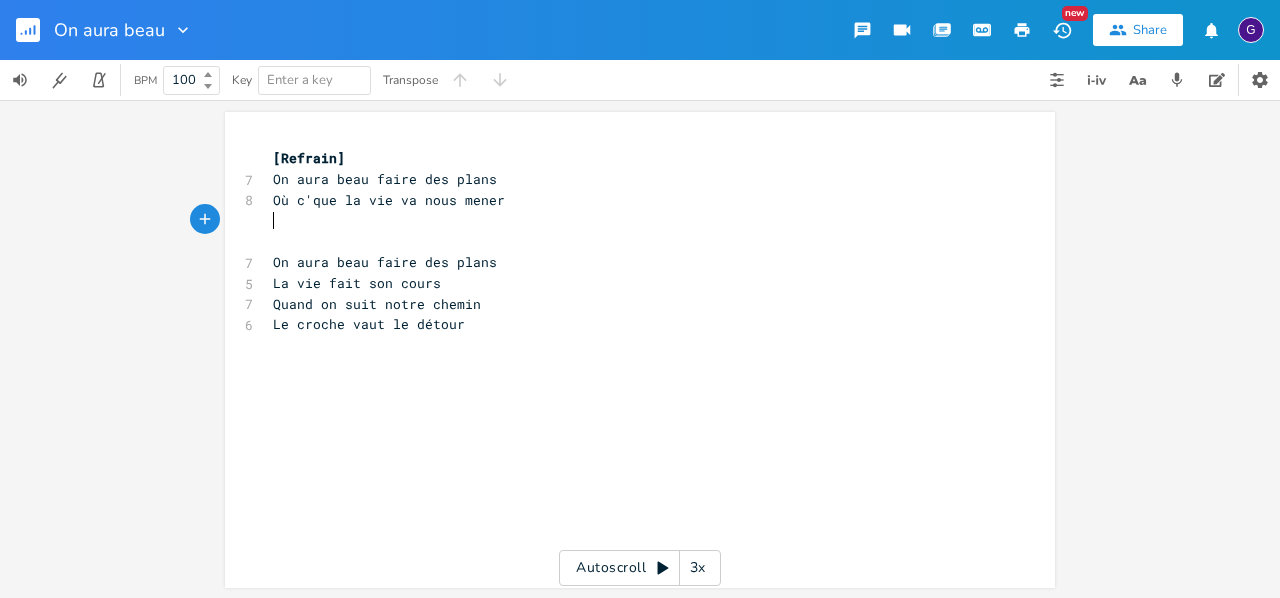 type on "P" 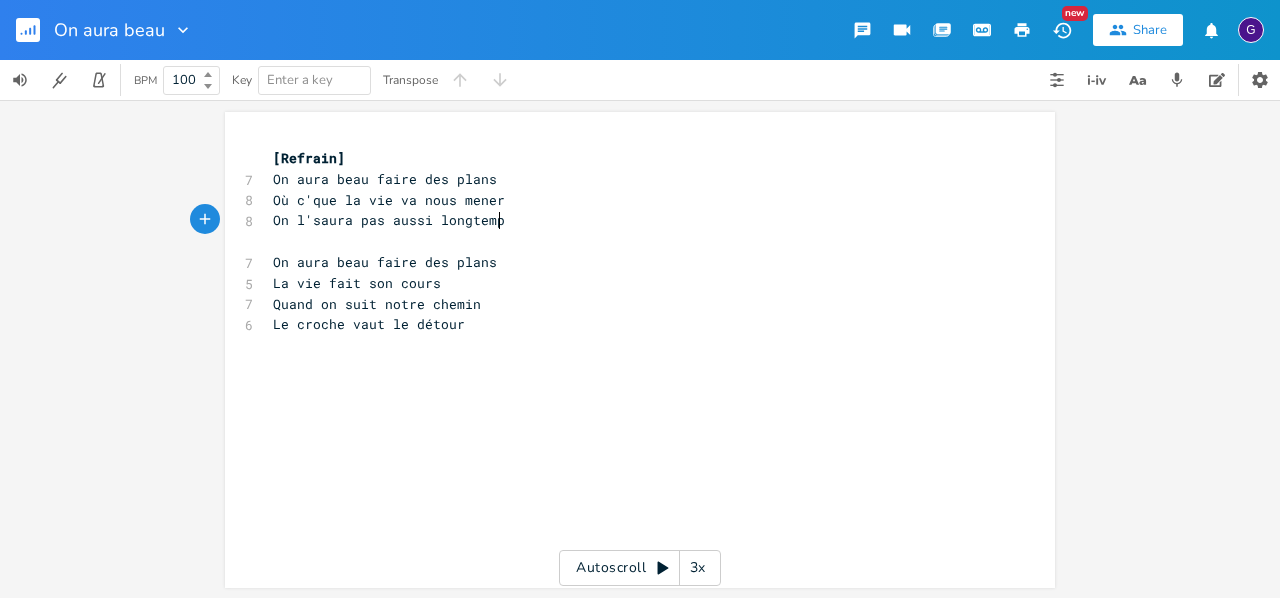 scroll, scrollTop: 0, scrollLeft: 185, axis: horizontal 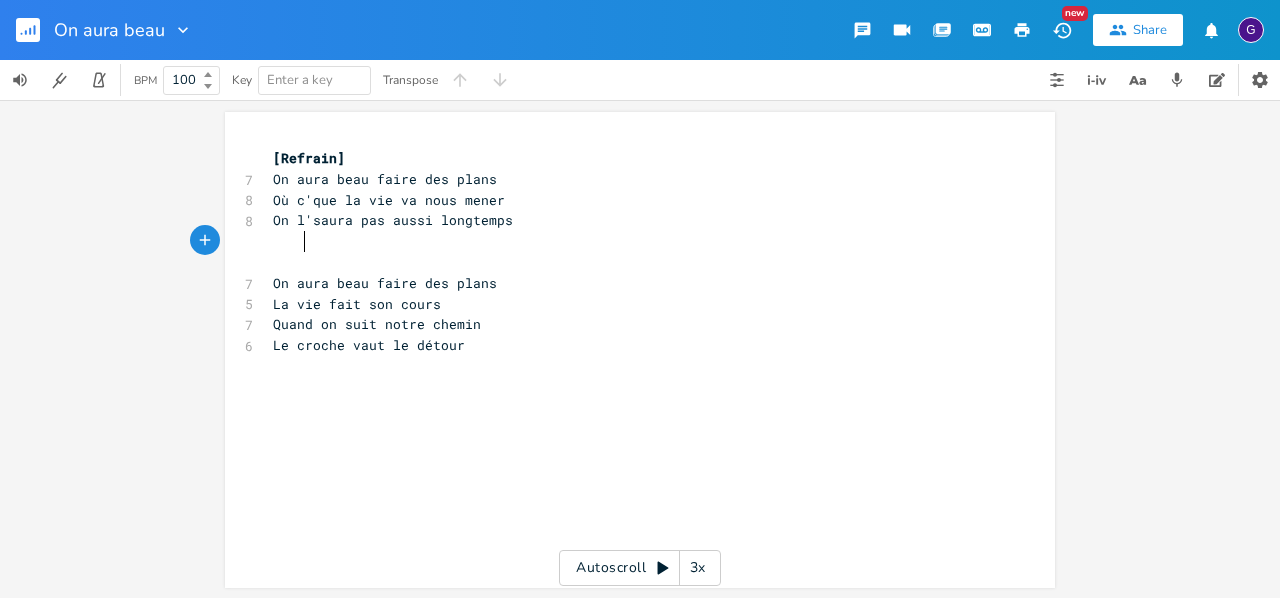 type on "u" 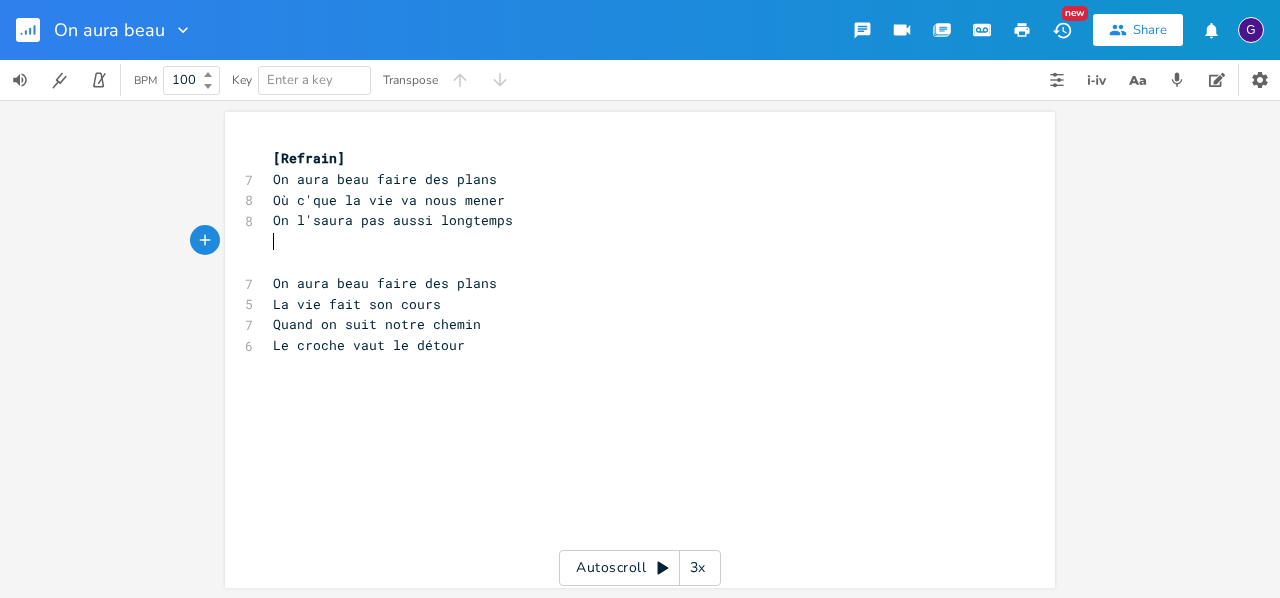 type on "U" 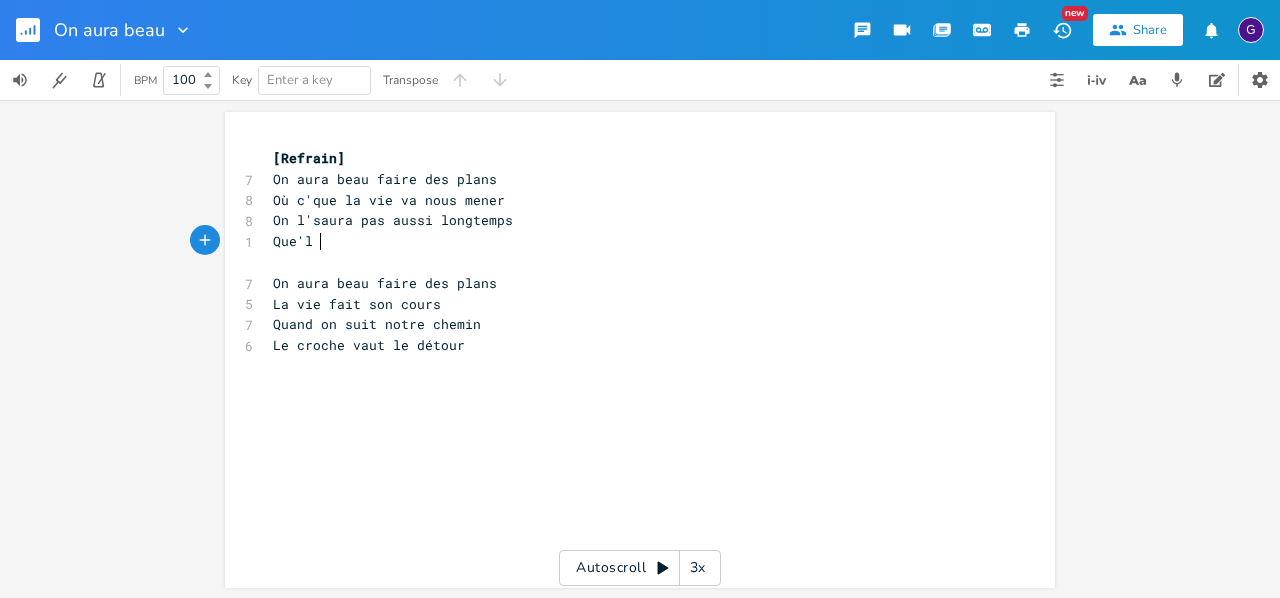 type on "Que'l so" 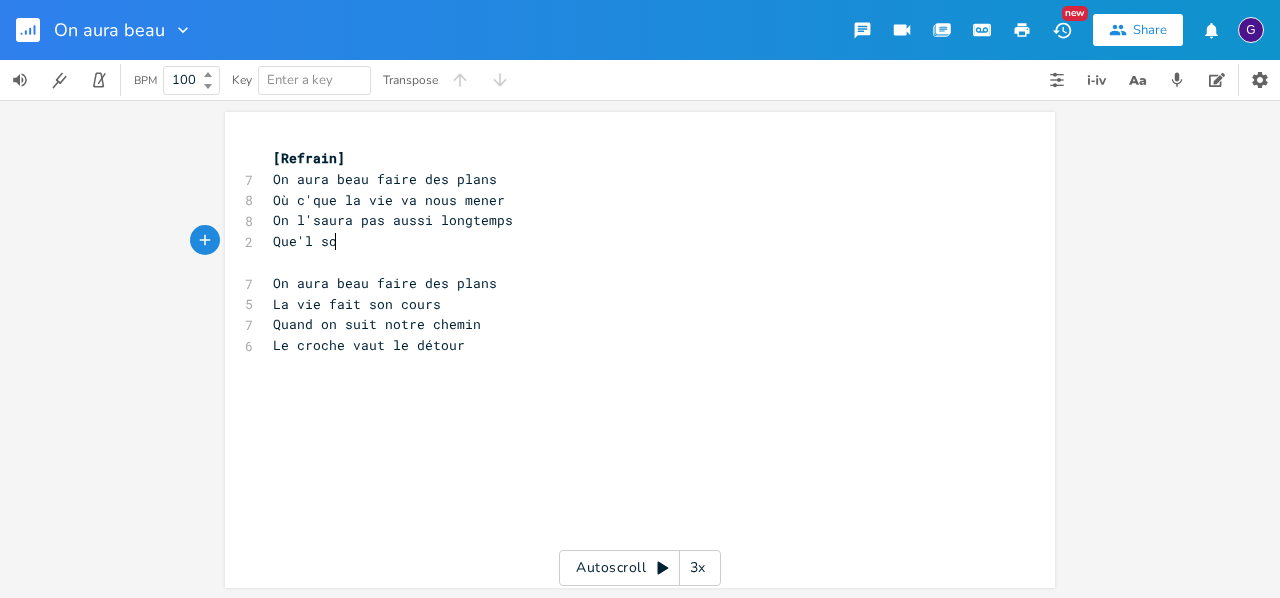 scroll, scrollTop: 0, scrollLeft: 47, axis: horizontal 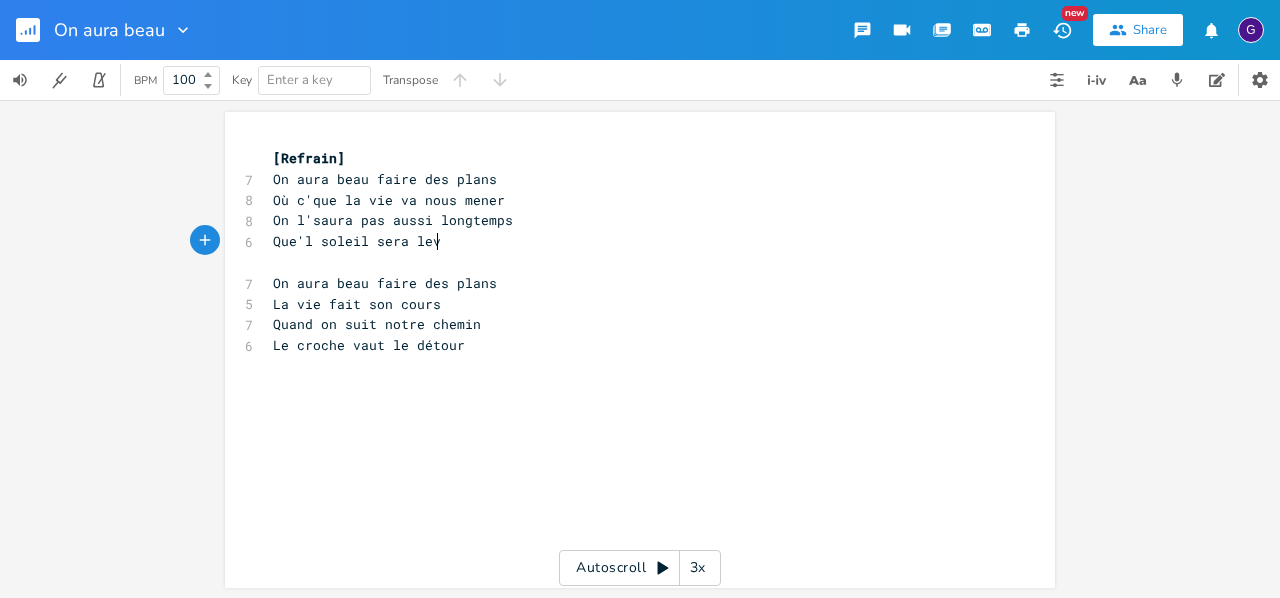 type on "oleil sera levé" 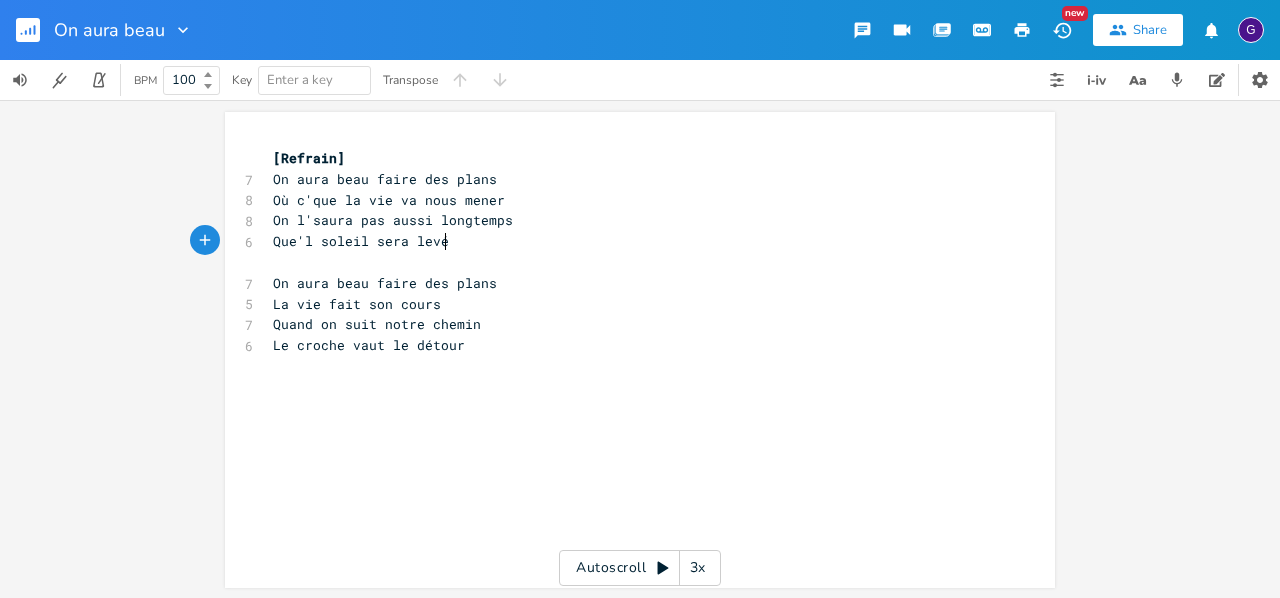 click on "x   [Refrain] 7 On aura beau faire des plans 8 Où c'que la vie va nous mener 8 On l'saura pas aussi longtemps 6 Que'l soleil sera levé ​ 7 On aura beau faire des plans 5 La vie fait son cours 7 Quand on suit notre chemin  6 Le croche vaut le détour" at bounding box center (655, 369) 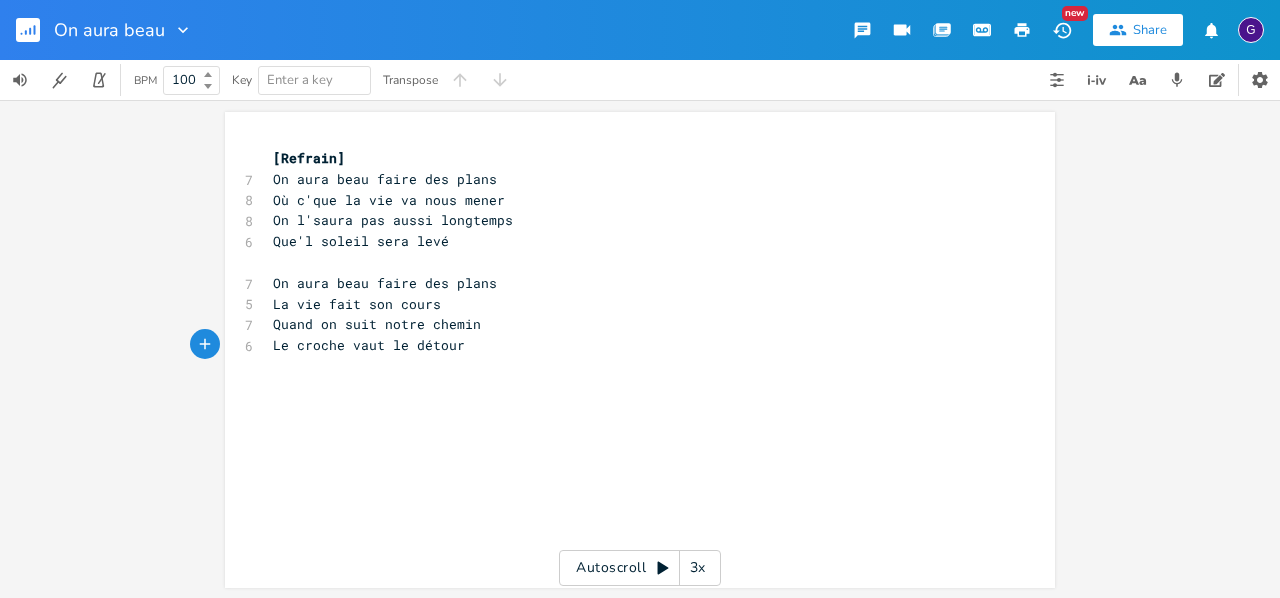 click on "Le croche vaut le détour" at bounding box center (369, 345) 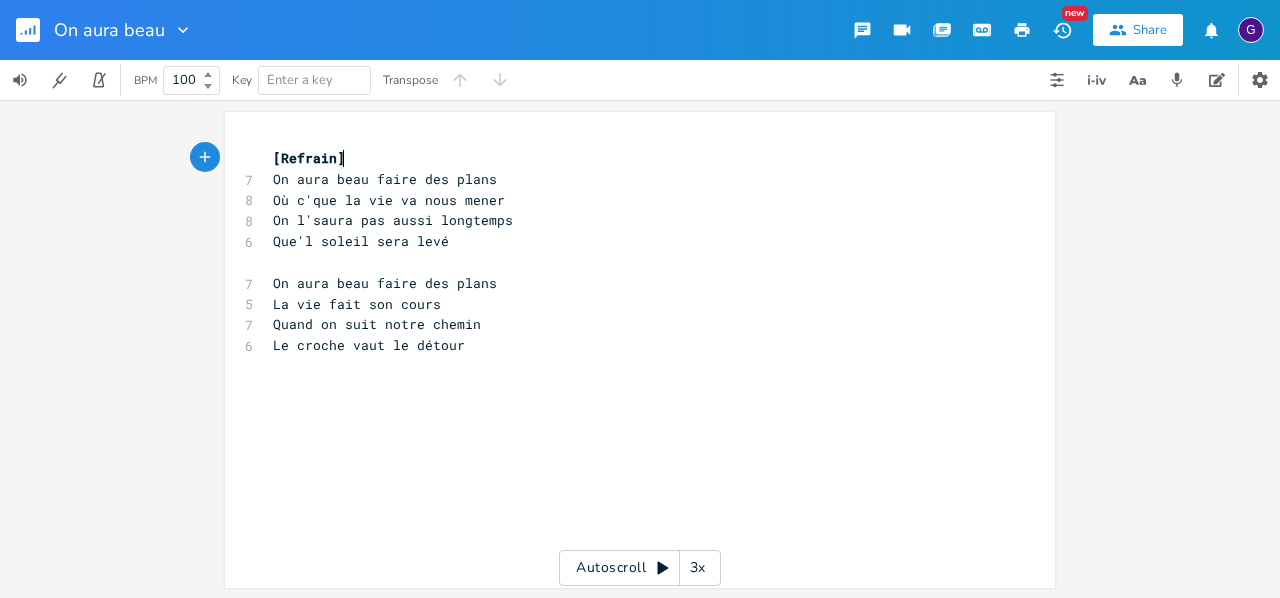 click on "[Refrain]" at bounding box center [630, 158] 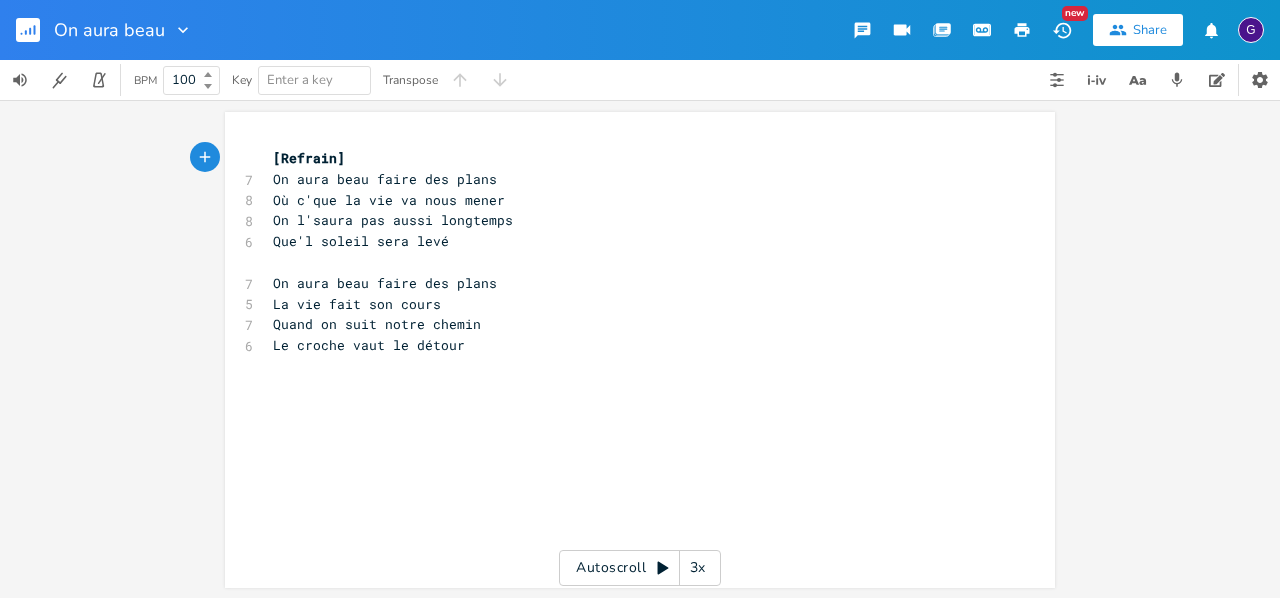 click on "Quand on suit notre chemin" at bounding box center (630, 324) 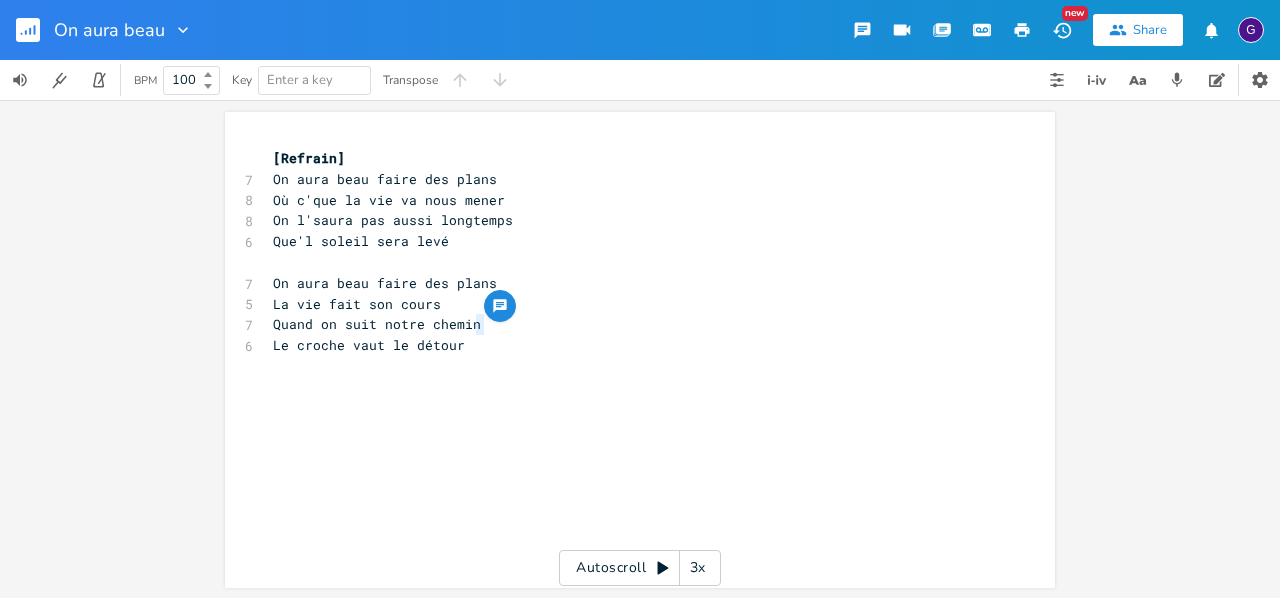 click on "Le croche vaut le détour" at bounding box center (630, 345) 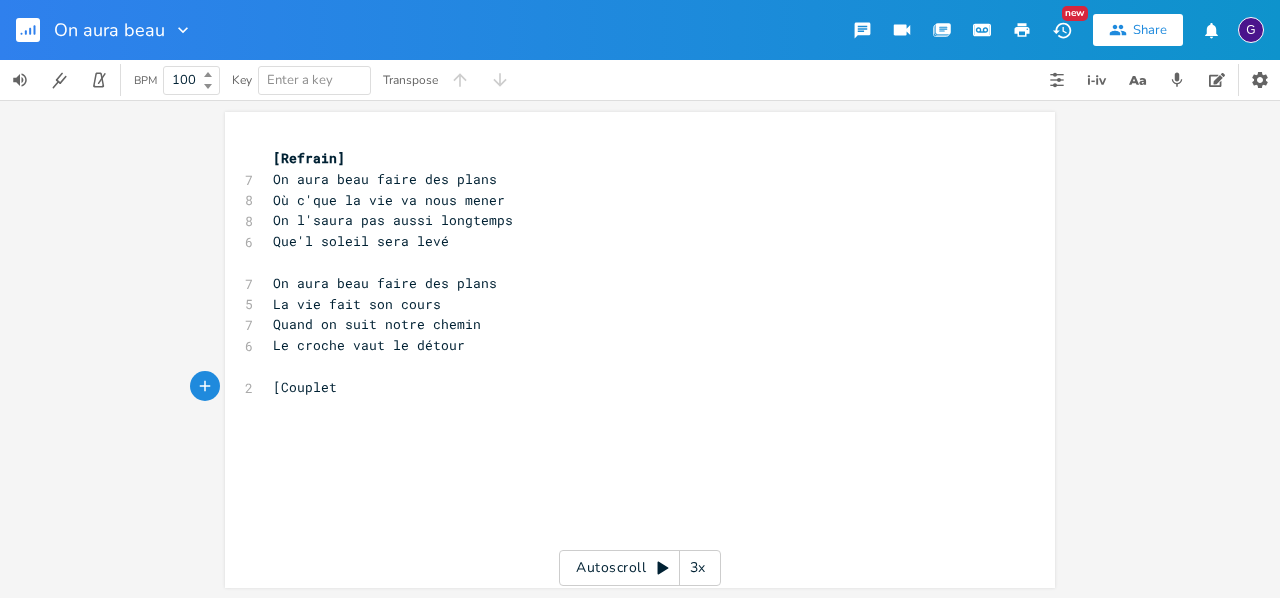 scroll, scrollTop: 0, scrollLeft: 61, axis: horizontal 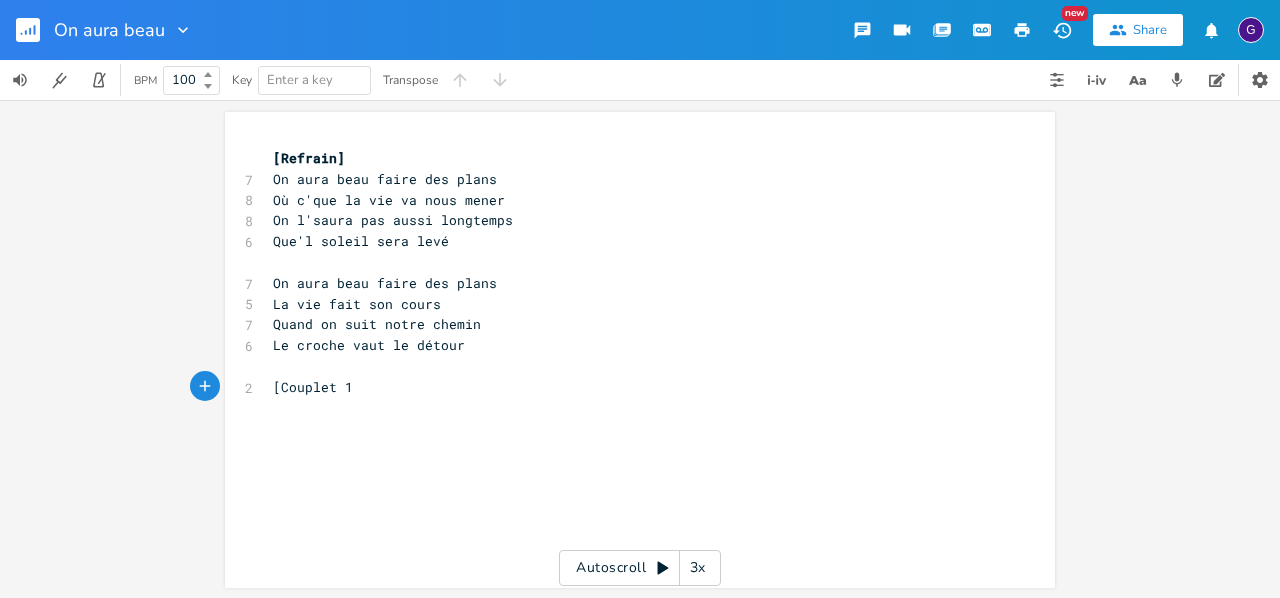type on "[Couplet 1]" 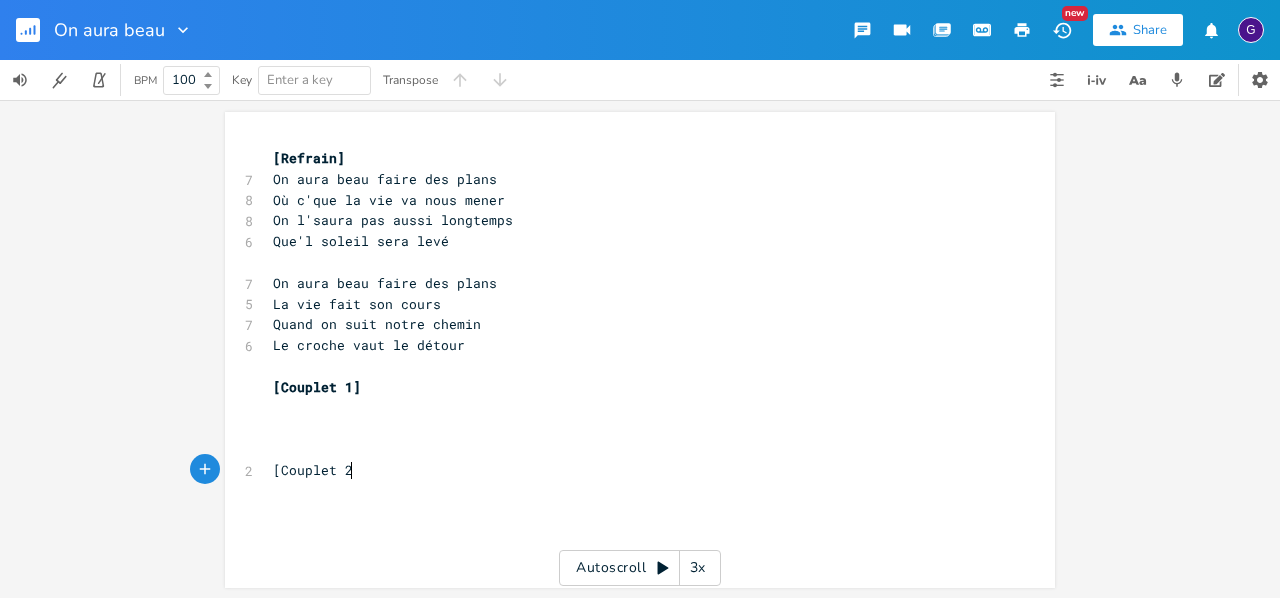 scroll, scrollTop: 0, scrollLeft: 61, axis: horizontal 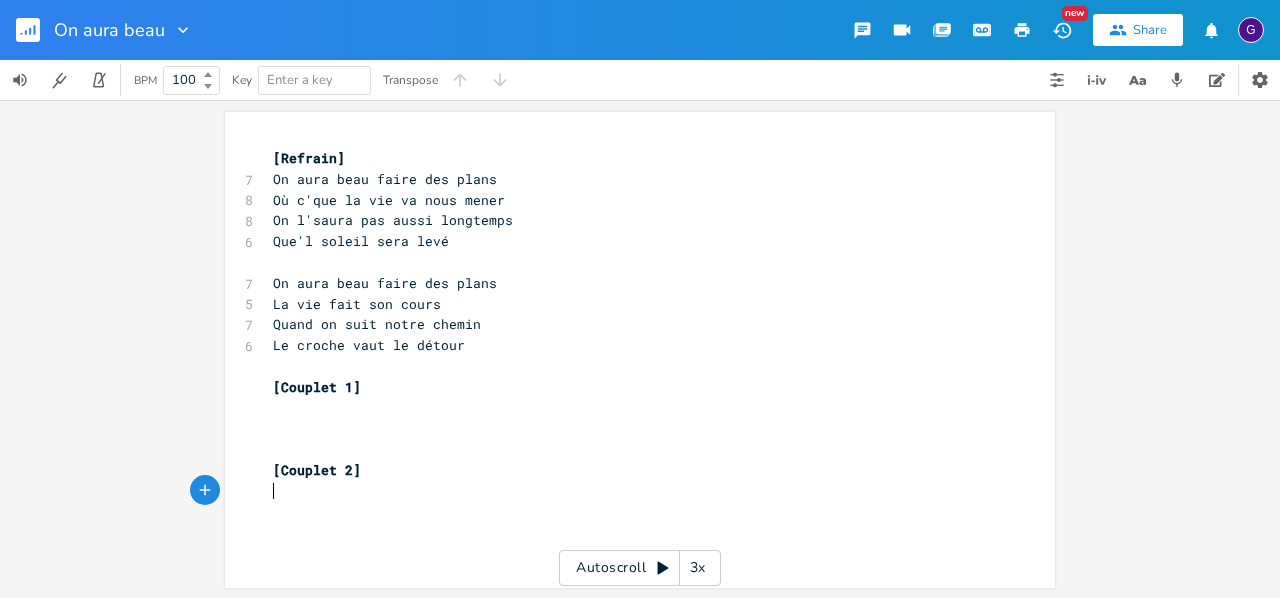 click on "La vie fait son cours" at bounding box center [357, 304] 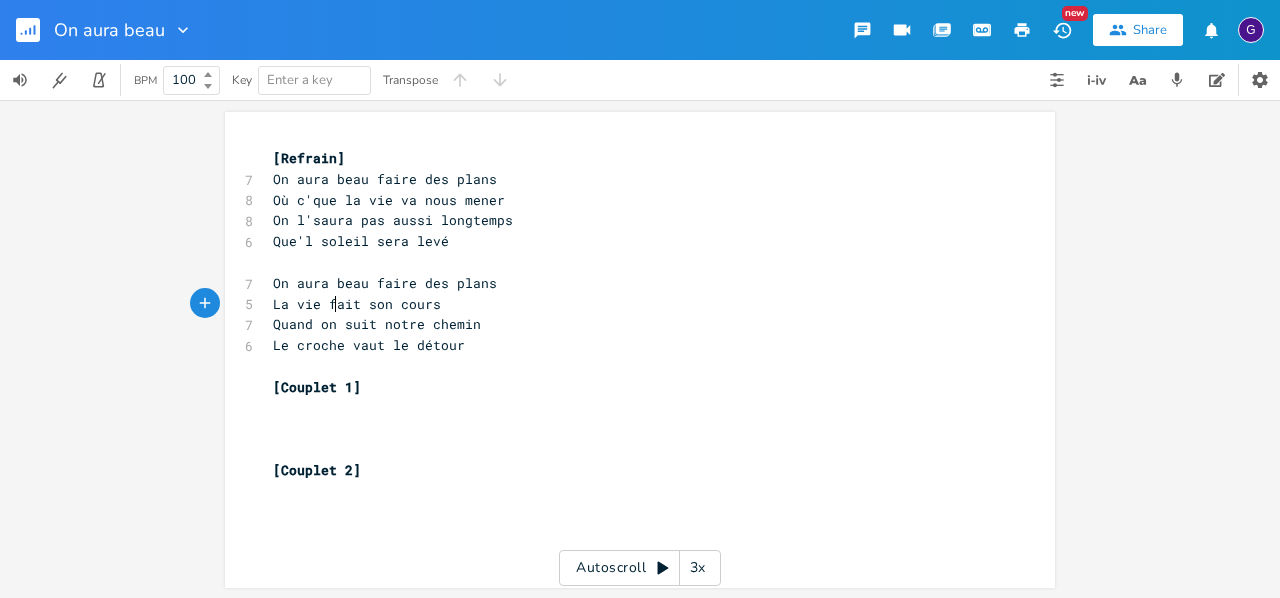 click on "La vie fait son cours" at bounding box center [357, 304] 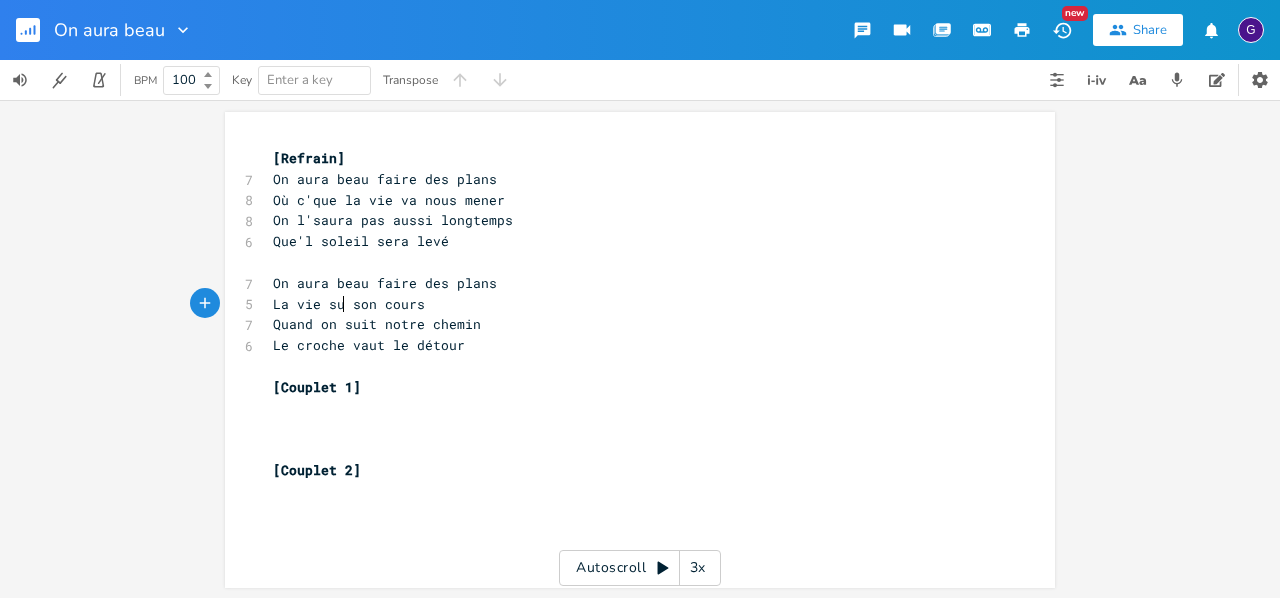 type on "suit" 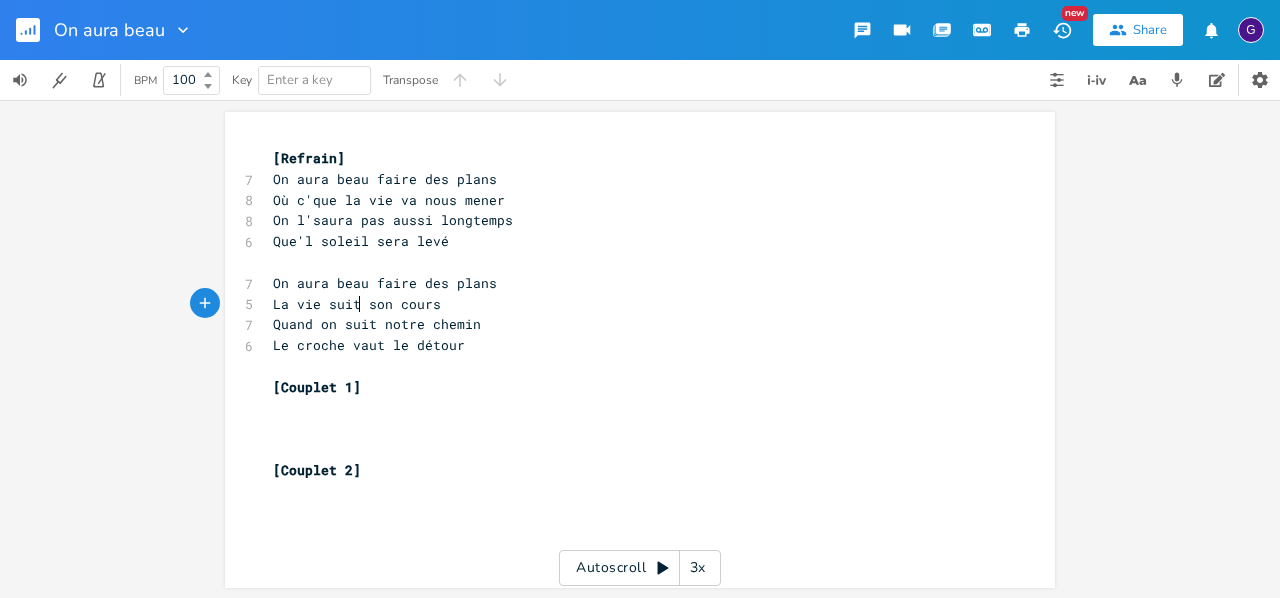 scroll, scrollTop: 0, scrollLeft: 20, axis: horizontal 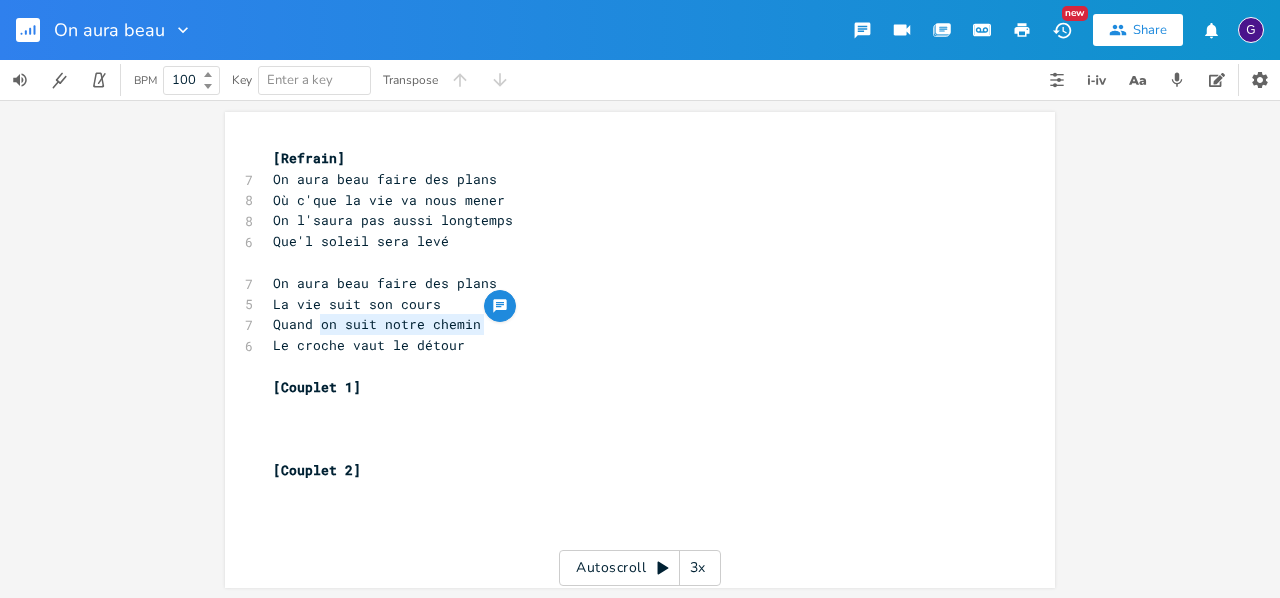 drag, startPoint x: 488, startPoint y: 323, endPoint x: 314, endPoint y: 325, distance: 174.01149 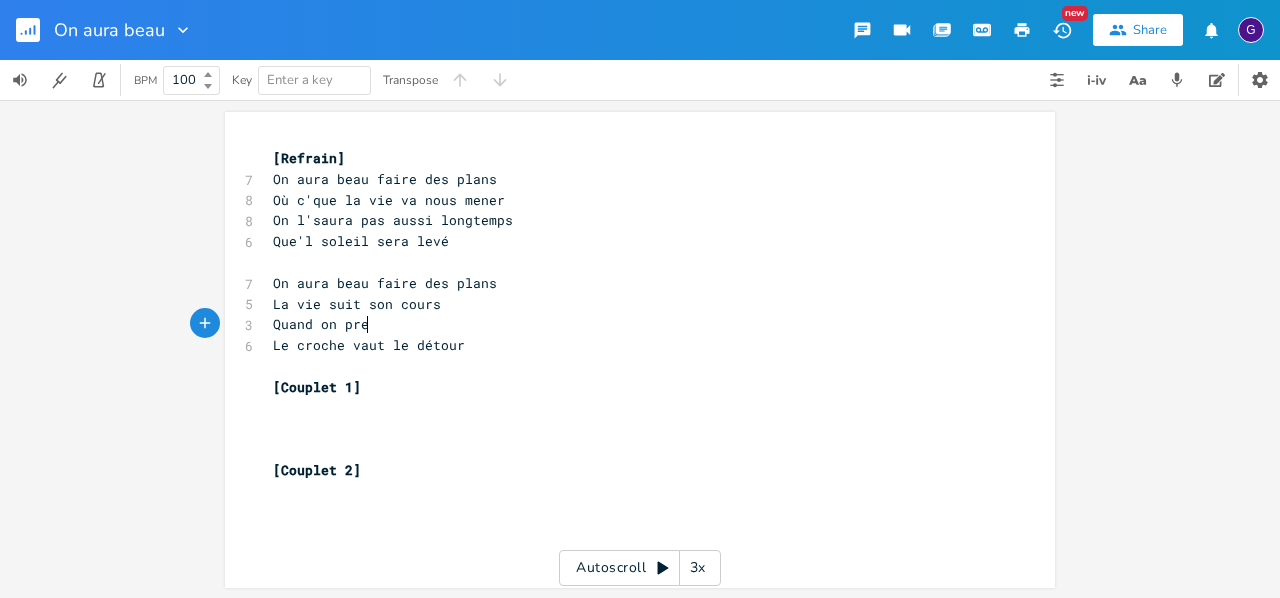 type on "on prens" 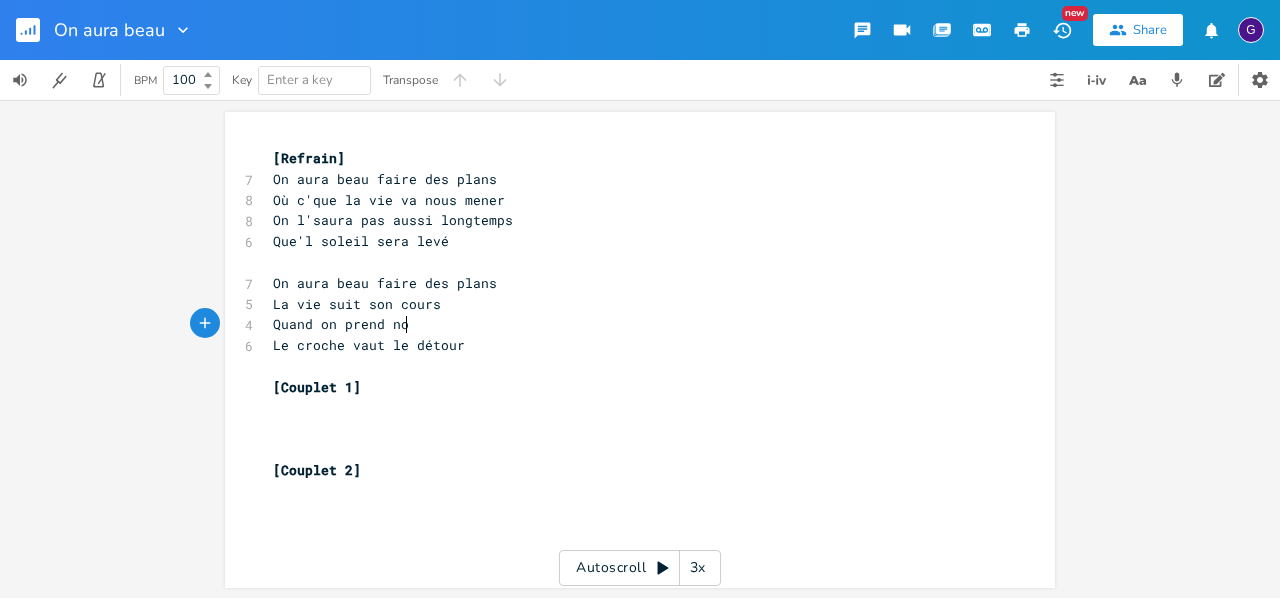 type on "d nor" 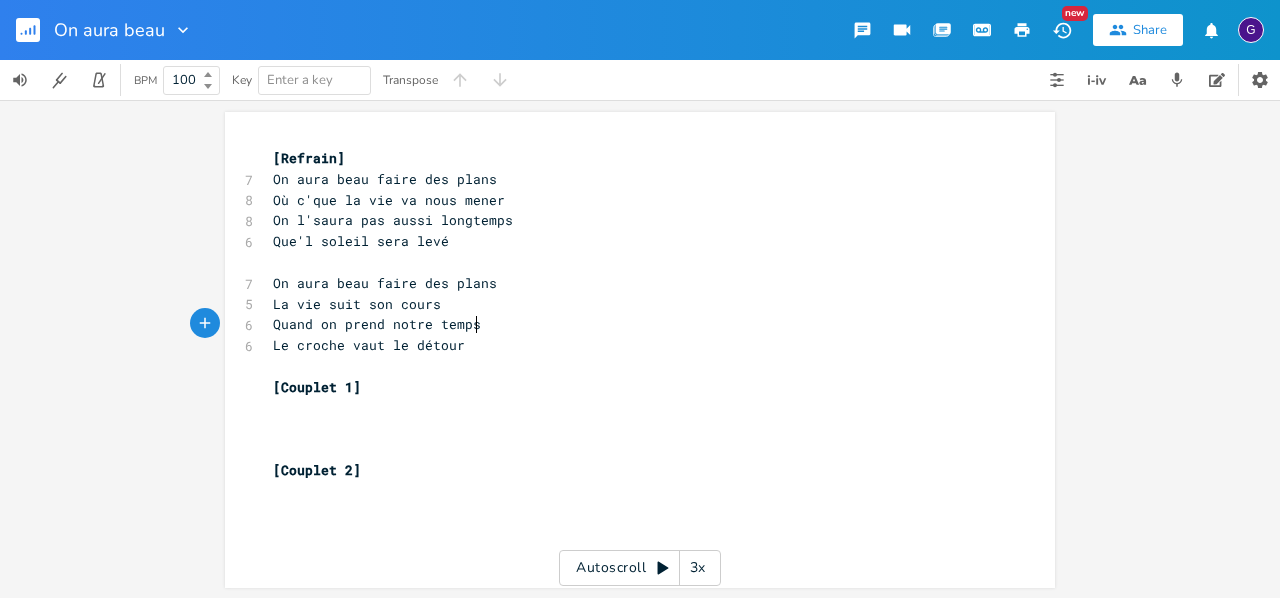 type on "tre temps" 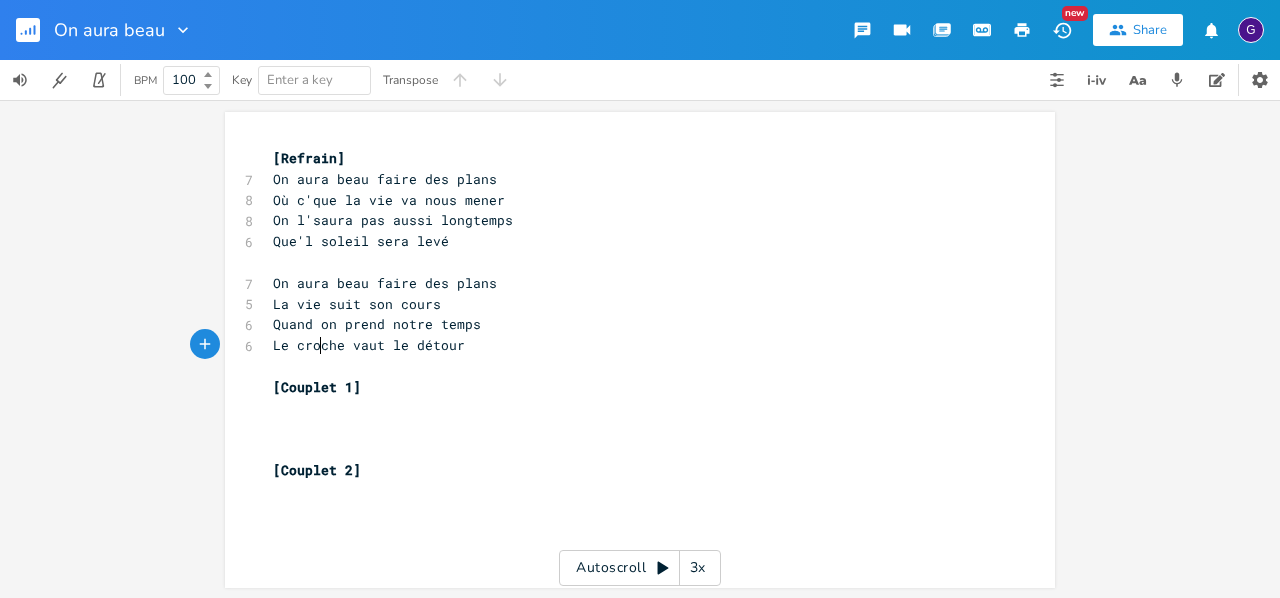 click on "Le croche vaut le détour" at bounding box center (369, 345) 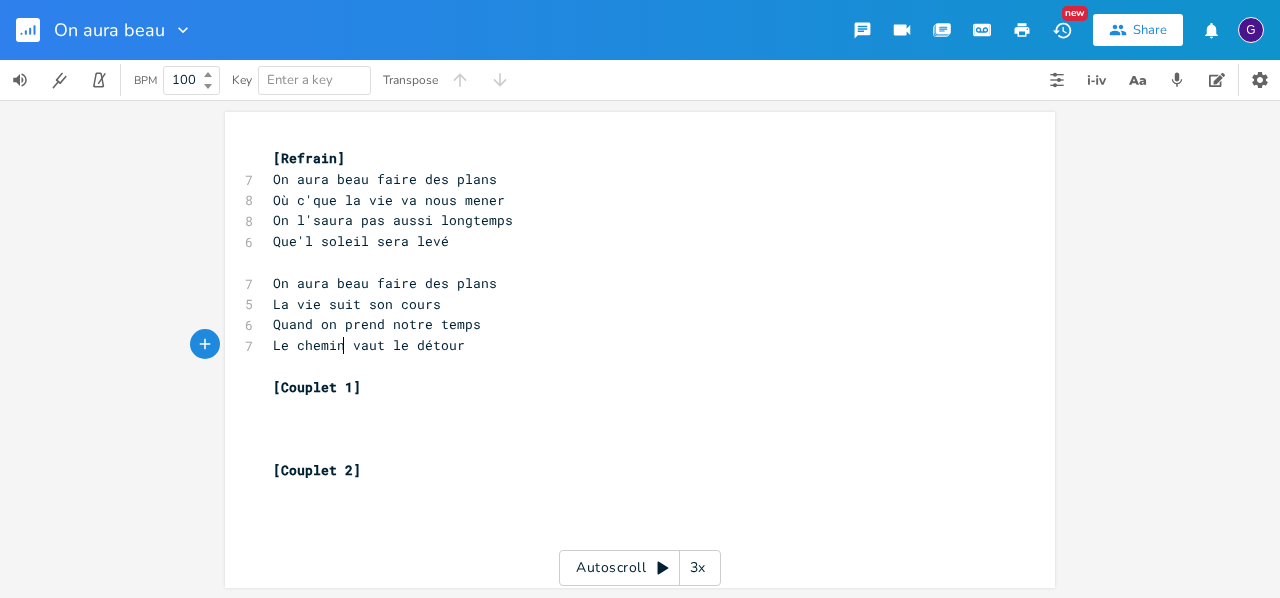 type on "chemin" 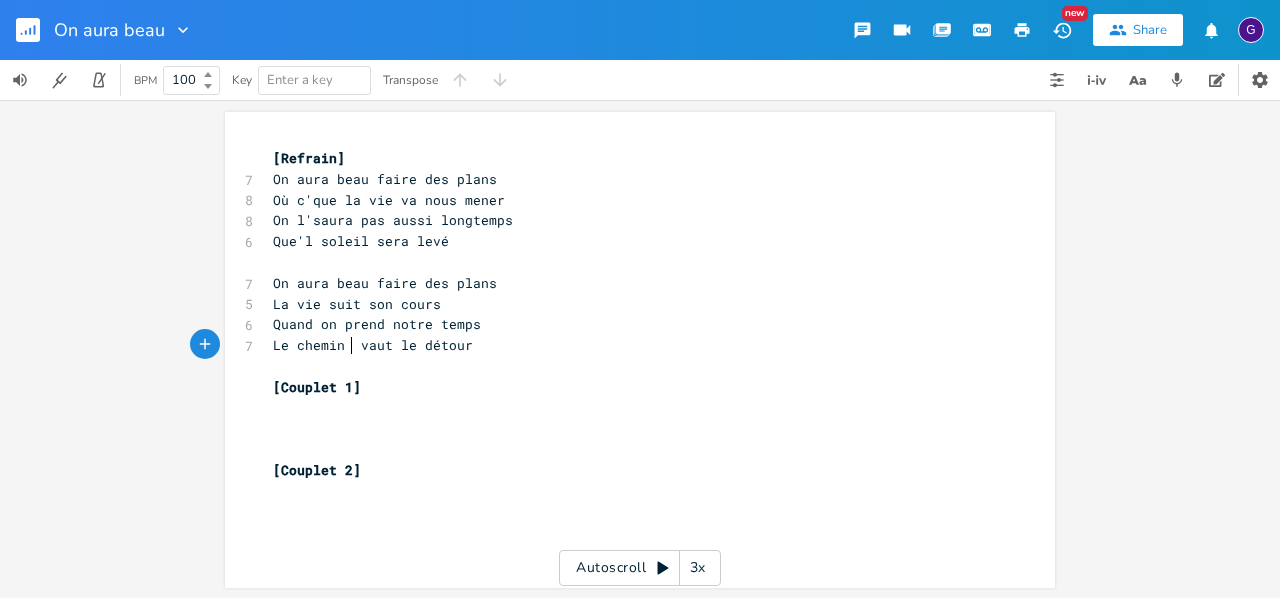 scroll, scrollTop: 0, scrollLeft: 45, axis: horizontal 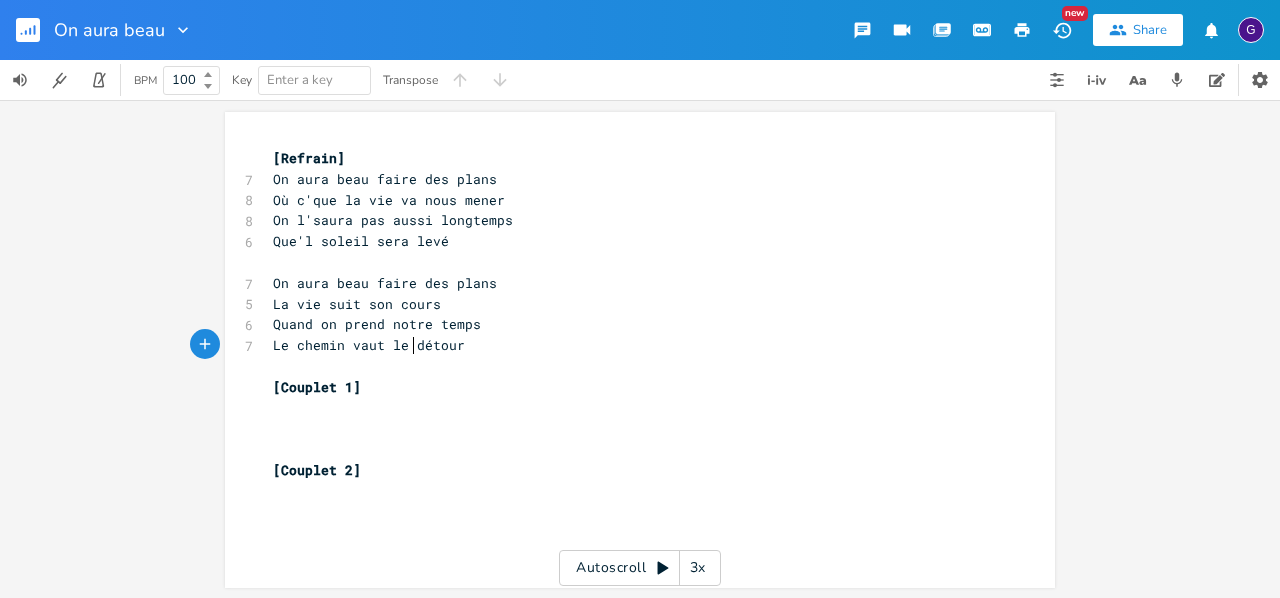 click on "Le chemin vaut le détour" at bounding box center [369, 345] 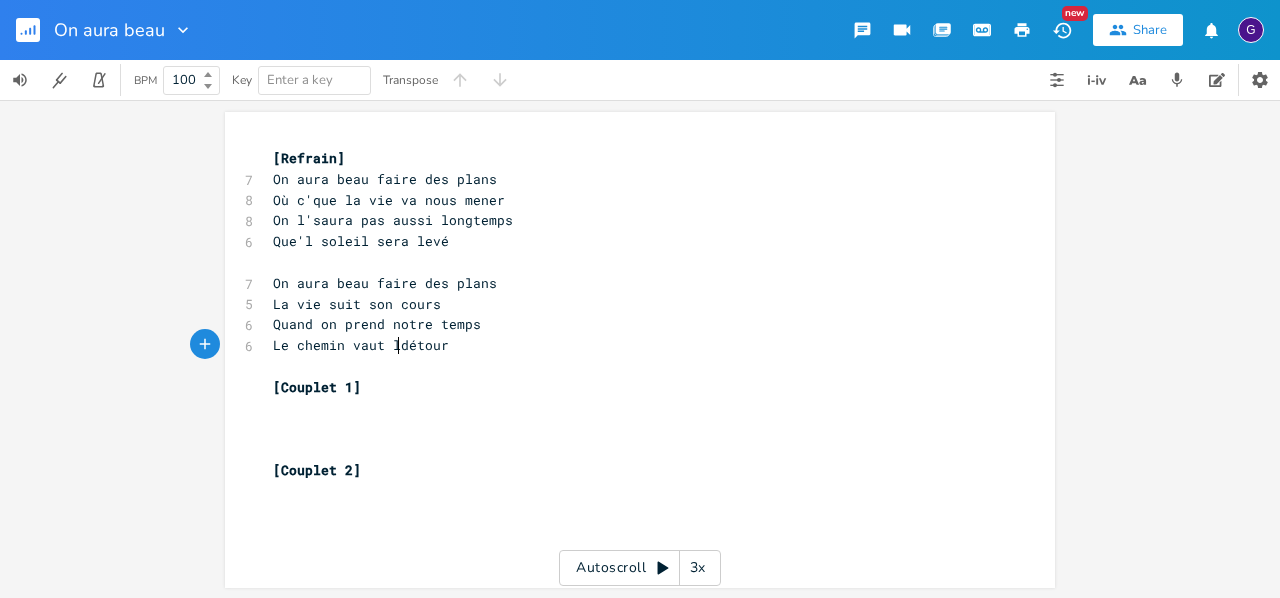 type on "'" 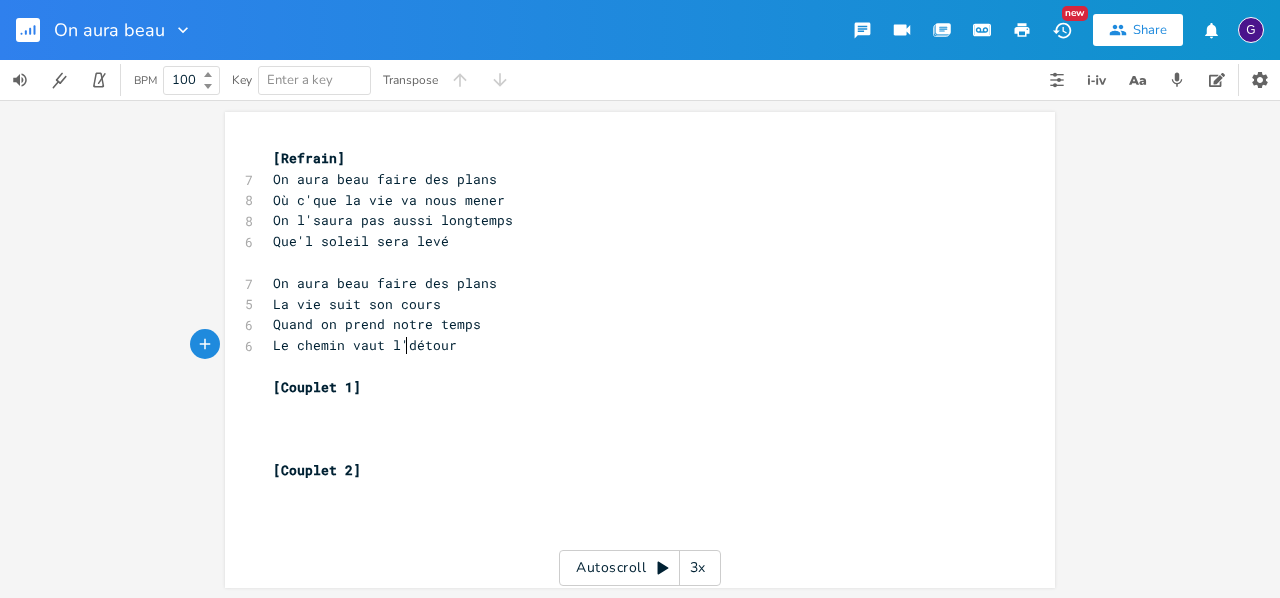 click on "Le chemin vaut l'détour" at bounding box center (630, 345) 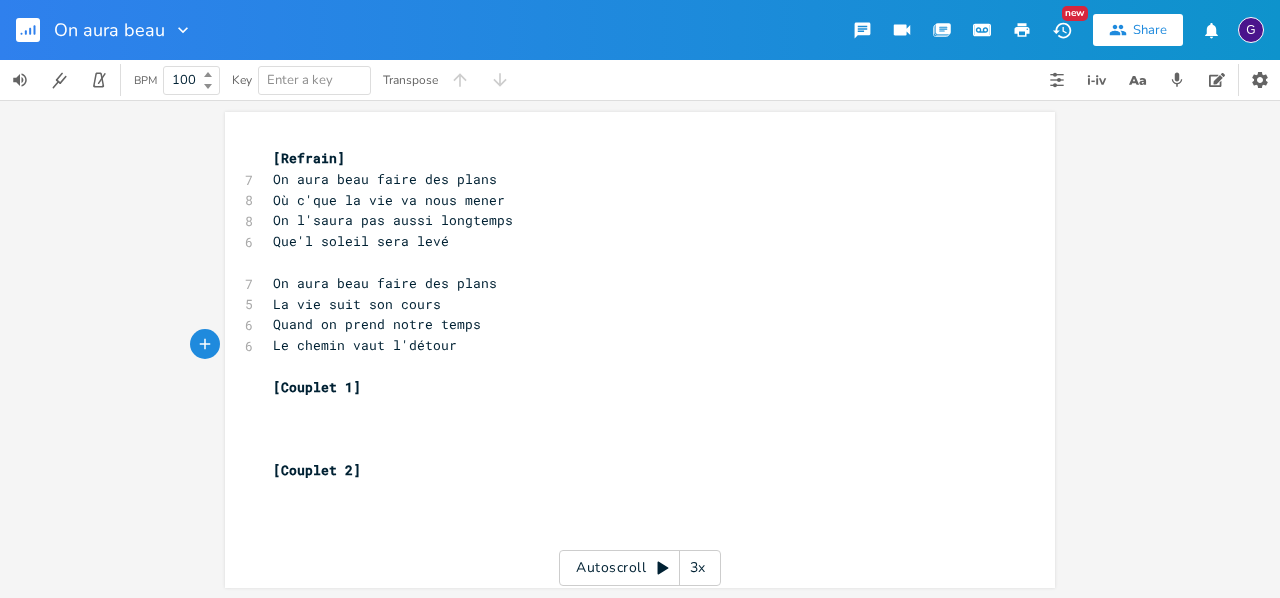 click on "[Couplet 1]" at bounding box center (630, 387) 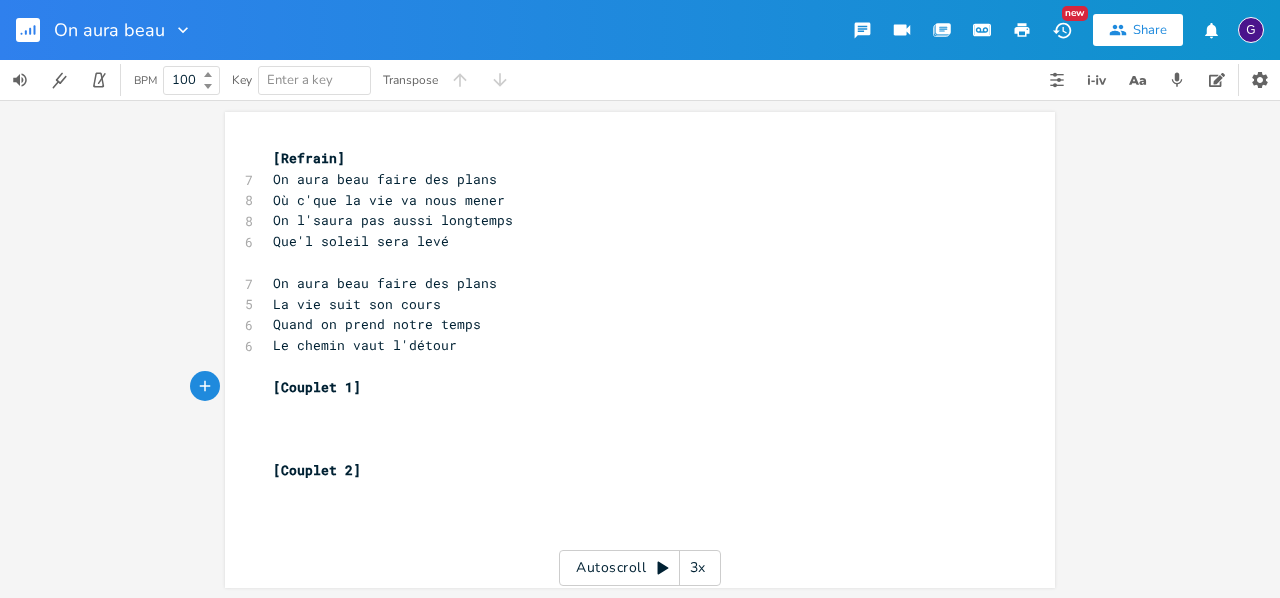 click on "​" at bounding box center [630, 408] 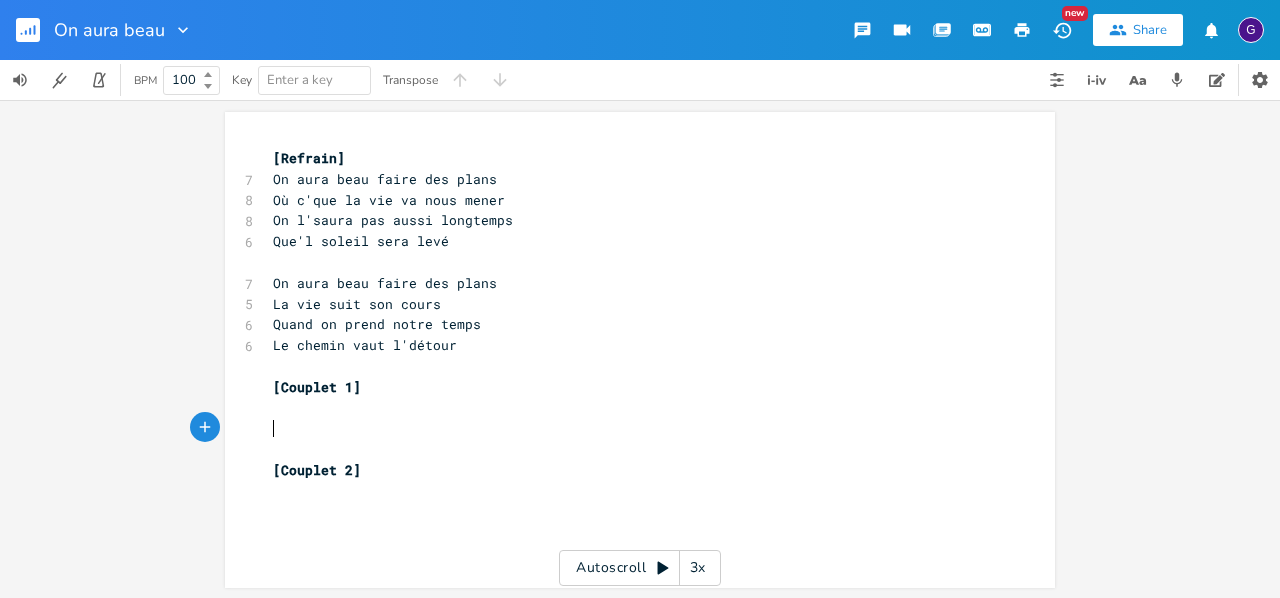 click on "​" at bounding box center (630, 449) 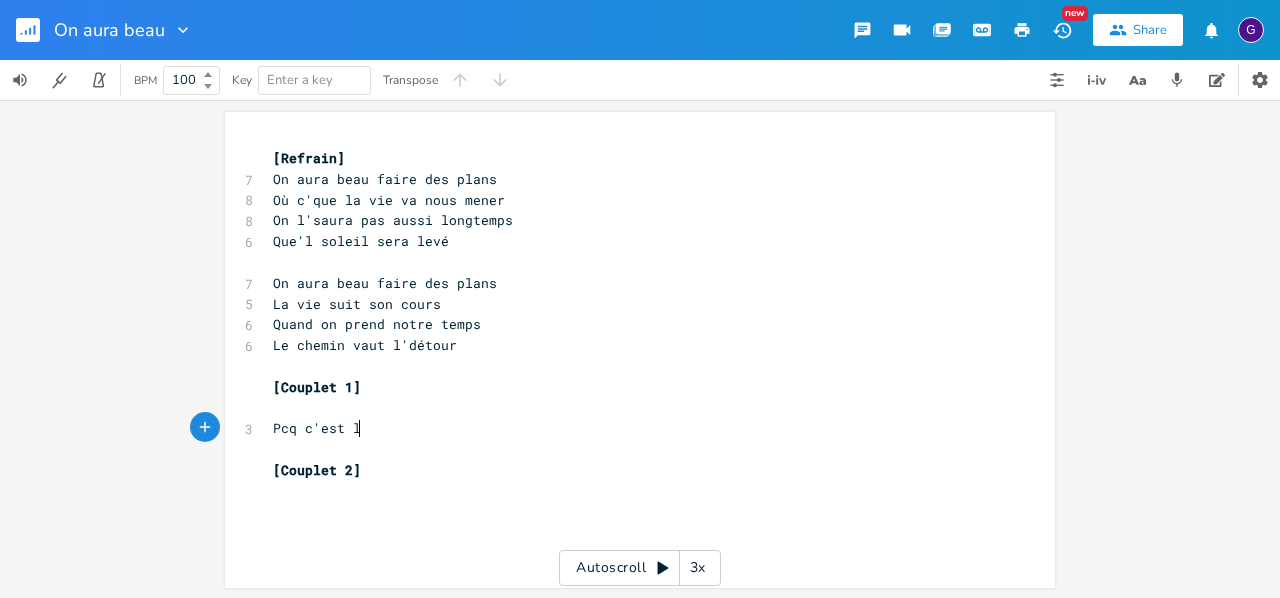 type on "Pcq c'est la" 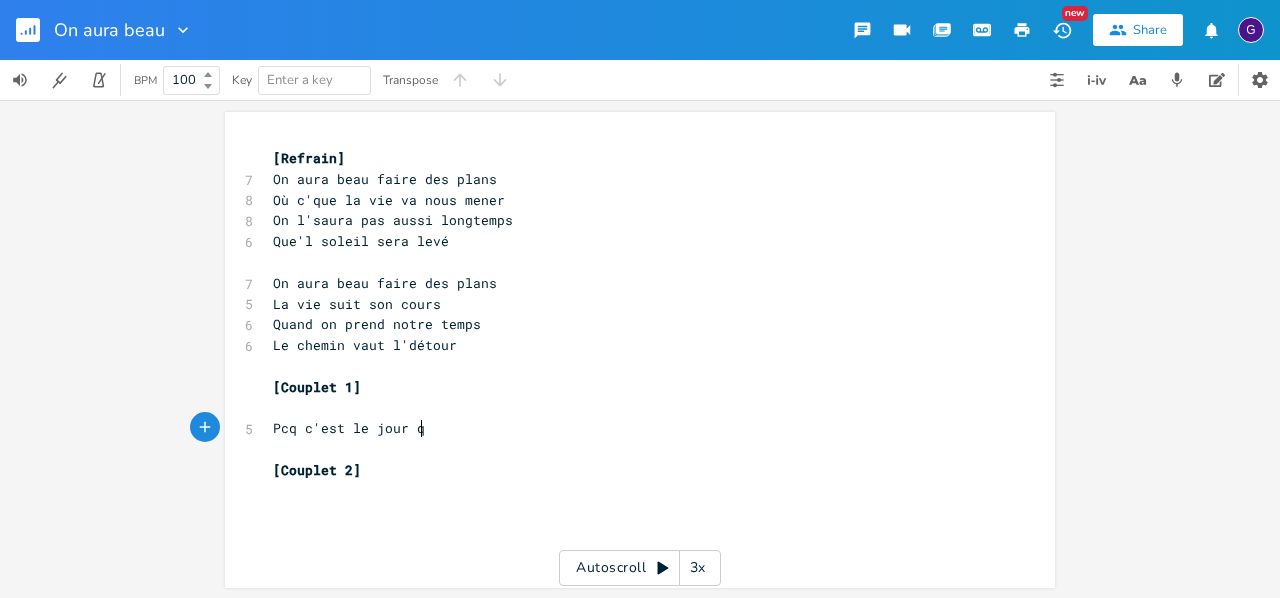 type on "e jour qi" 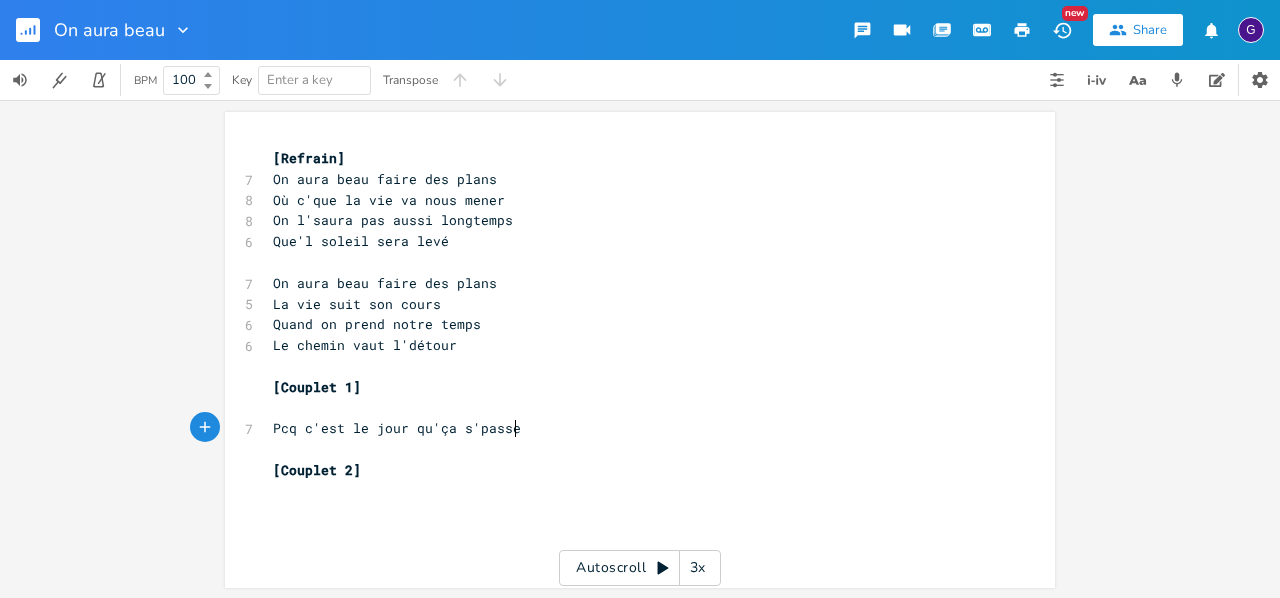 scroll, scrollTop: 0, scrollLeft: 73, axis: horizontal 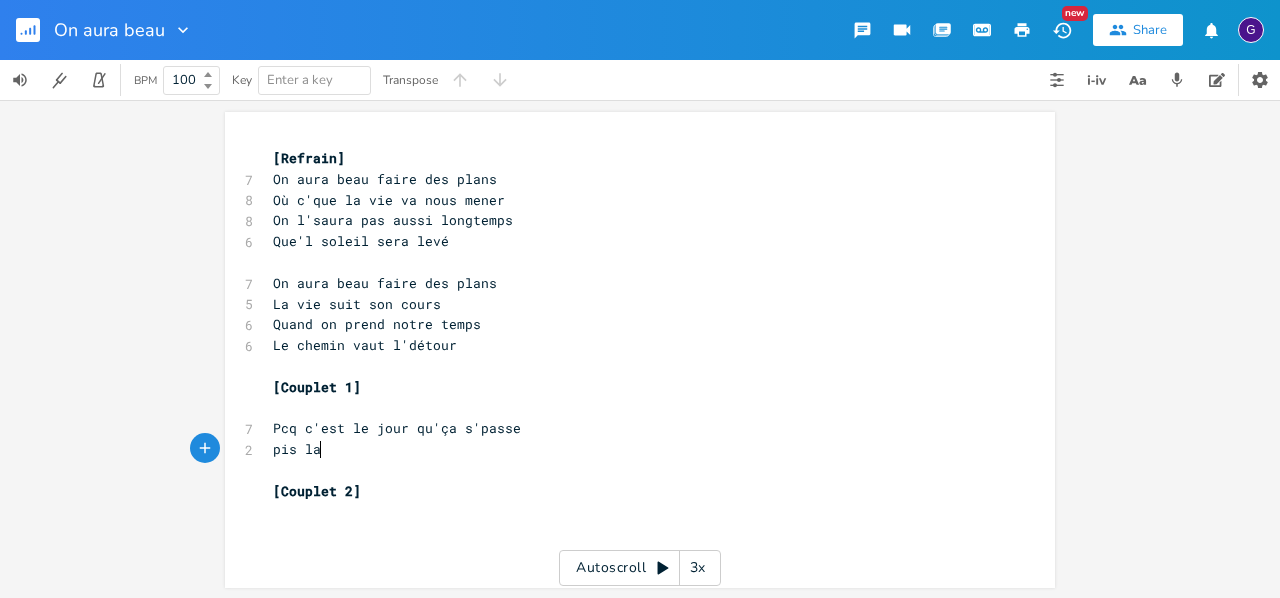 type on "pis laj" 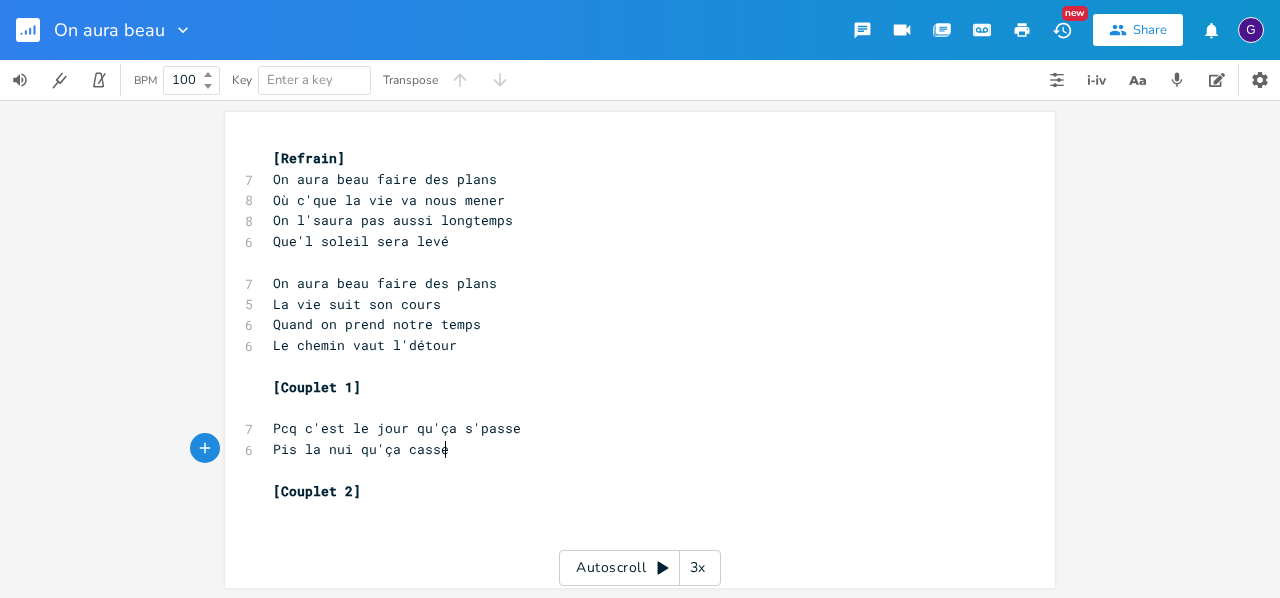 scroll, scrollTop: 0, scrollLeft: 127, axis: horizontal 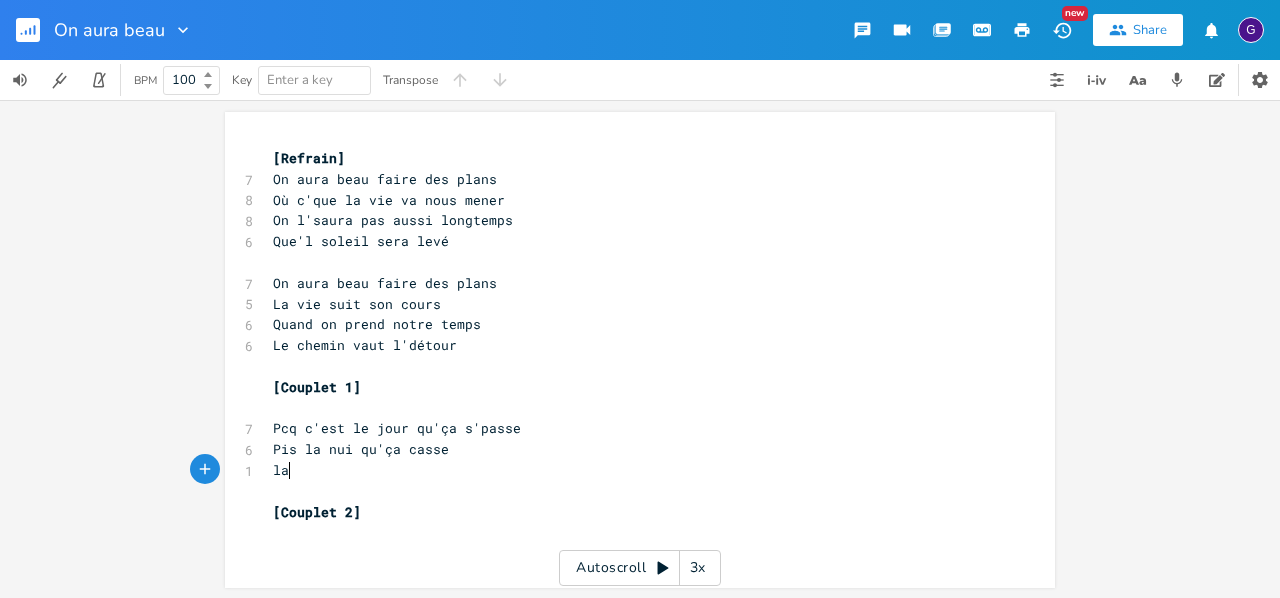 type on "la" 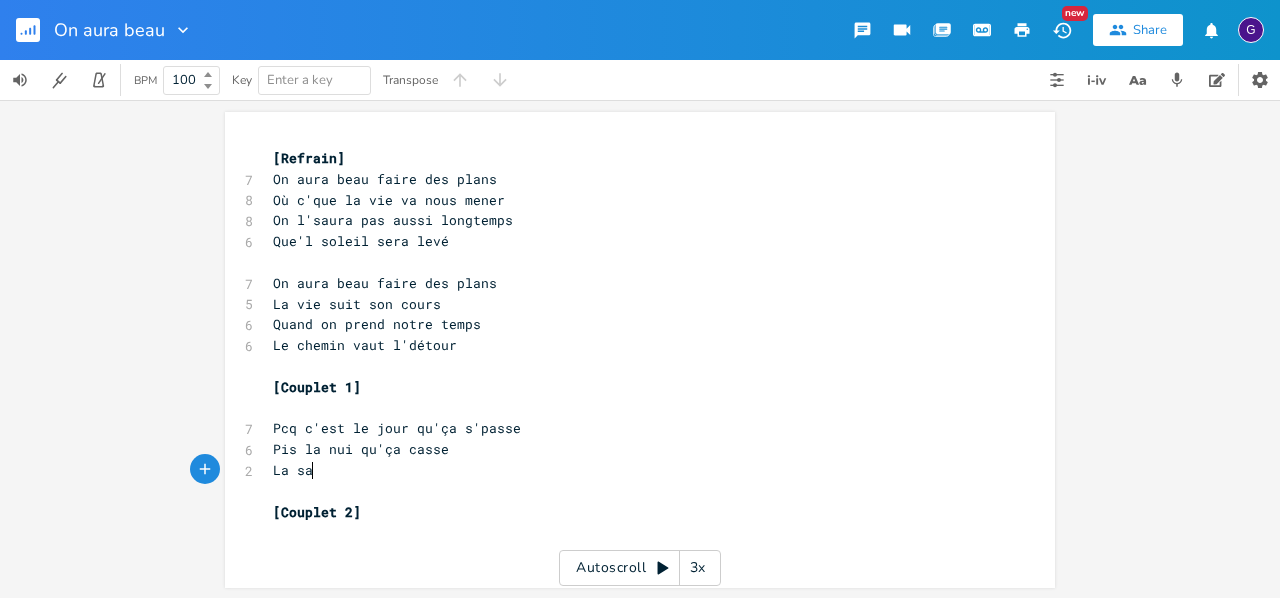type on "La sav" 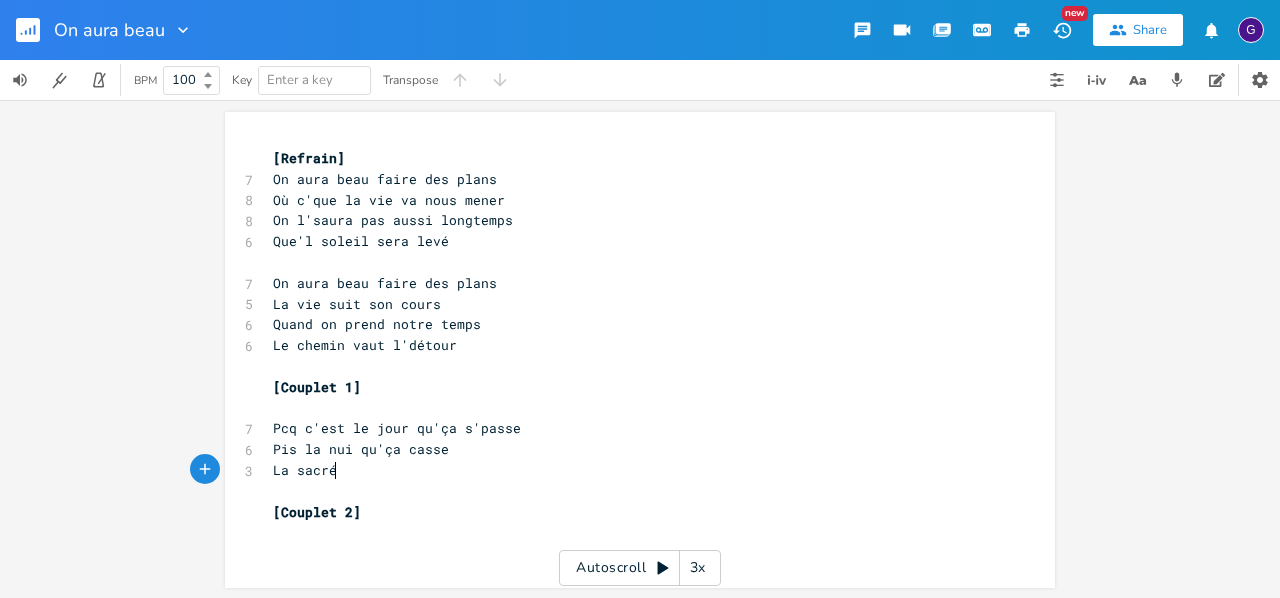 scroll, scrollTop: 0, scrollLeft: 16, axis: horizontal 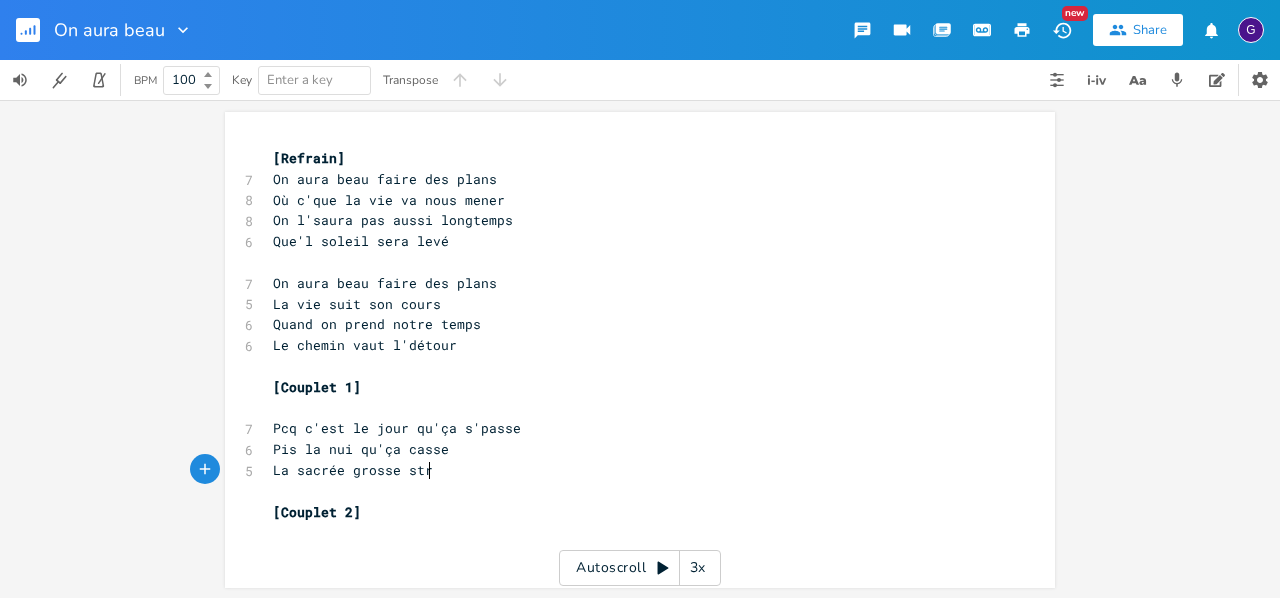 type on "crée grosse strcu" 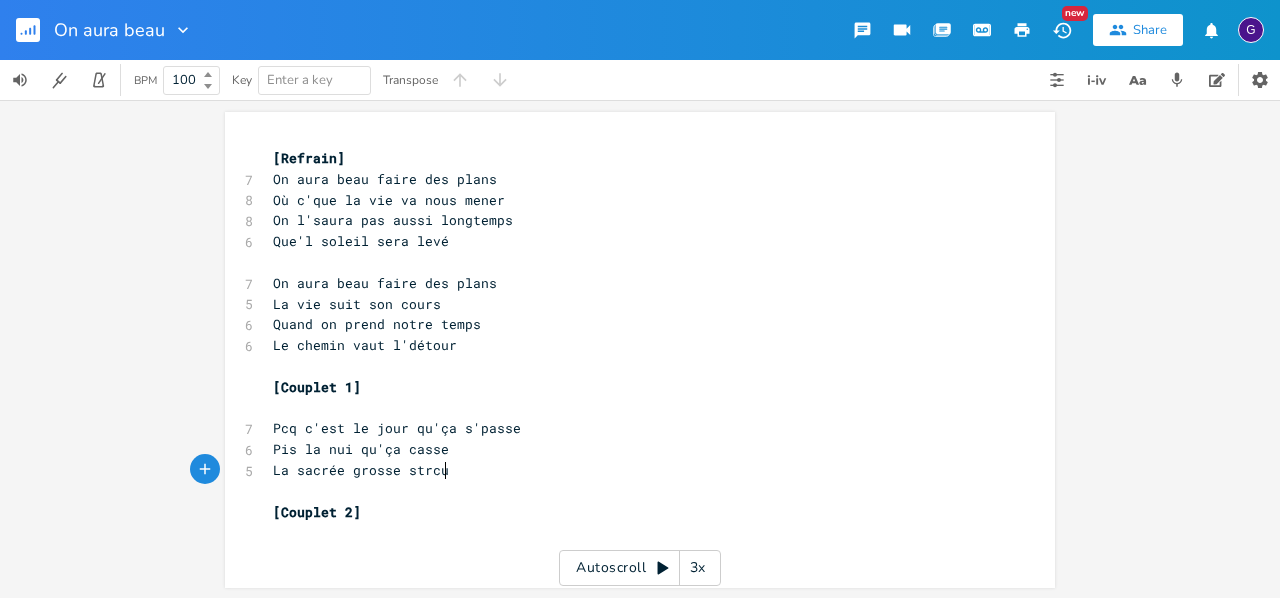 scroll, scrollTop: 0, scrollLeft: 100, axis: horizontal 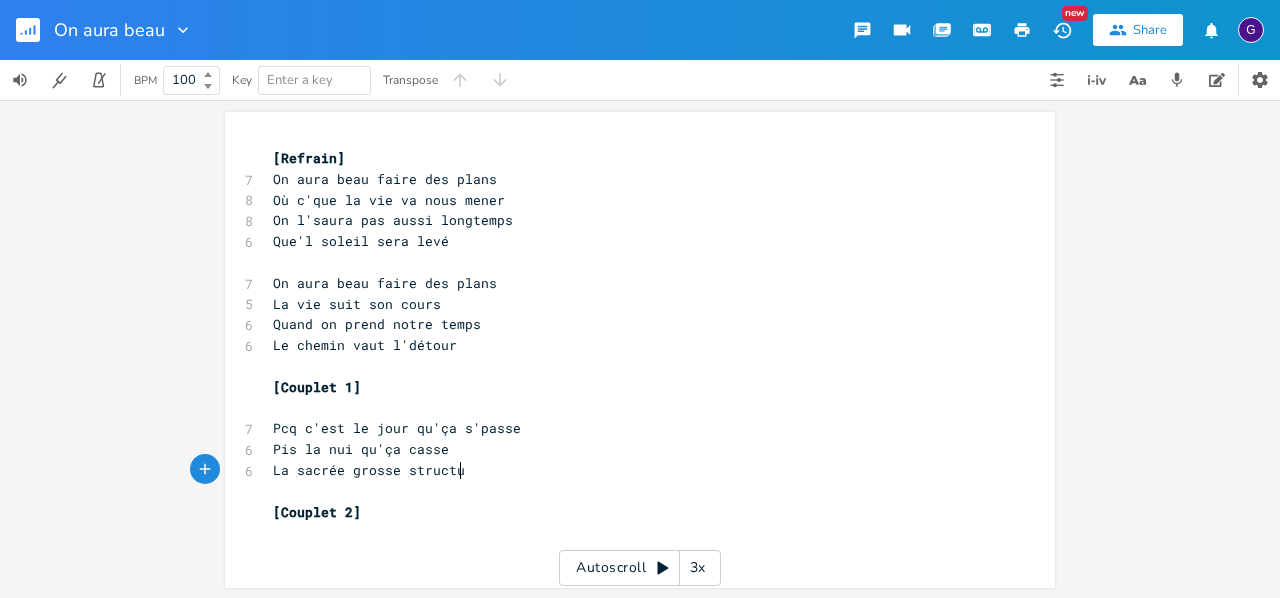 type on "ucture" 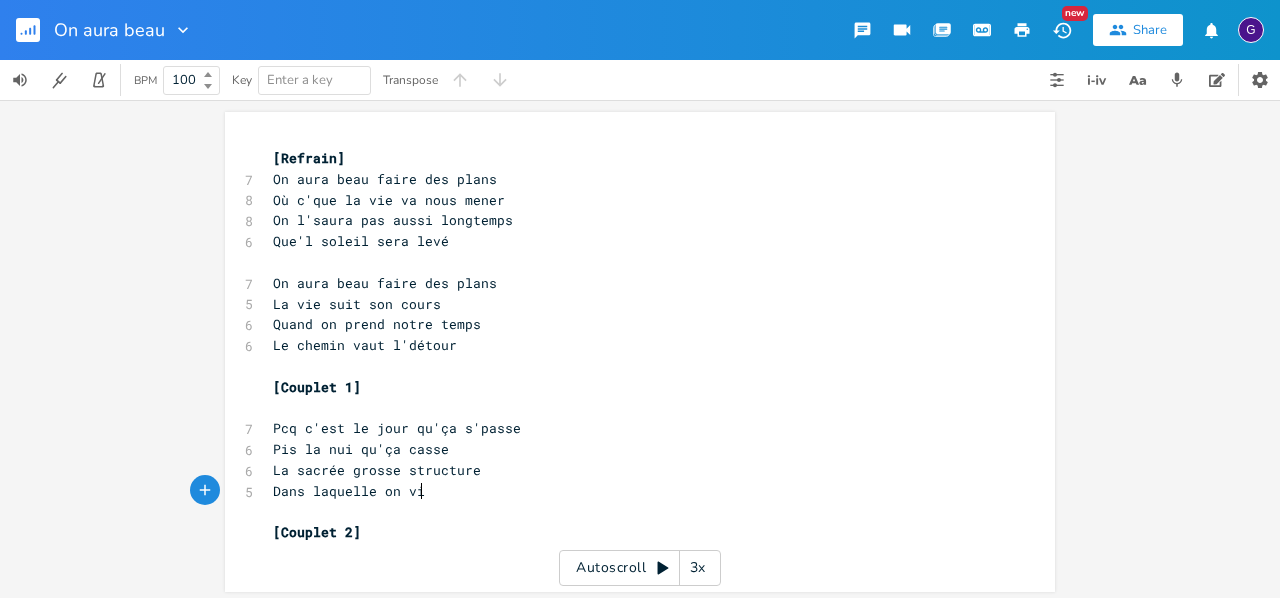 type on "Dans laquelle on vit" 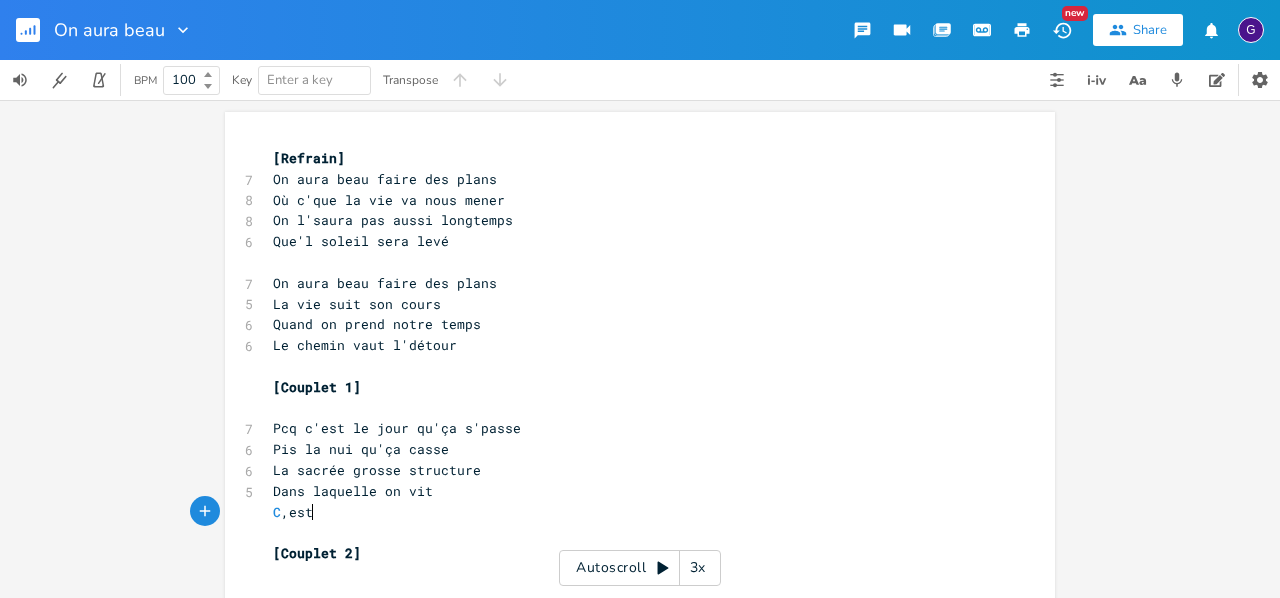 type on "C,est" 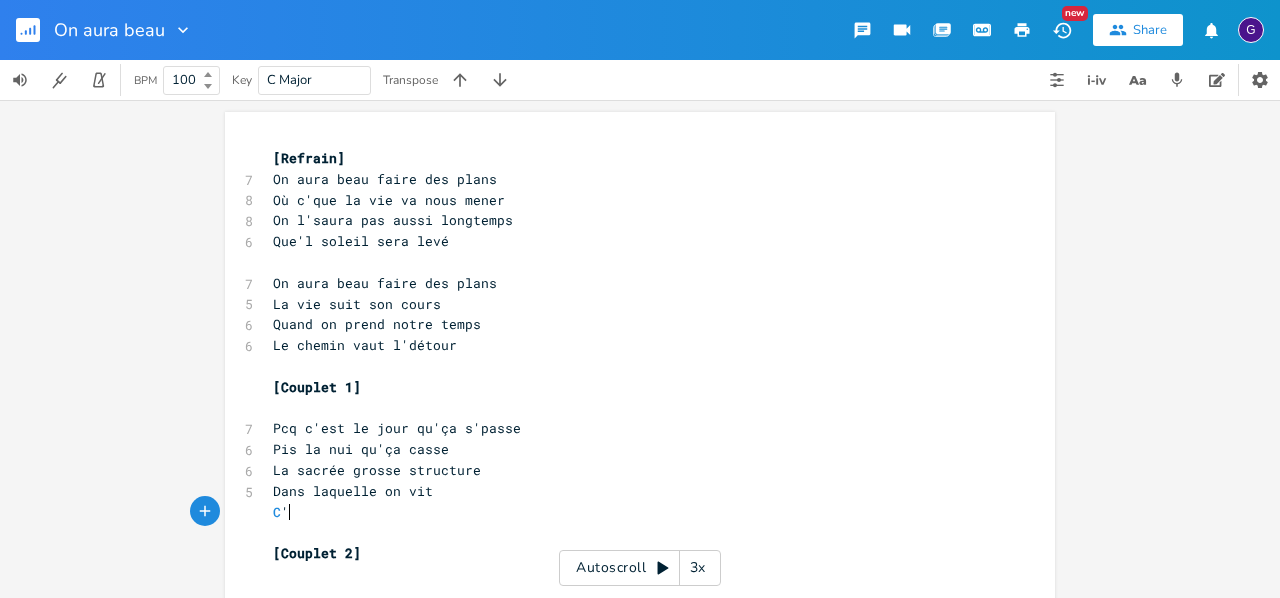 scroll, scrollTop: 0, scrollLeft: 2, axis: horizontal 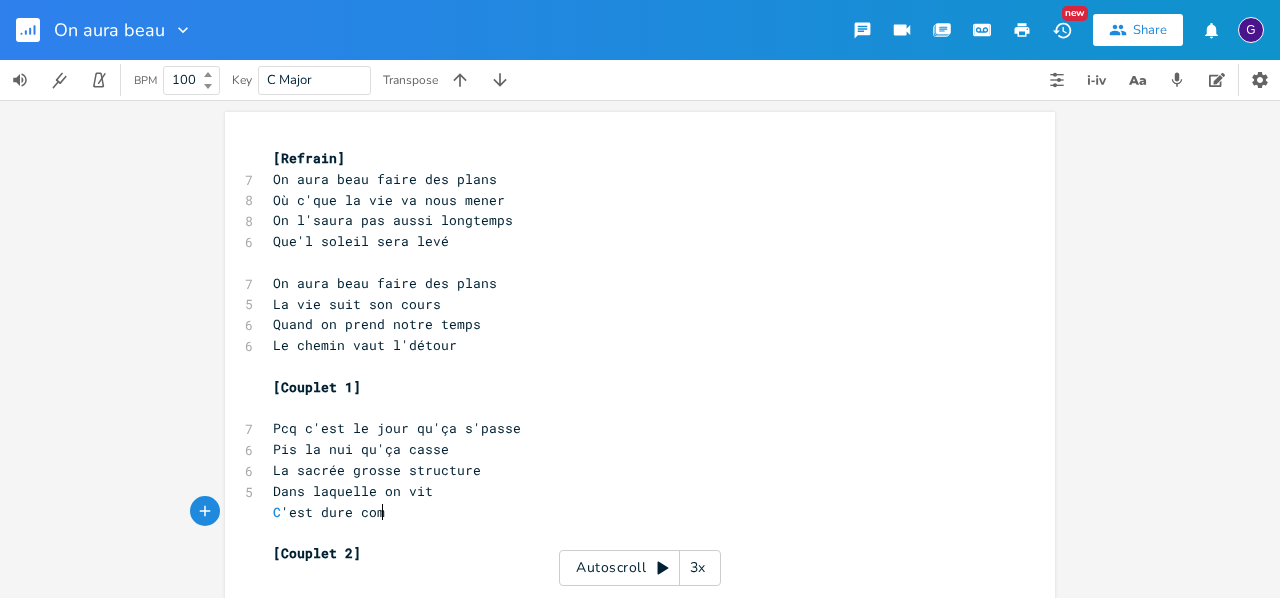 type on "'est dure come" 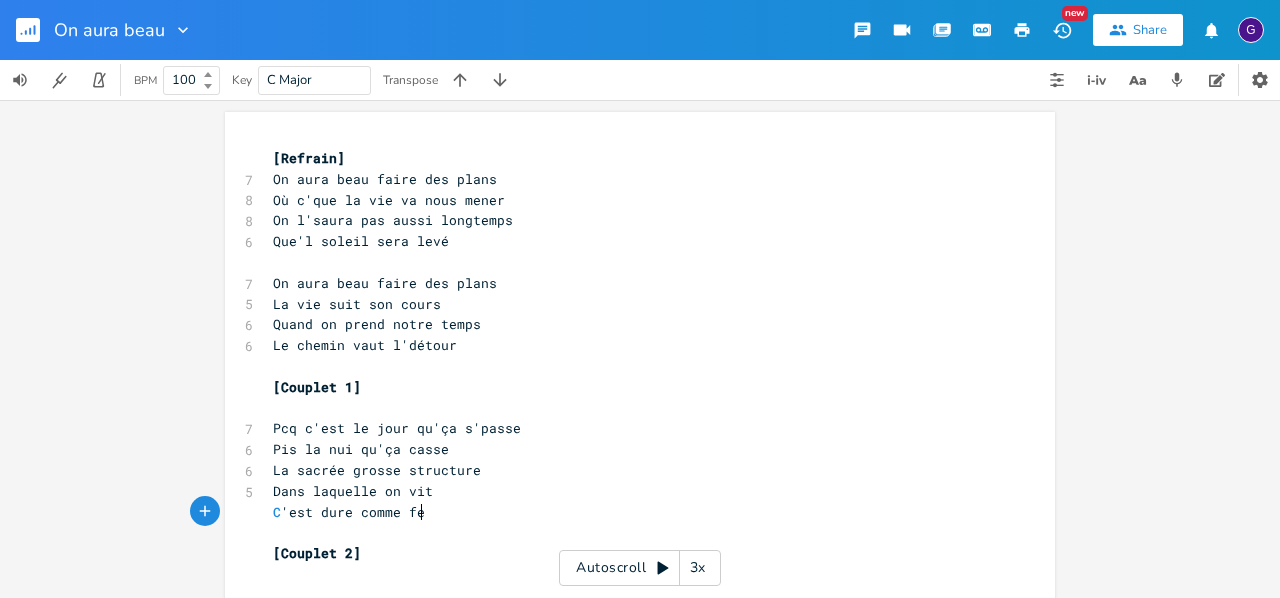 scroll, scrollTop: 0, scrollLeft: 36, axis: horizontal 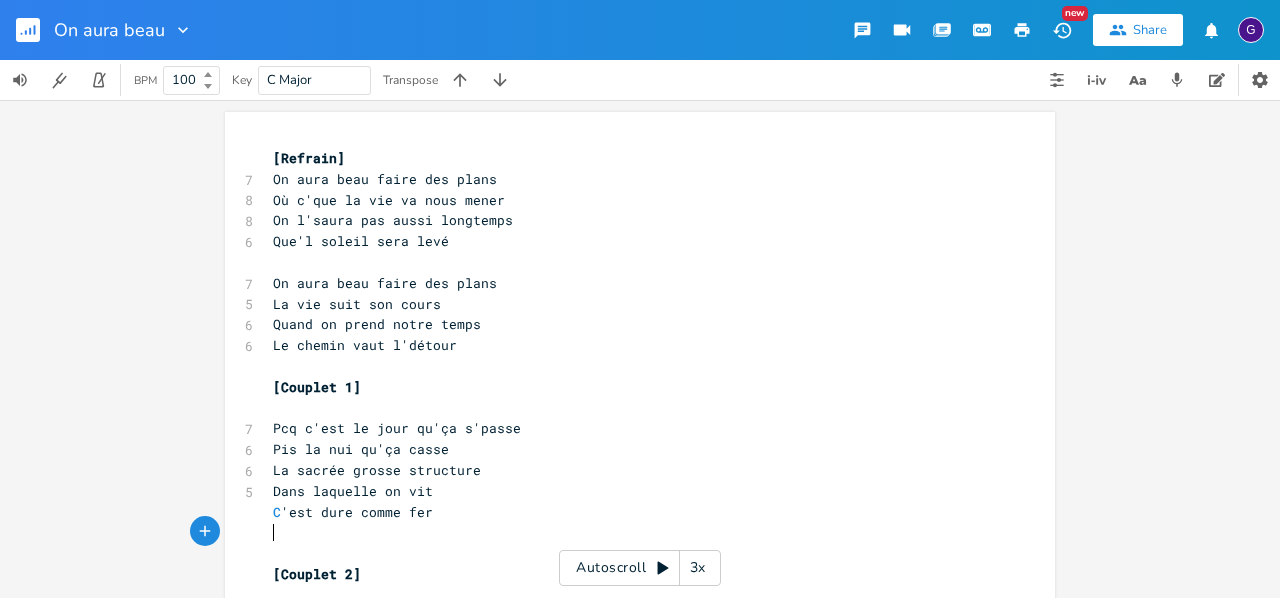 click on "C 'est dure comme fer" at bounding box center [353, 512] 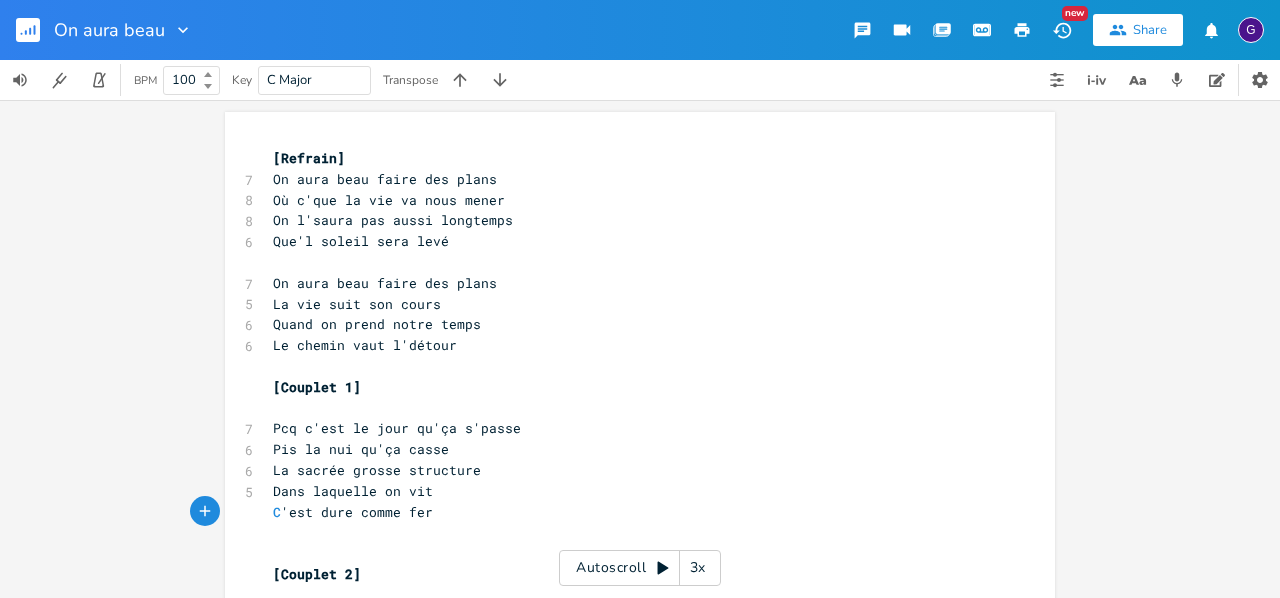 click on "C 'est dure comme fer" at bounding box center (353, 512) 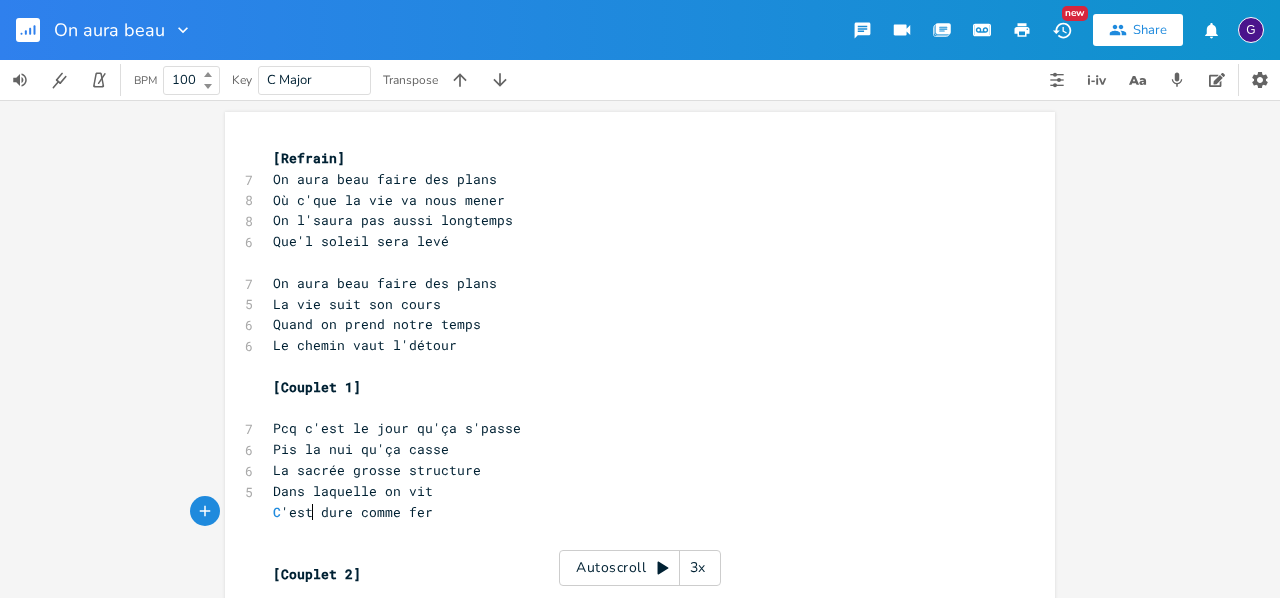 click on "C 'est dure comme fer" at bounding box center (630, 512) 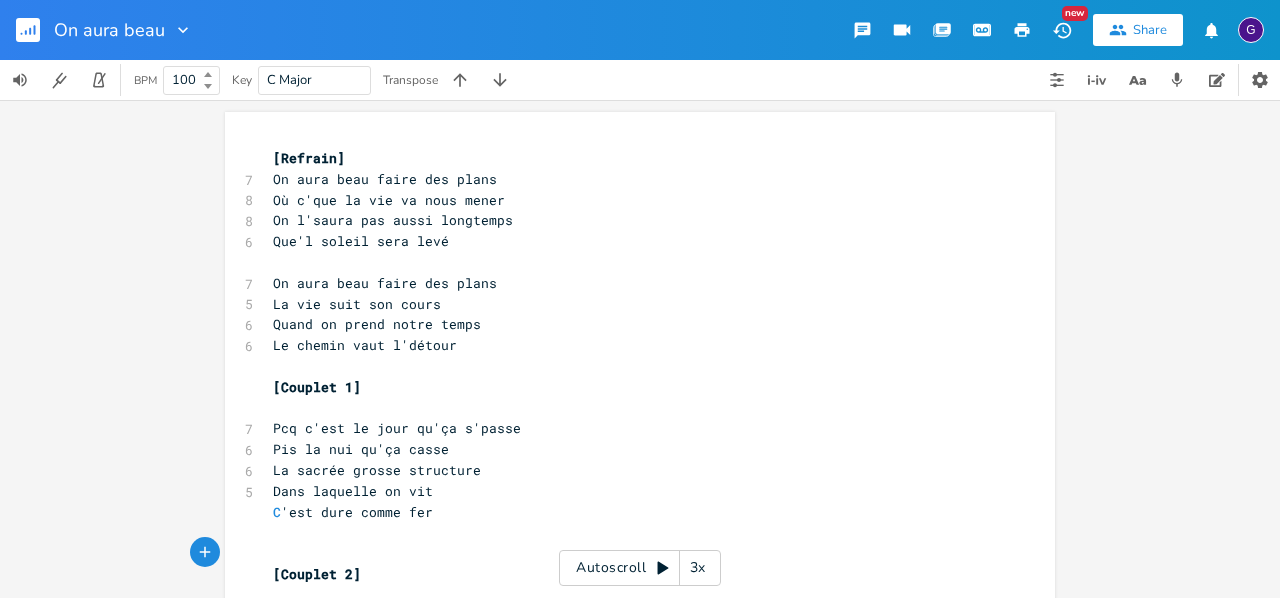 click on "​" at bounding box center (630, 553) 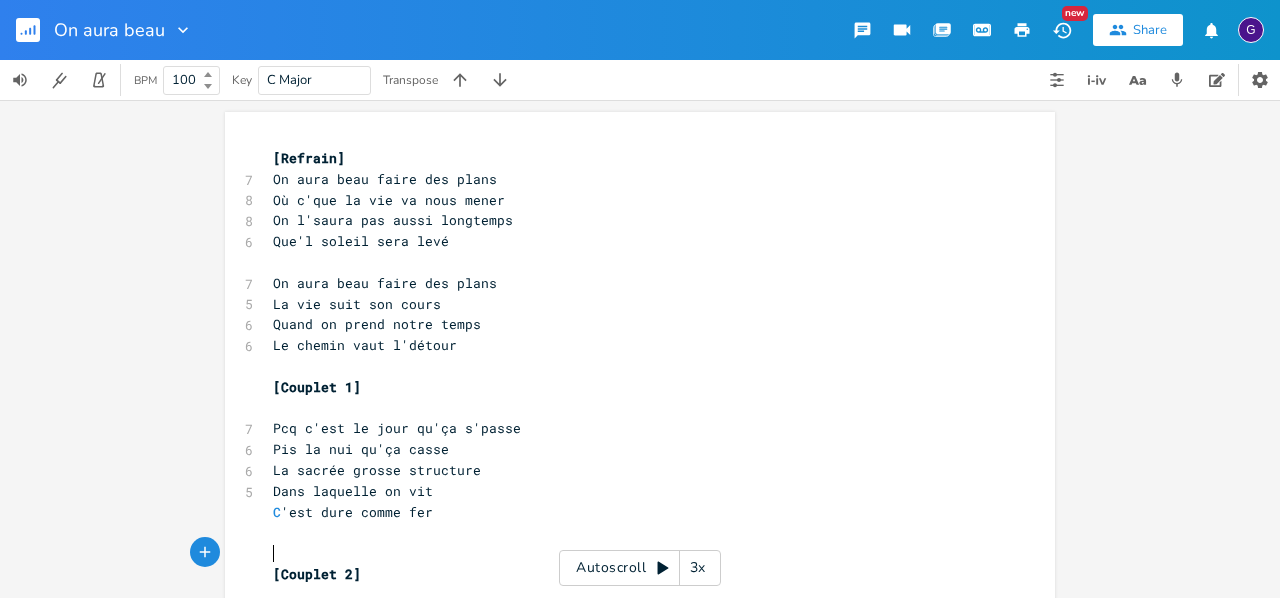 click on "​" at bounding box center (630, 532) 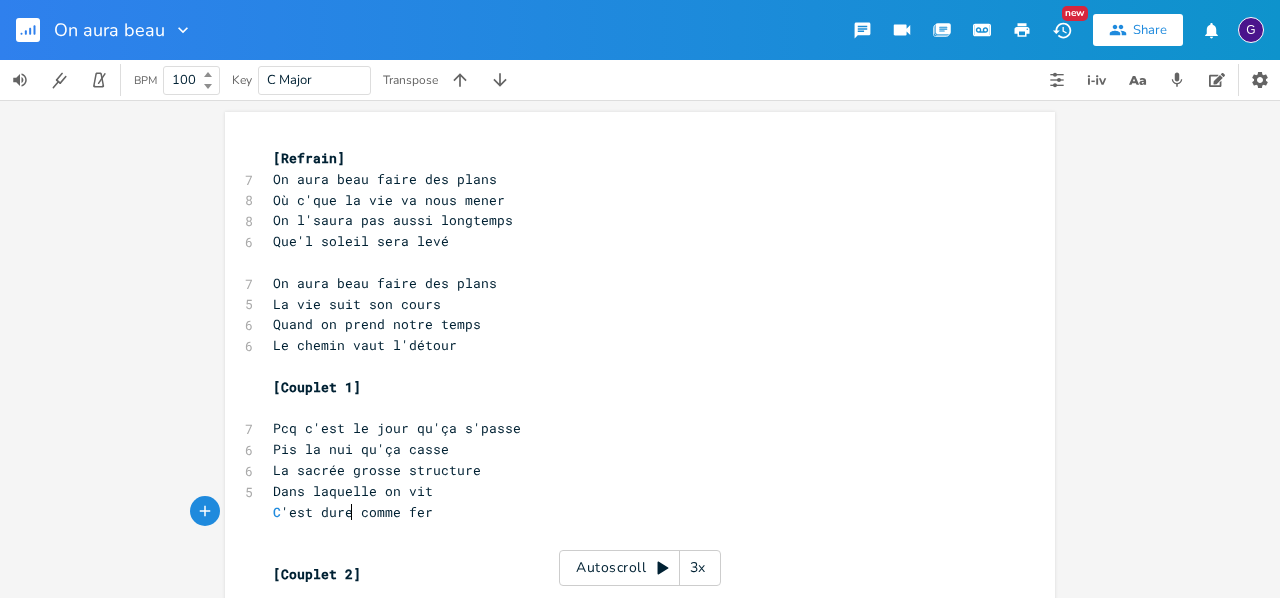 click on "C 'est dure comme fer" at bounding box center [630, 512] 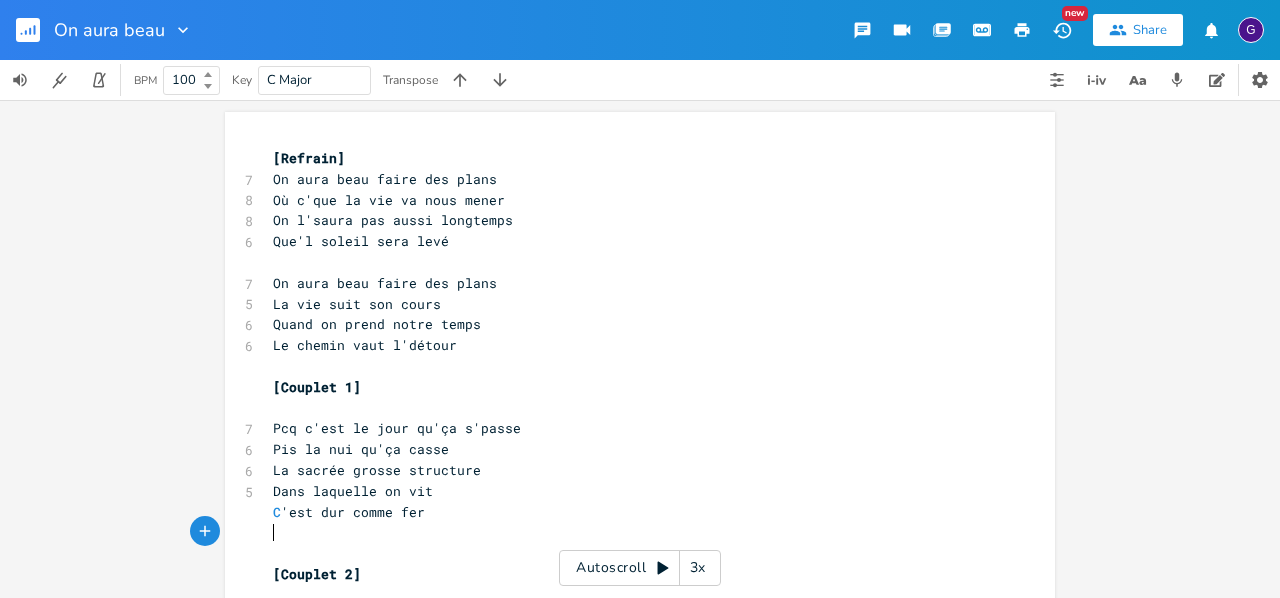 click on "​" at bounding box center (630, 553) 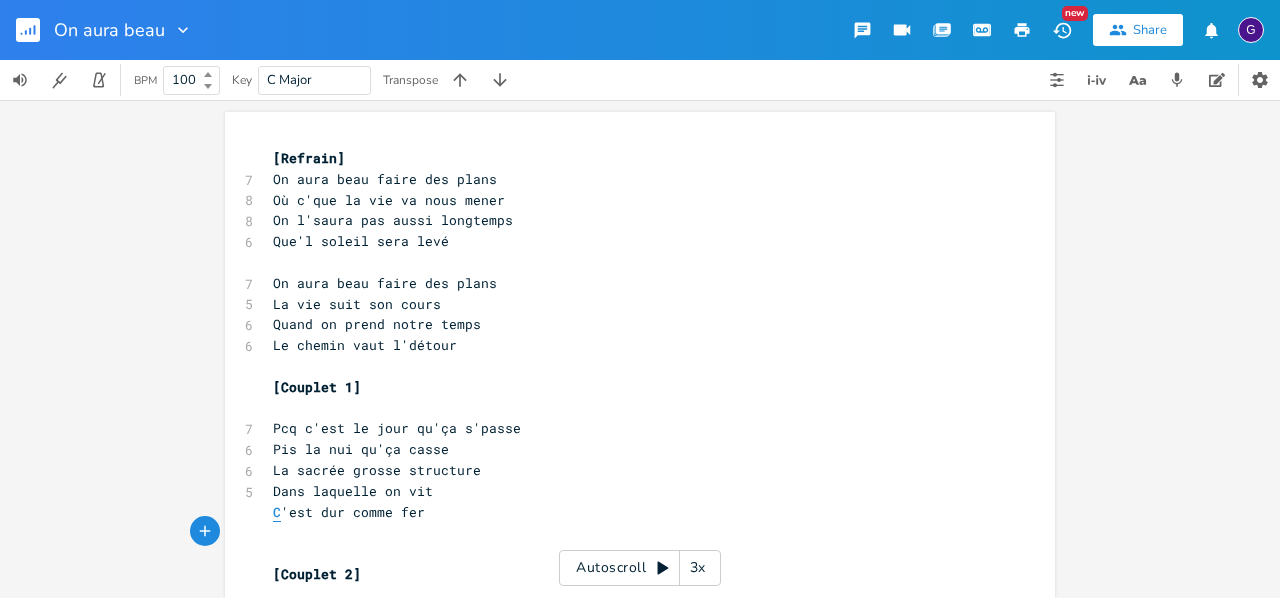 click on "C" at bounding box center [277, 512] 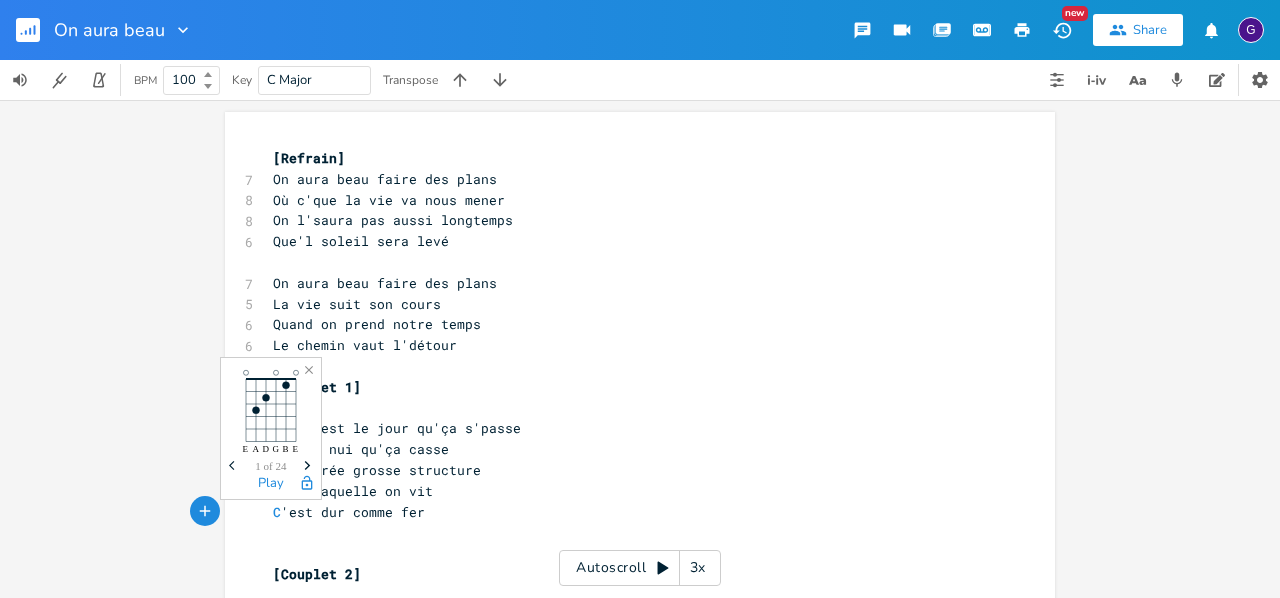 click 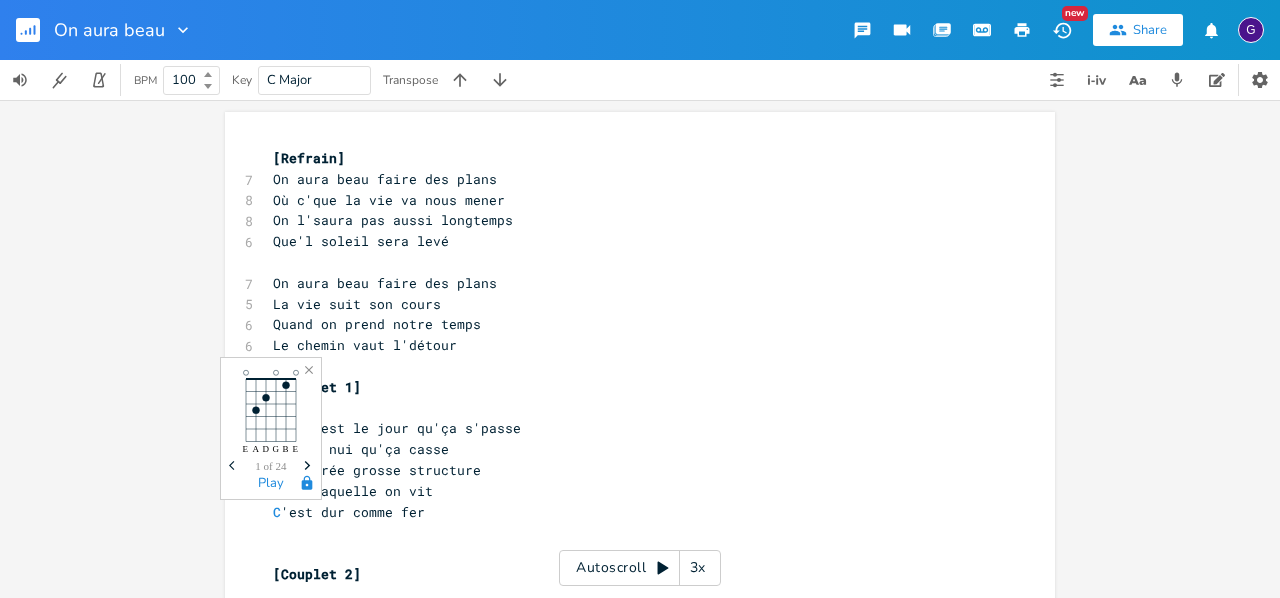 click 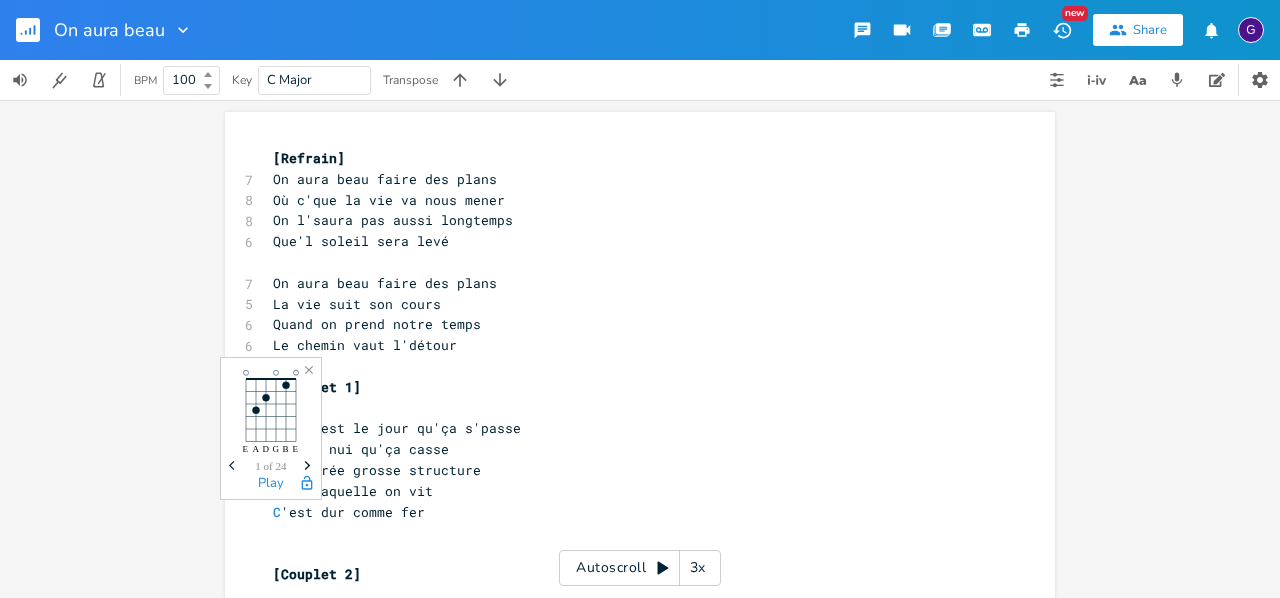 click on "Close" 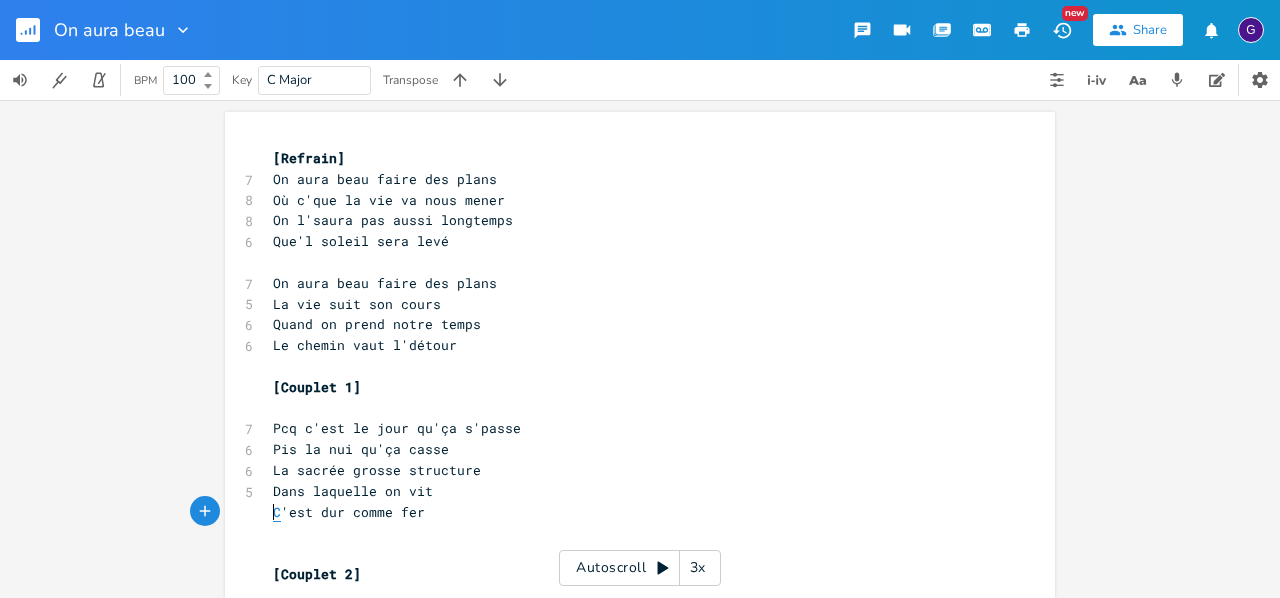 scroll, scrollTop: 0, scrollLeft: 0, axis: both 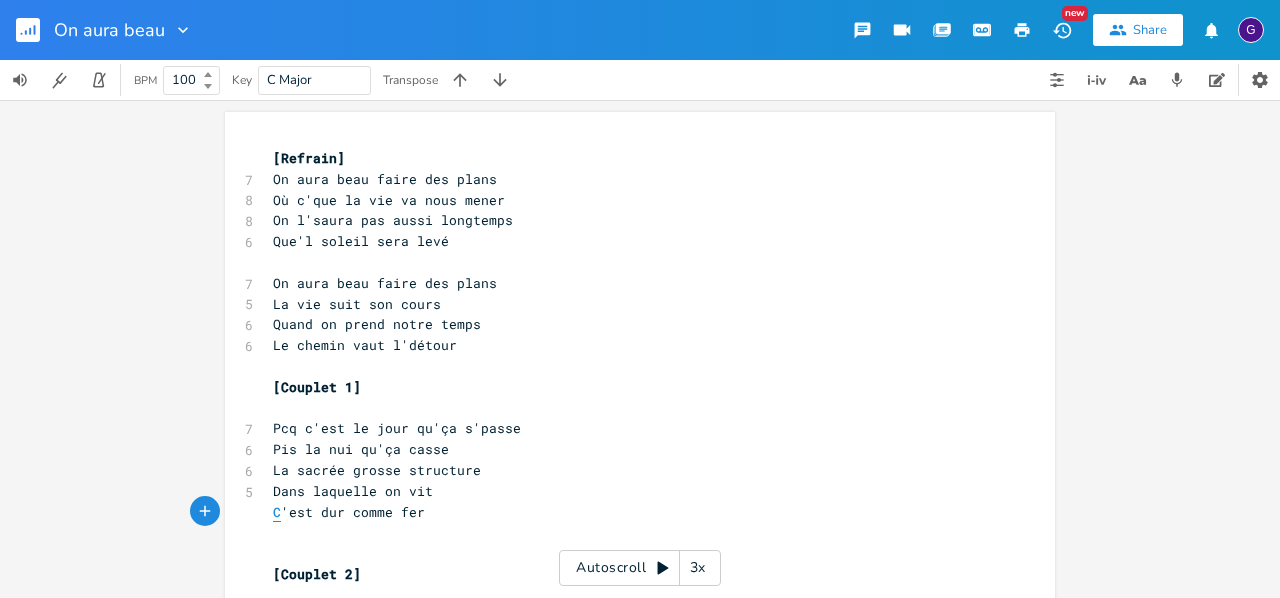 click on "C" at bounding box center (277, 512) 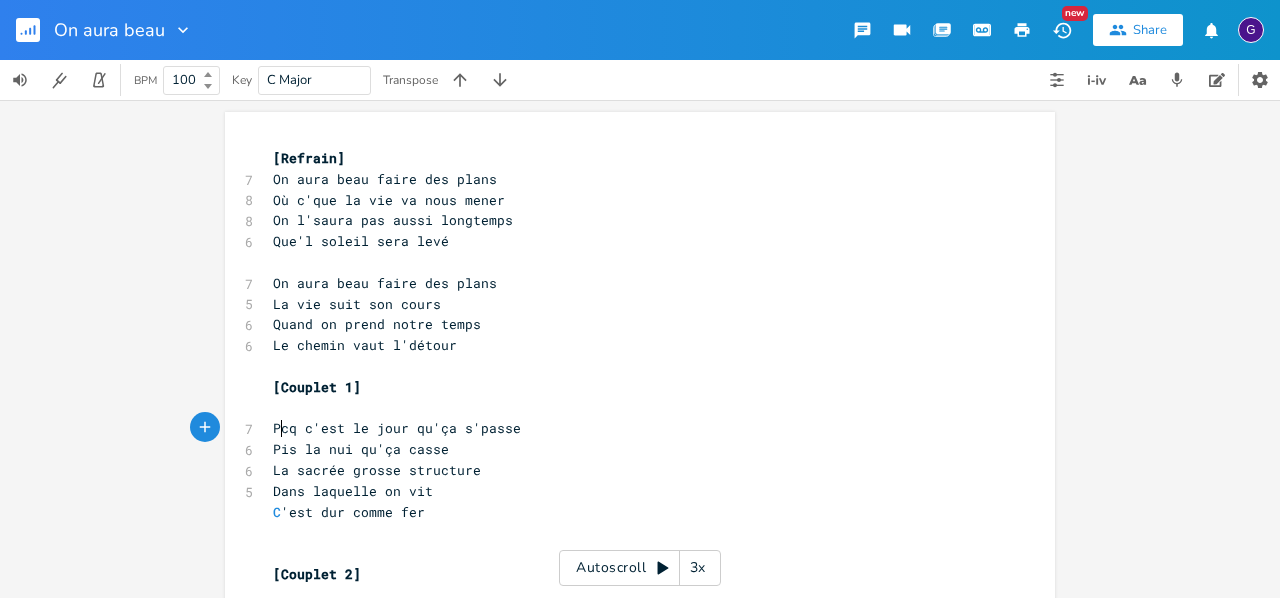 click on "Pcq c'est le jour qu'ça s'passe" at bounding box center (397, 428) 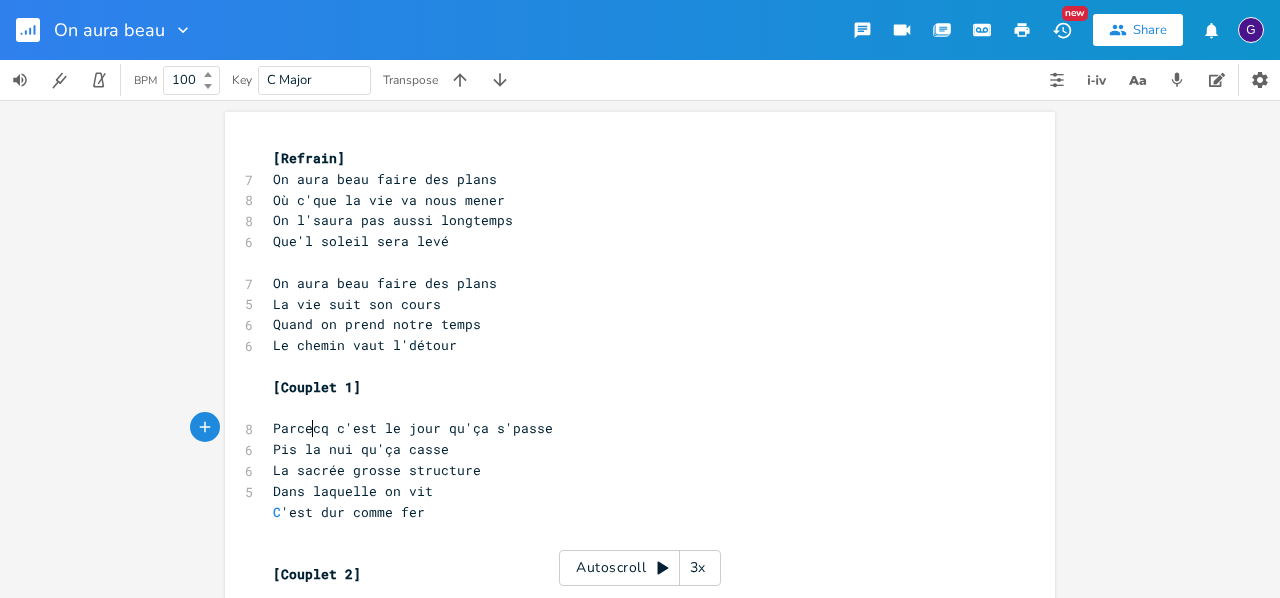 type on "arce" 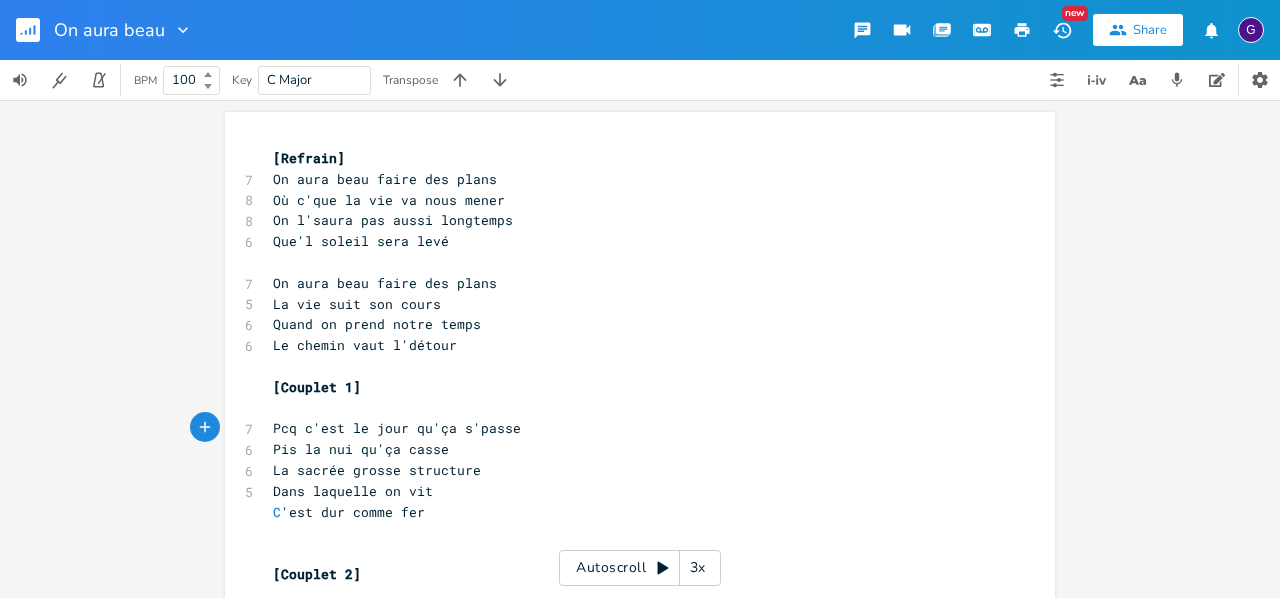 click on "C 'est dur comme fer" at bounding box center [630, 512] 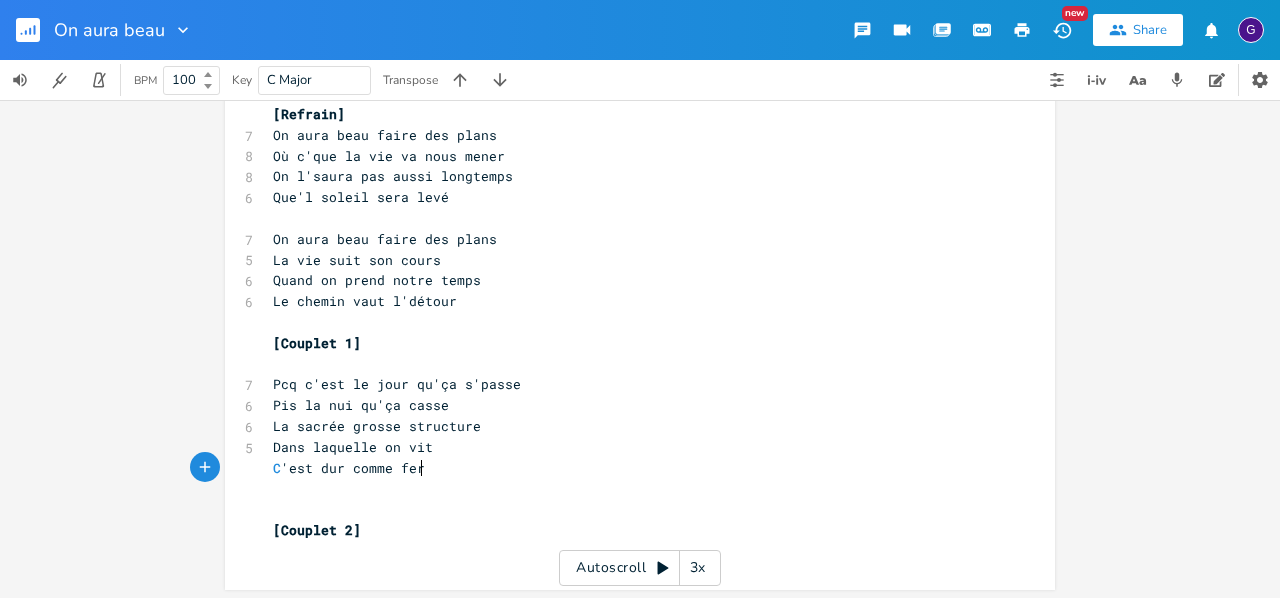 scroll, scrollTop: 48, scrollLeft: 0, axis: vertical 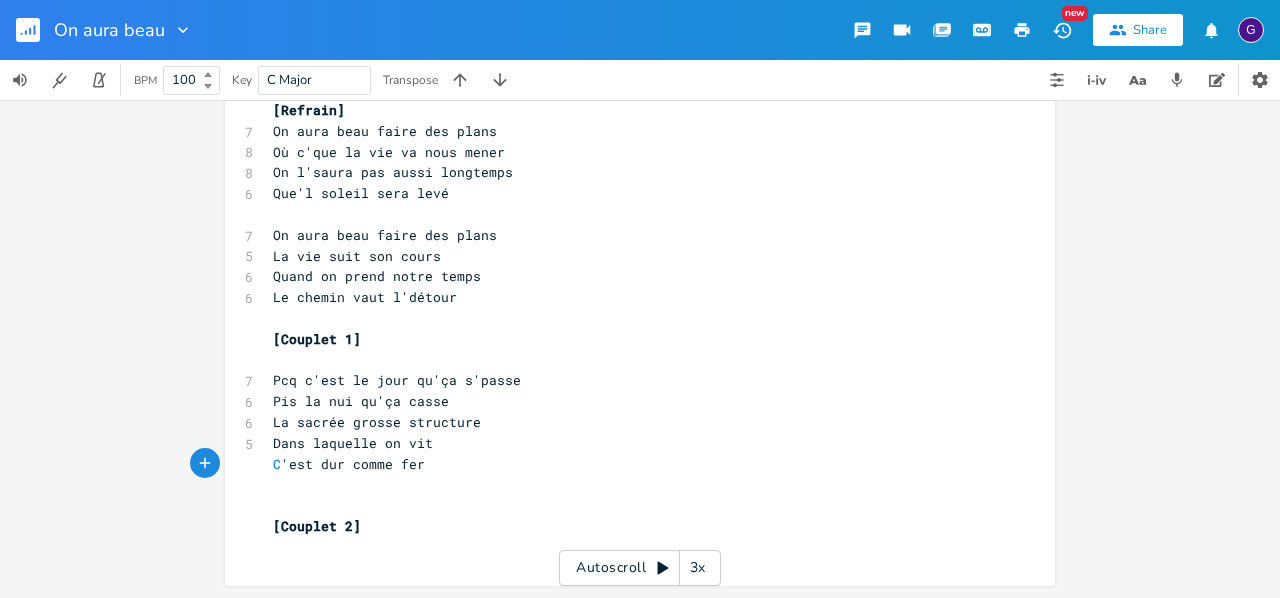 click on "Pis la nui qu'ça casse" at bounding box center [361, 401] 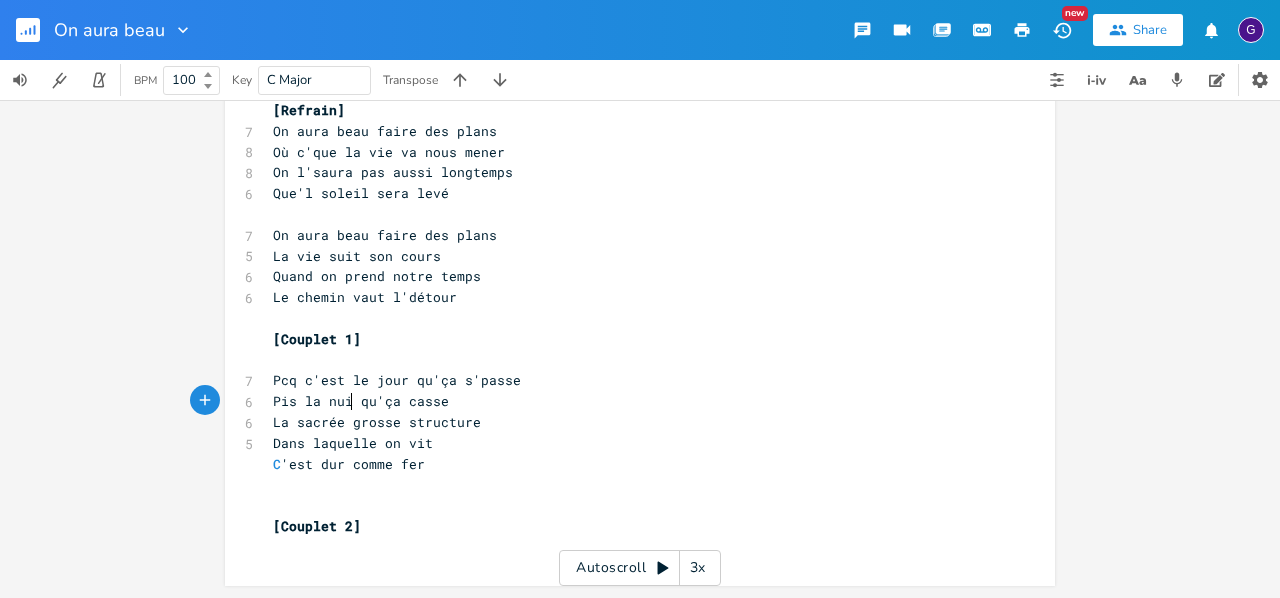 type on "e" 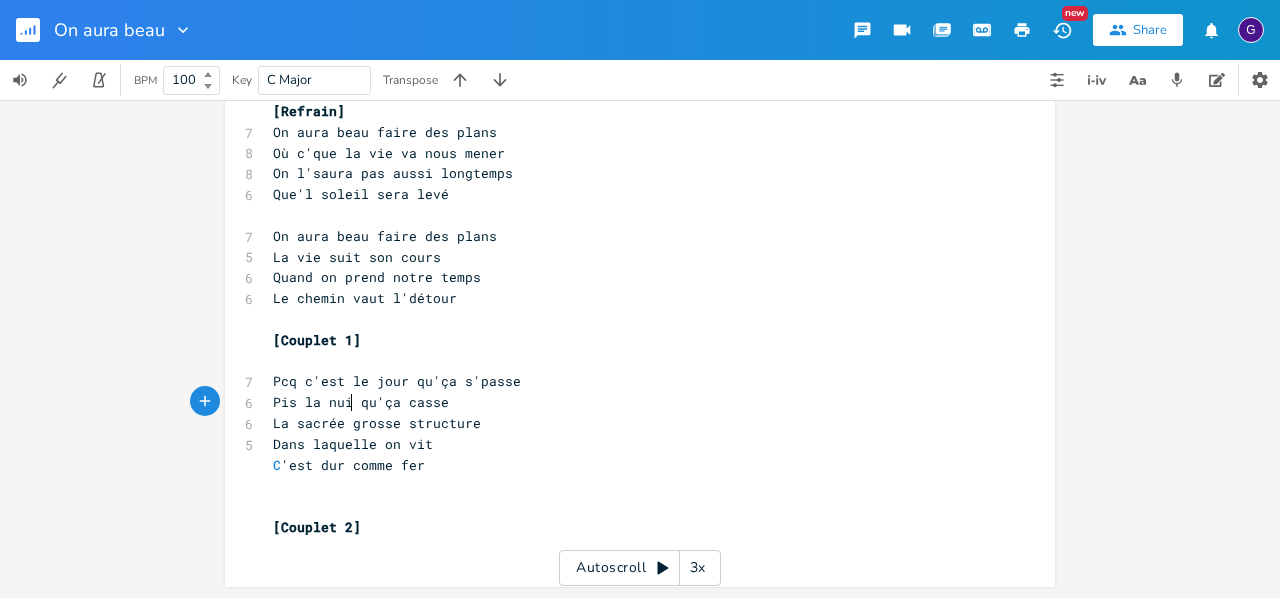 type on "t" 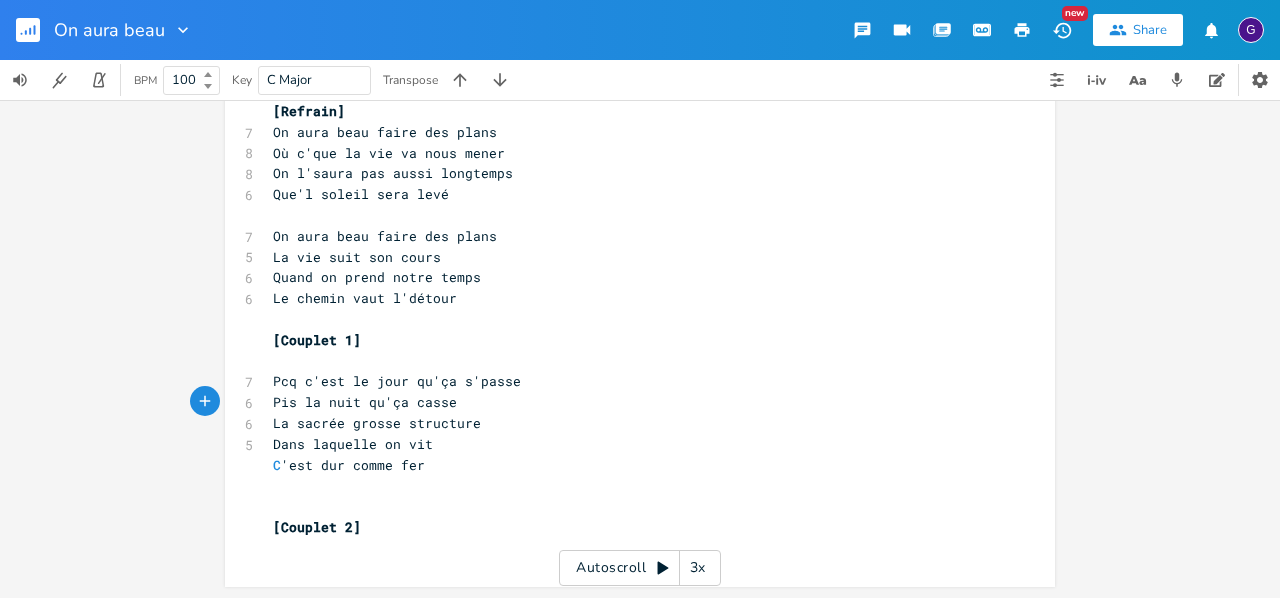 scroll, scrollTop: 48, scrollLeft: 0, axis: vertical 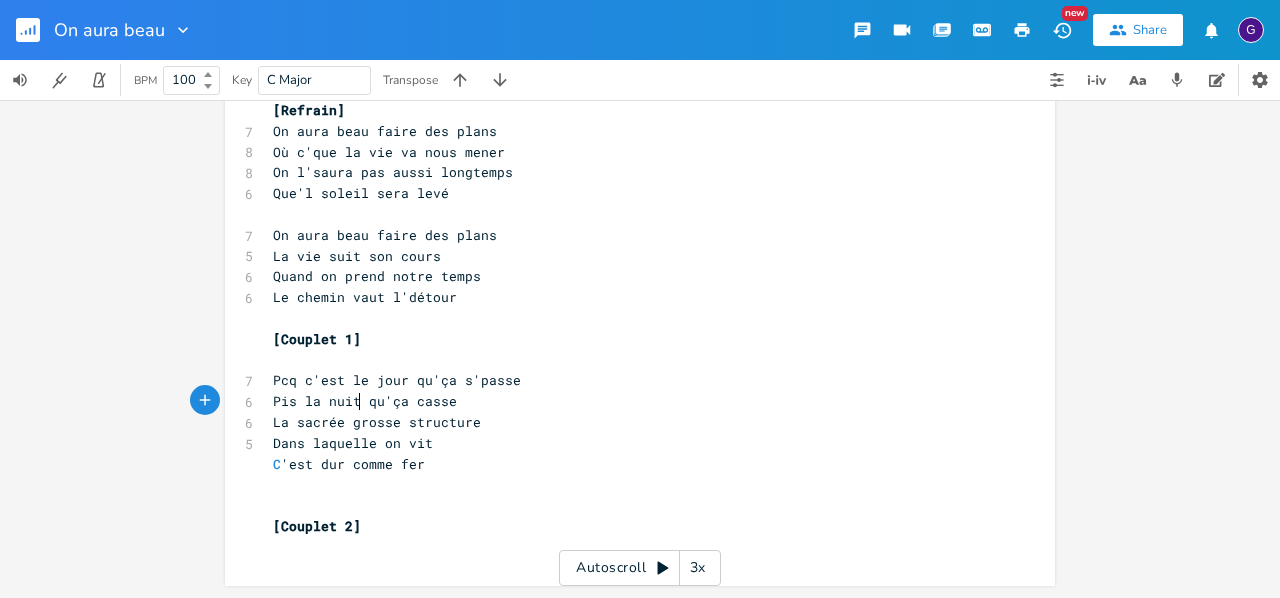 click on "​" at bounding box center (630, 484) 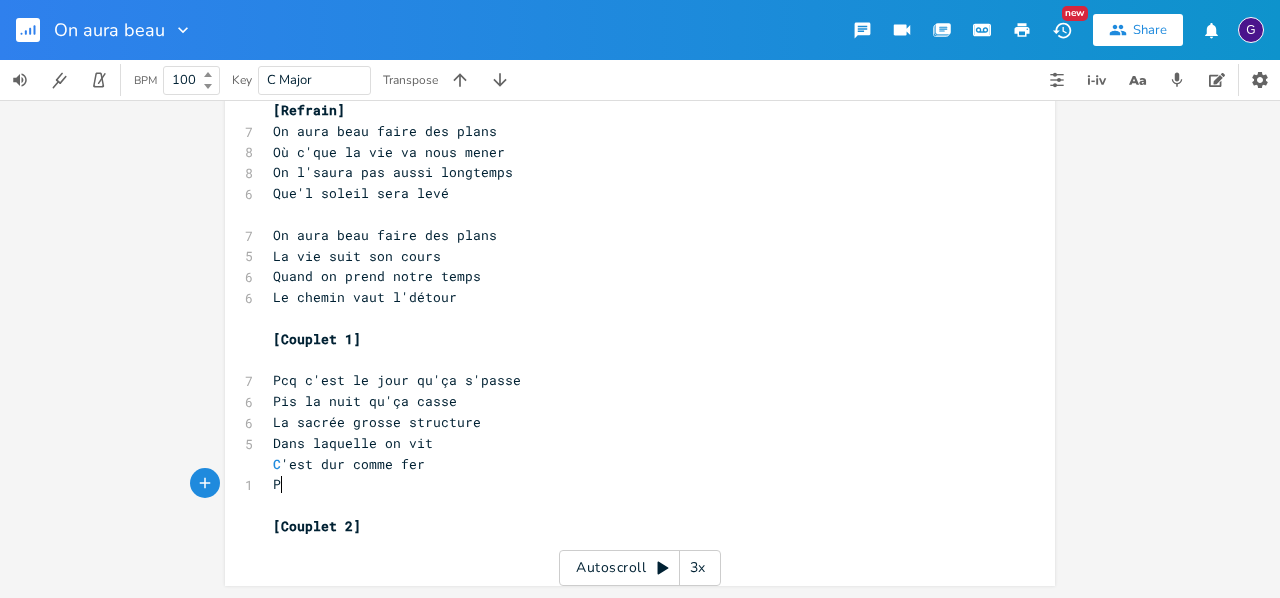 scroll, scrollTop: 0, scrollLeft: 14, axis: horizontal 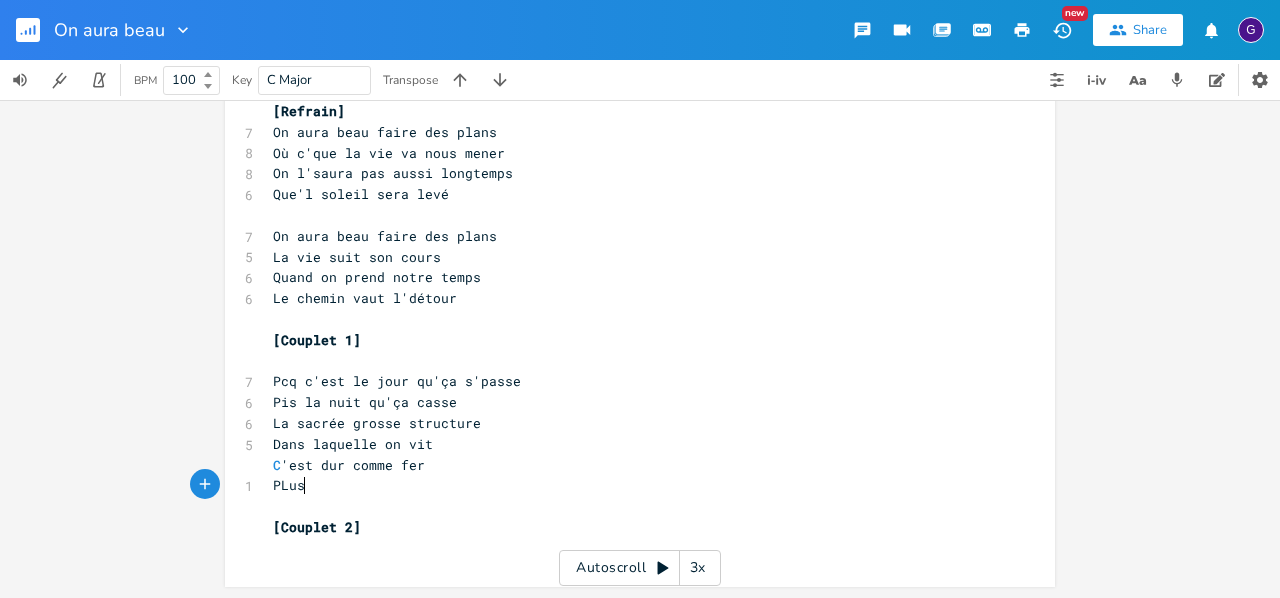 type on "PLus" 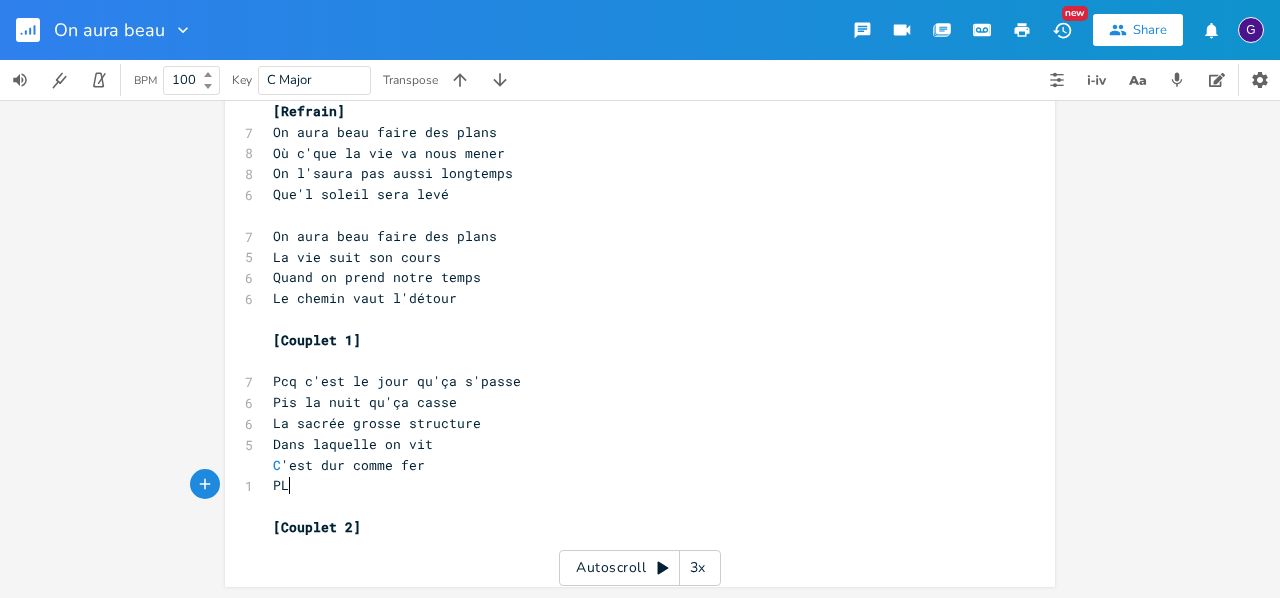 type on "l" 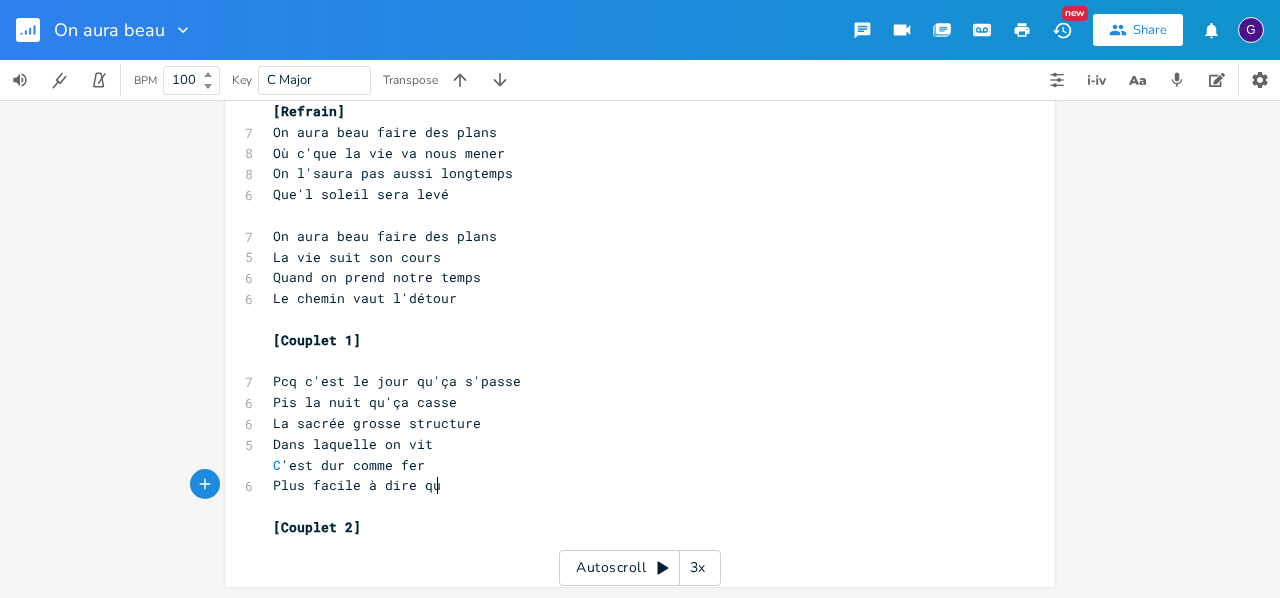 type on "lus facile à dire qu,a" 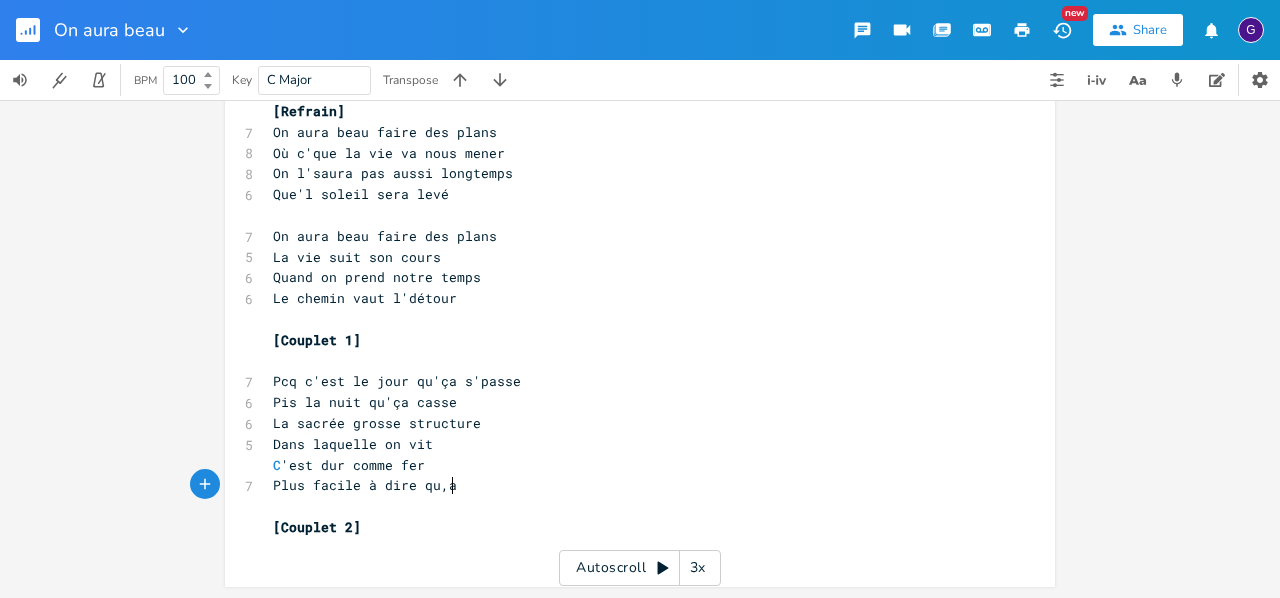 scroll, scrollTop: 0, scrollLeft: 117, axis: horizontal 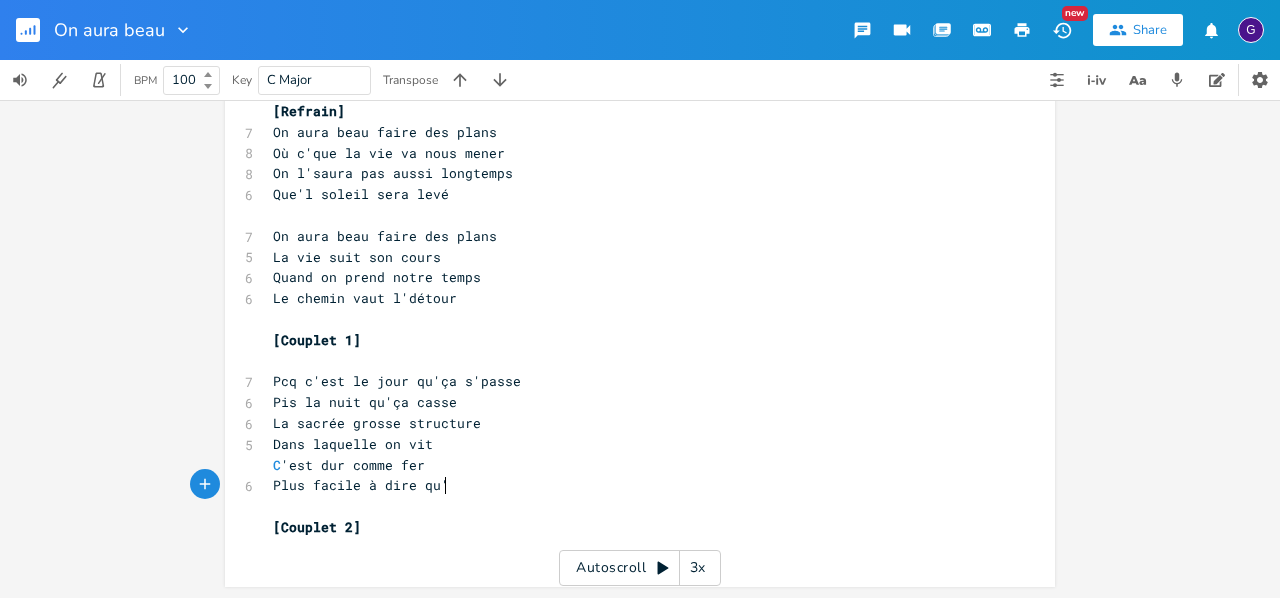 type on "'a" 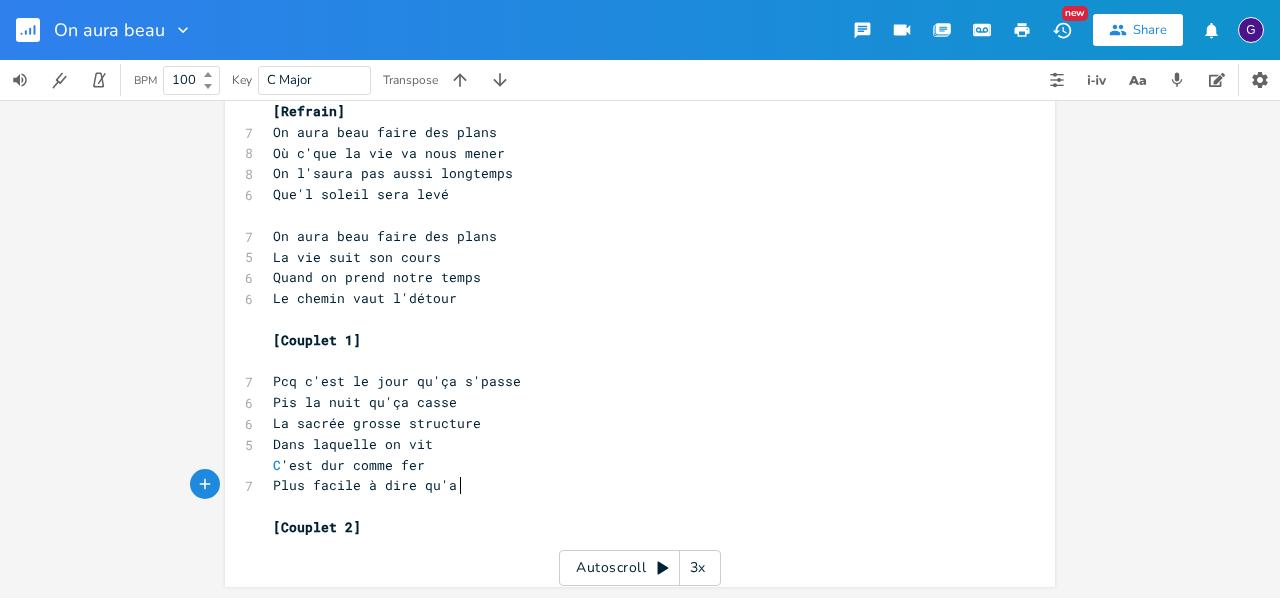scroll, scrollTop: 0, scrollLeft: 11, axis: horizontal 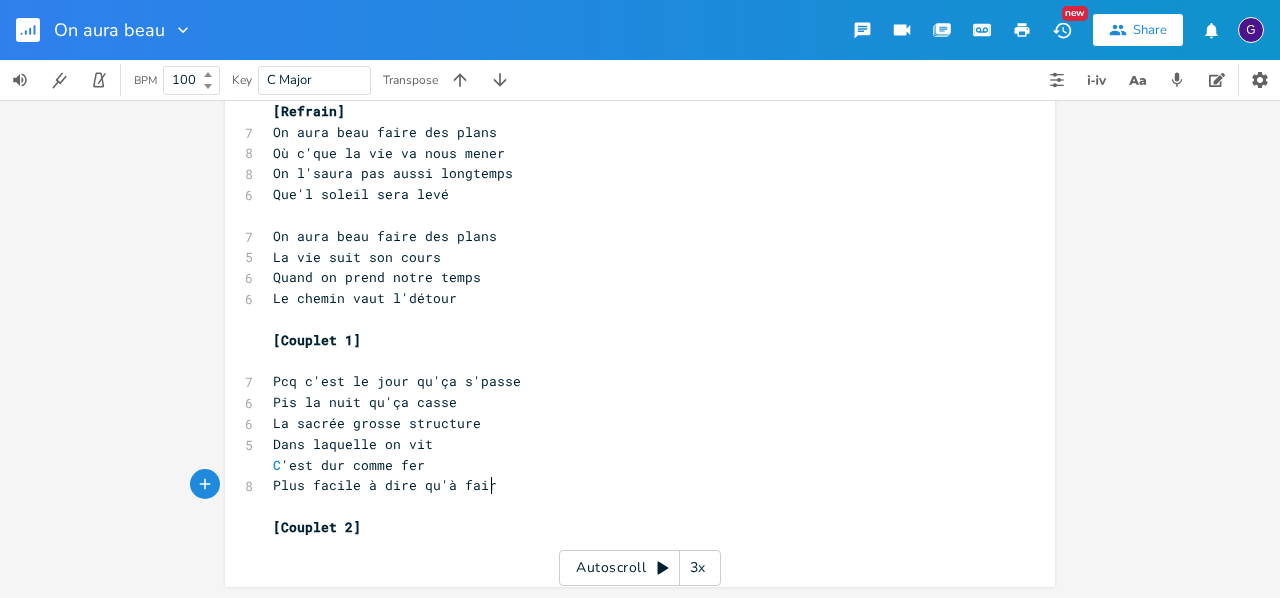type on "à faire" 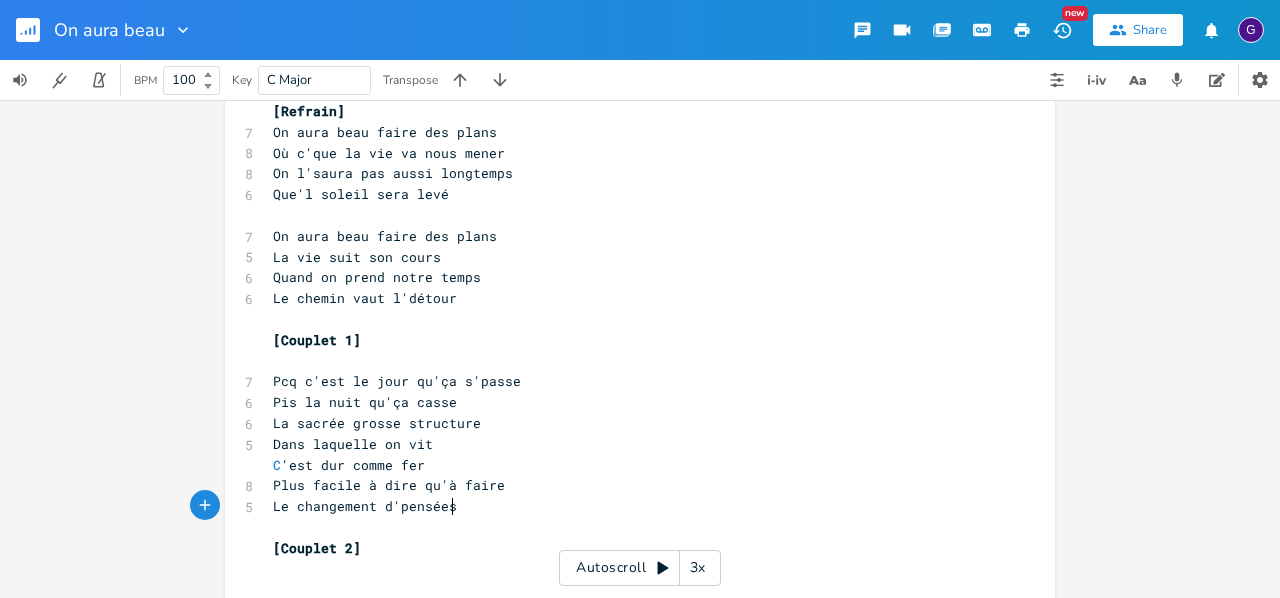 type on "Le changement d'pensées" 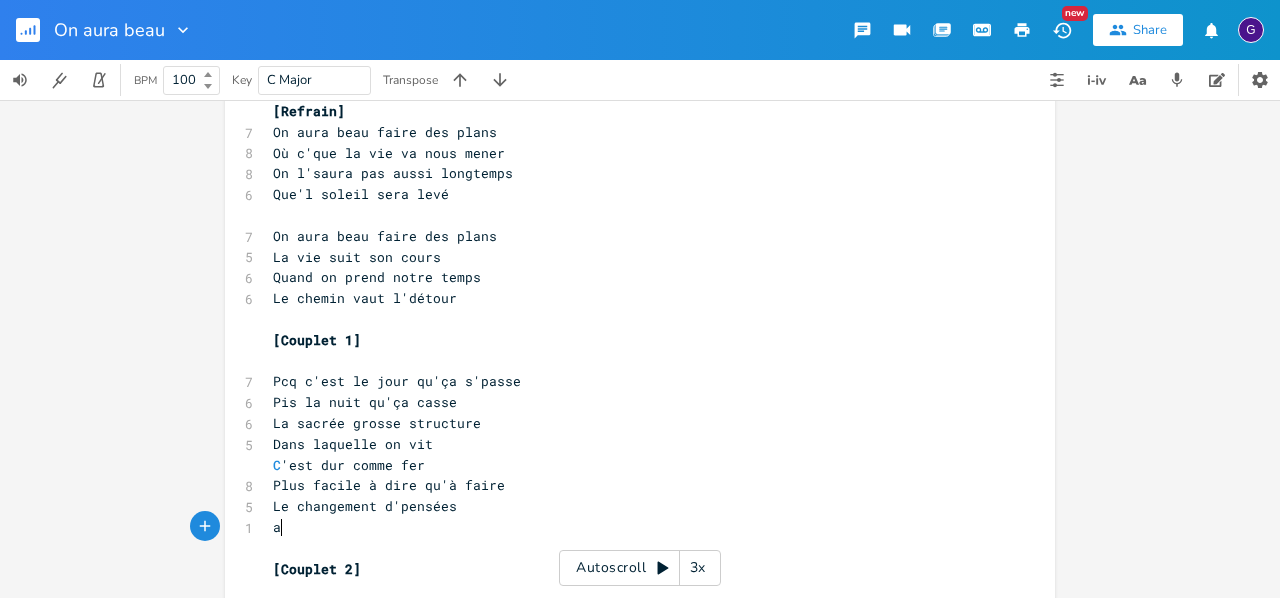 scroll, scrollTop: 0, scrollLeft: 13, axis: horizontal 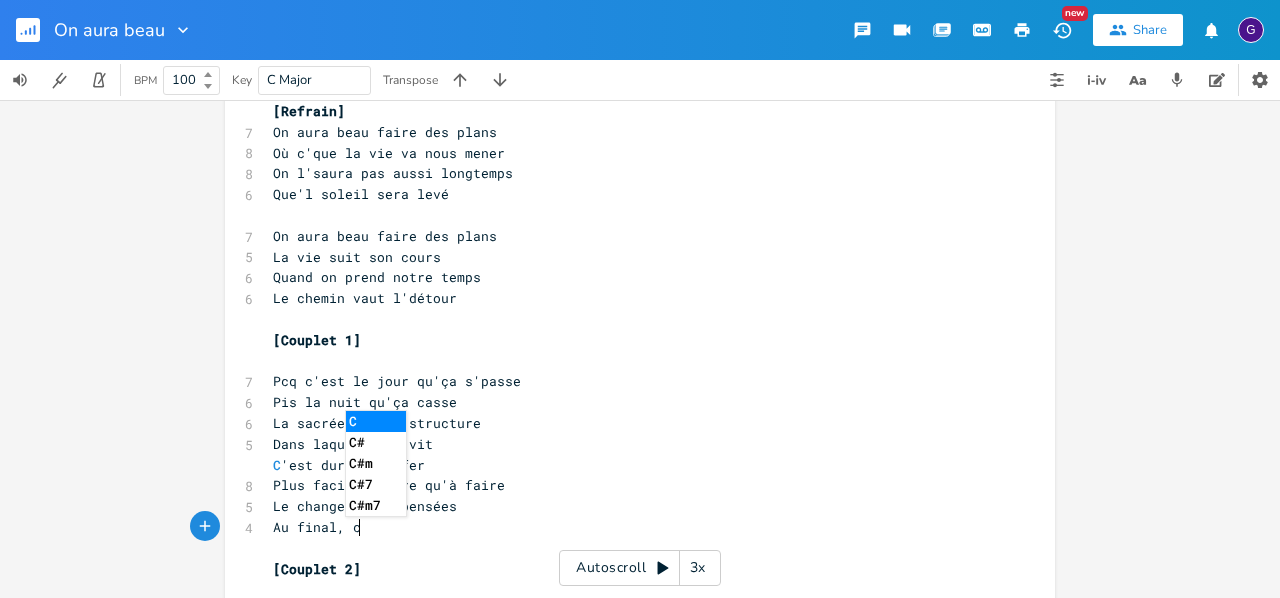 type on "Au final, ce" 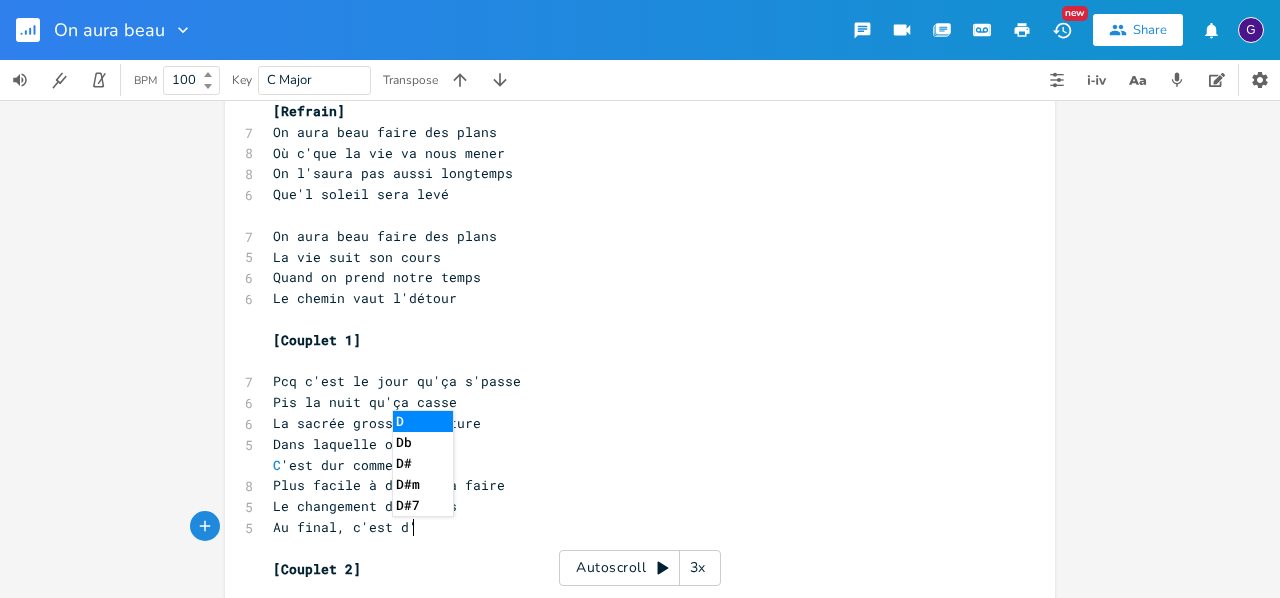 type on "'est d'é" 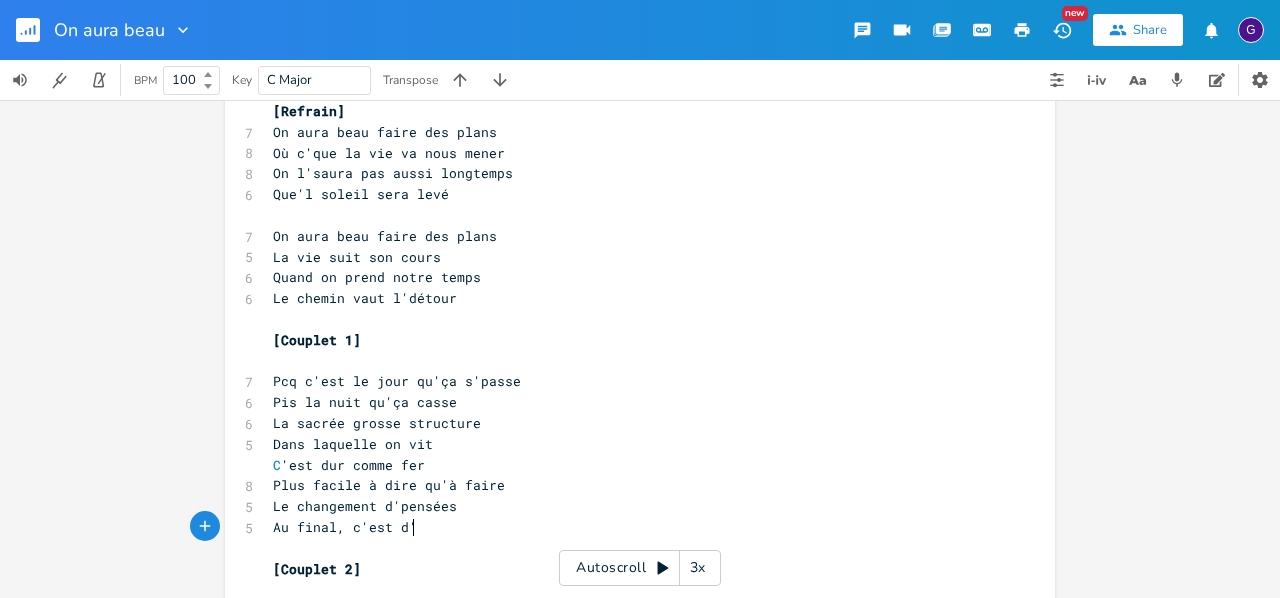 type on "," 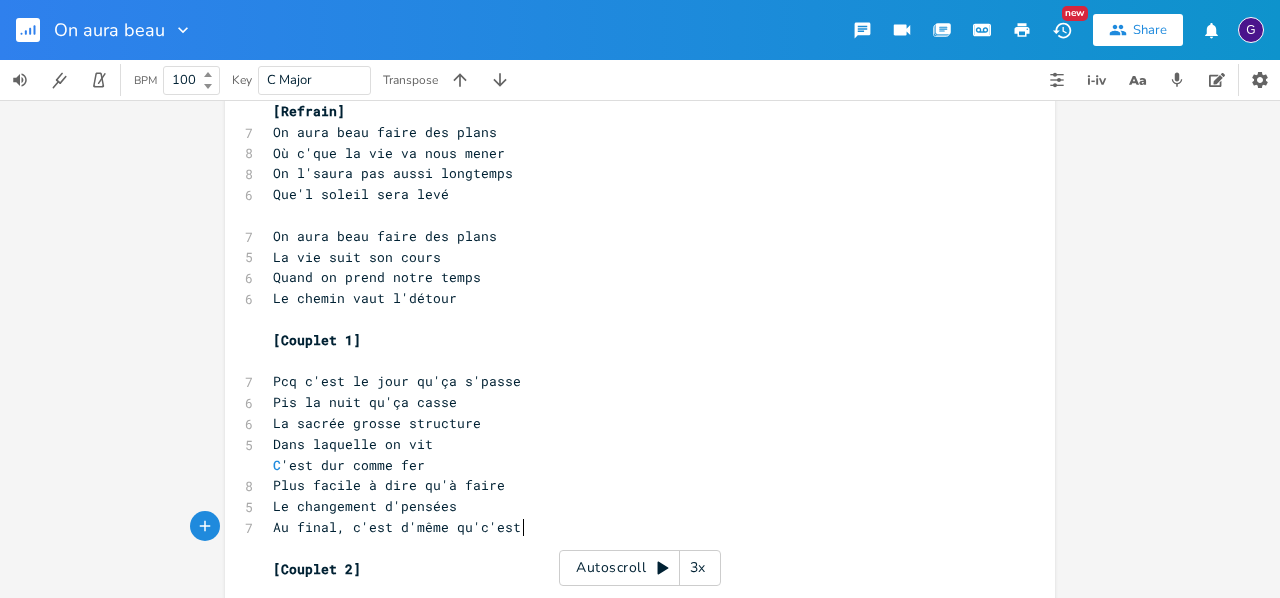 scroll, scrollTop: 0, scrollLeft: 88, axis: horizontal 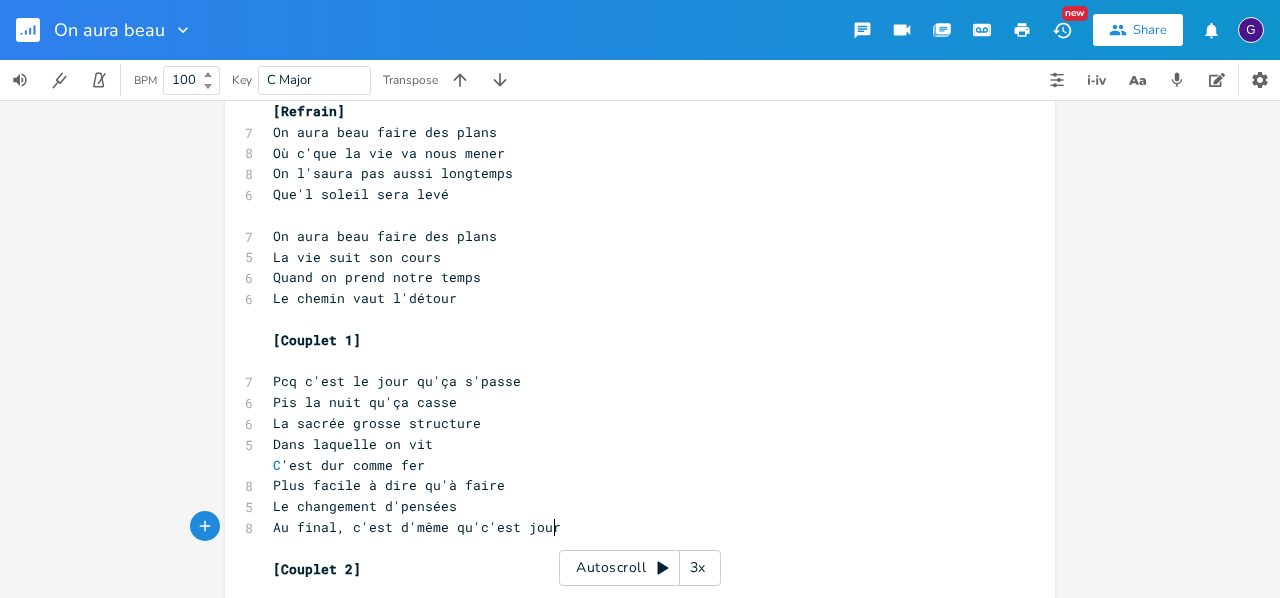 type on "même qu'c'est jouré" 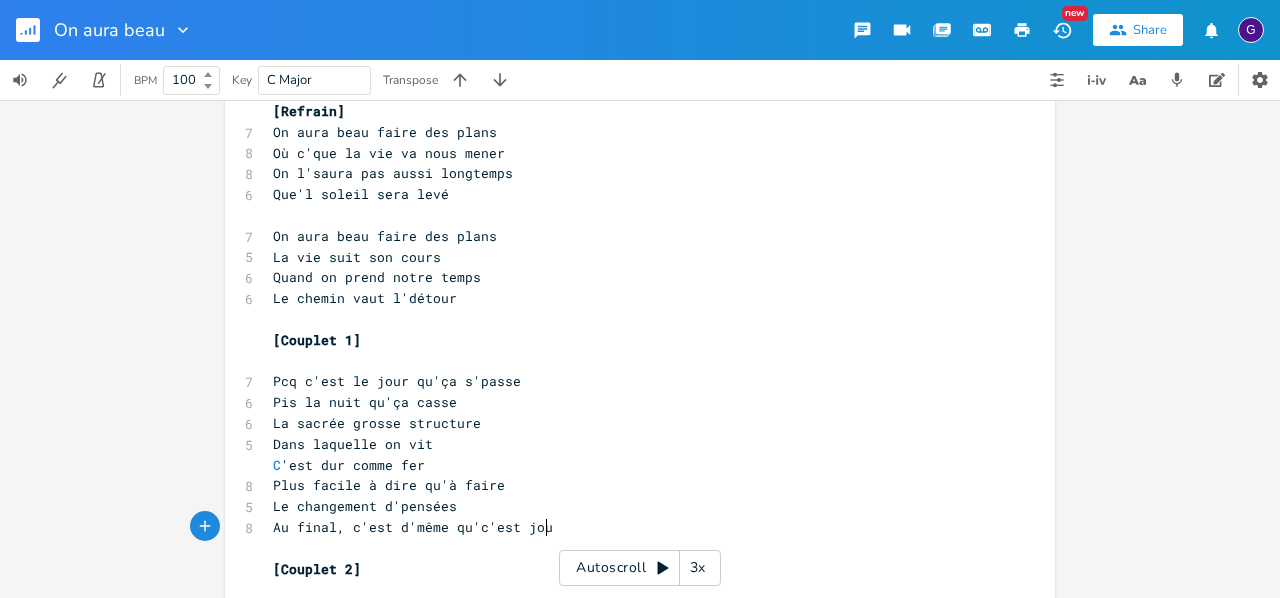 type on "é" 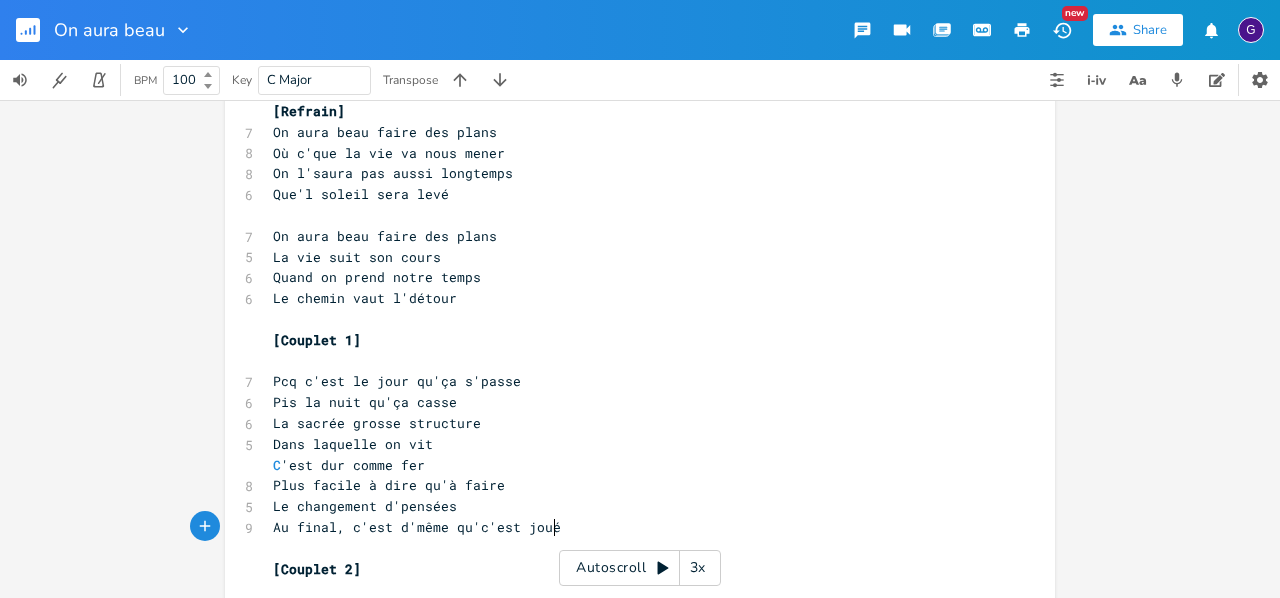 scroll, scrollTop: 0, scrollLeft: 6, axis: horizontal 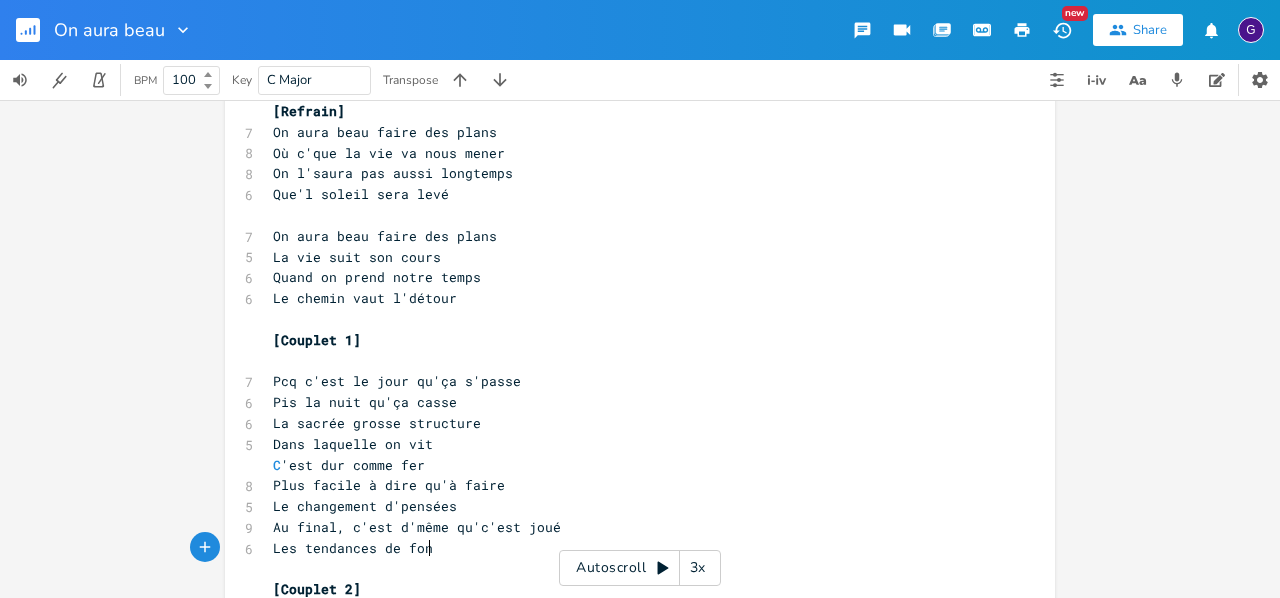 type on "Les tendances de fond" 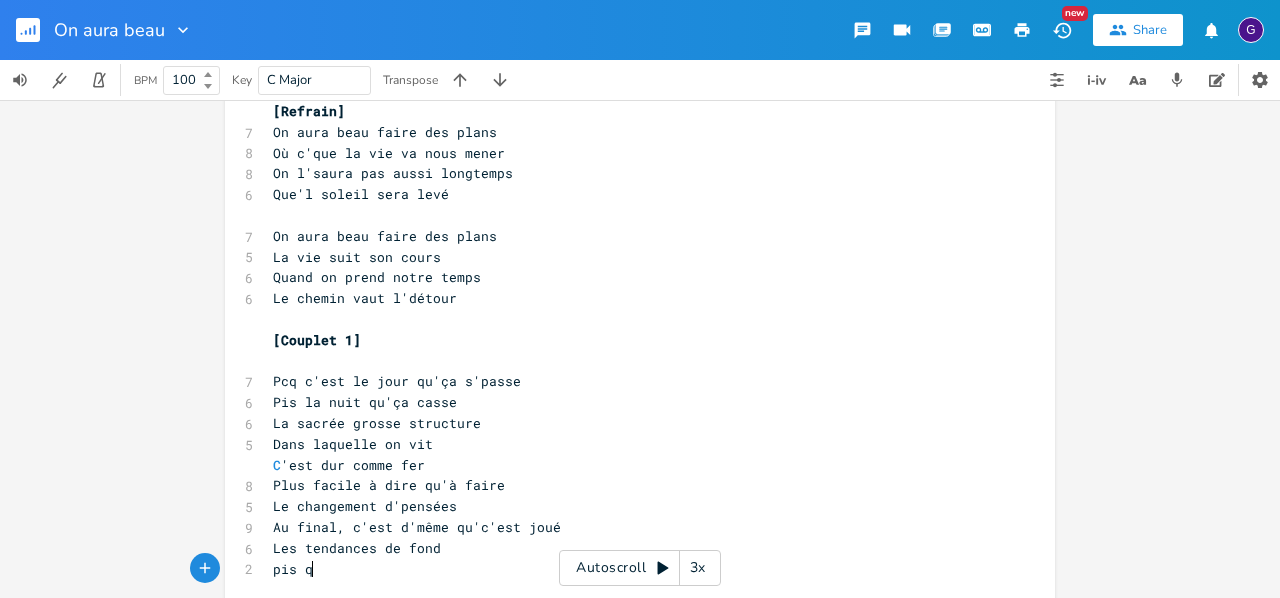 type on "pis qu" 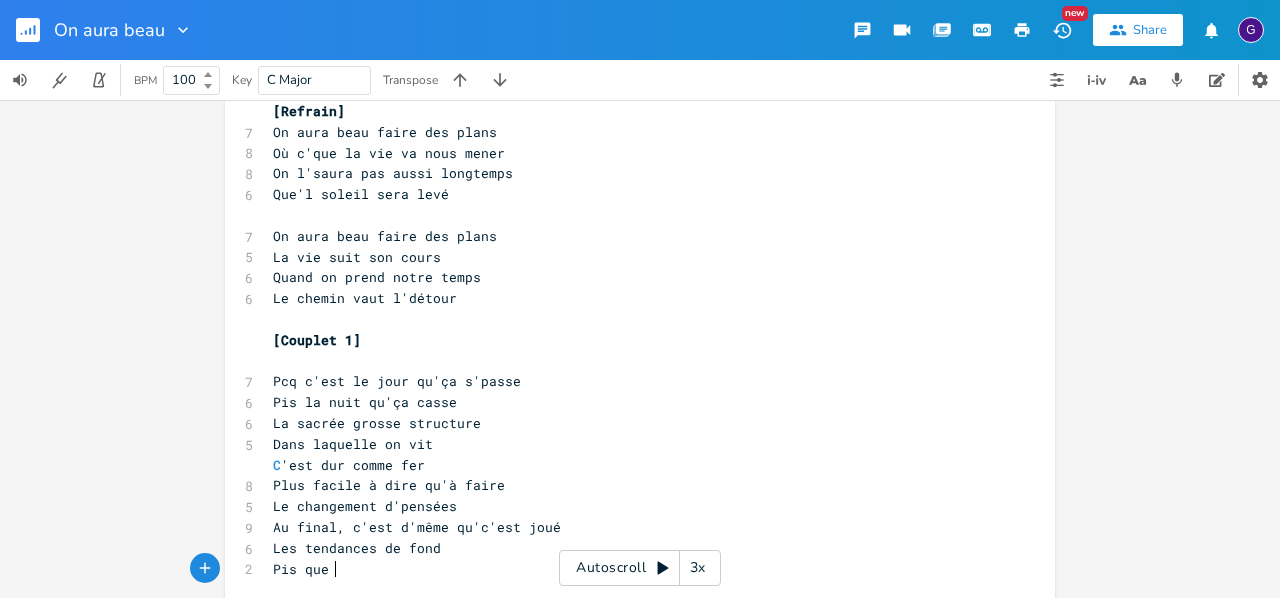 type on "Pis que l" 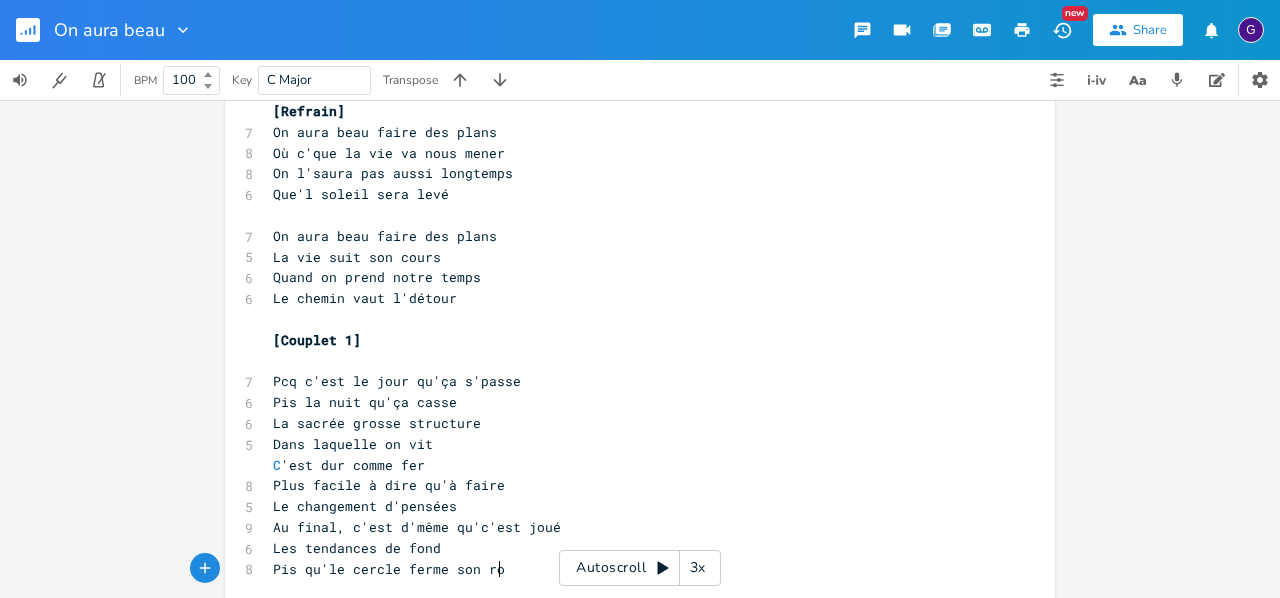 type on "'le cercle ferme son rond" 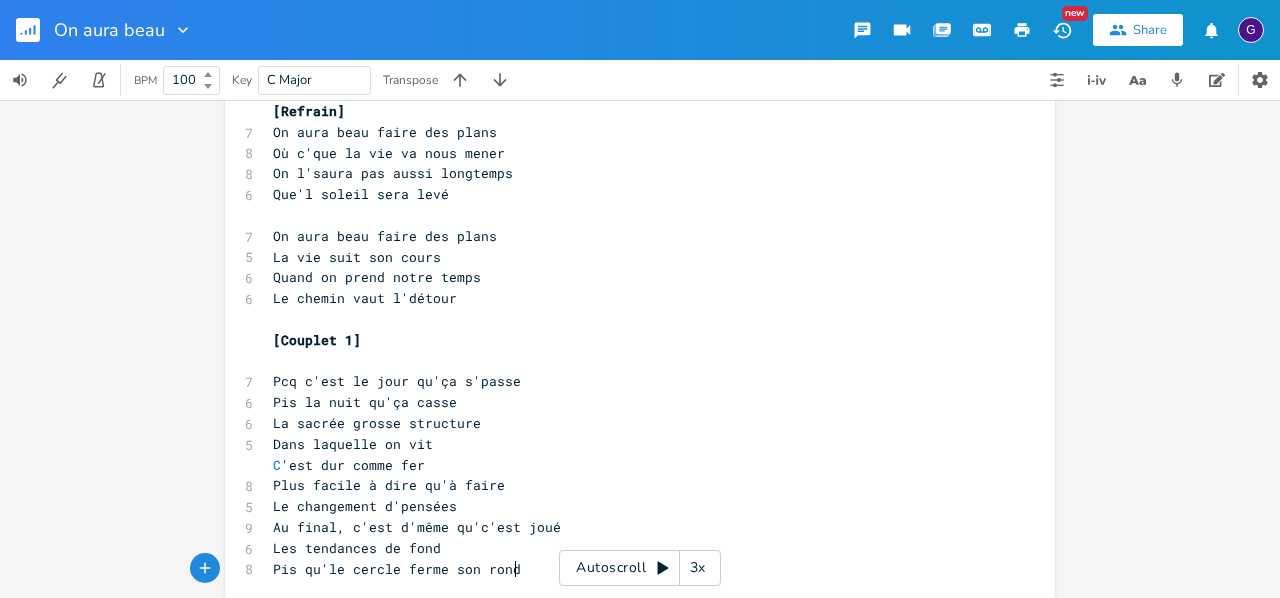 scroll, scrollTop: 0, scrollLeft: 144, axis: horizontal 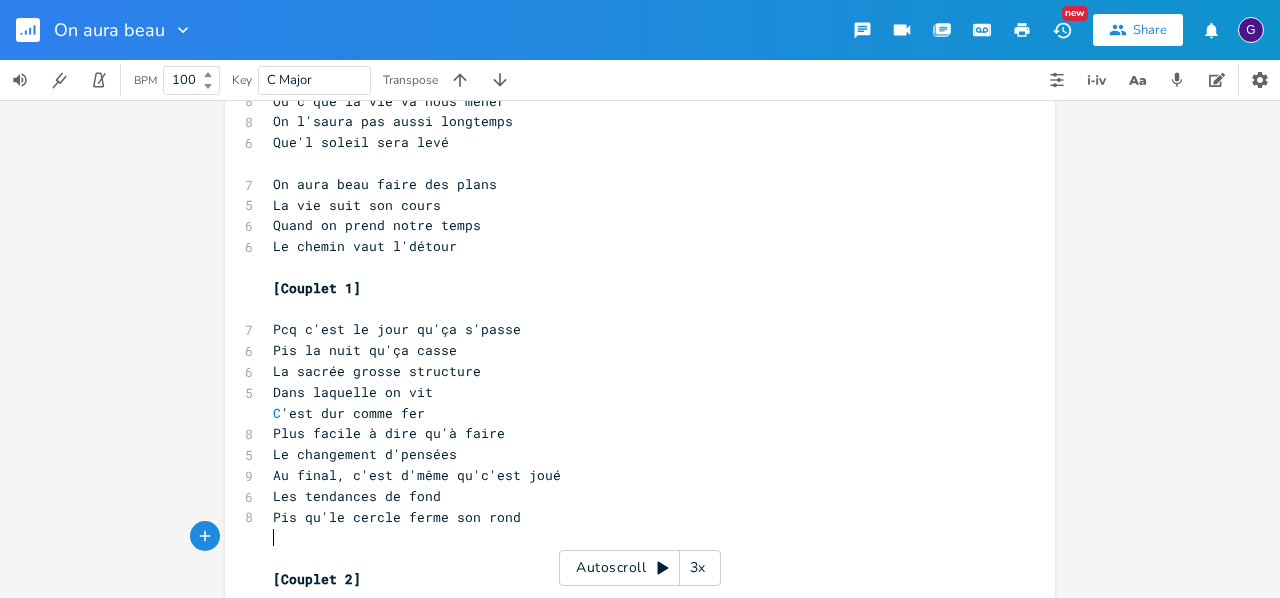 click on "Pis qu'le cercle ferme son rond" at bounding box center [397, 517] 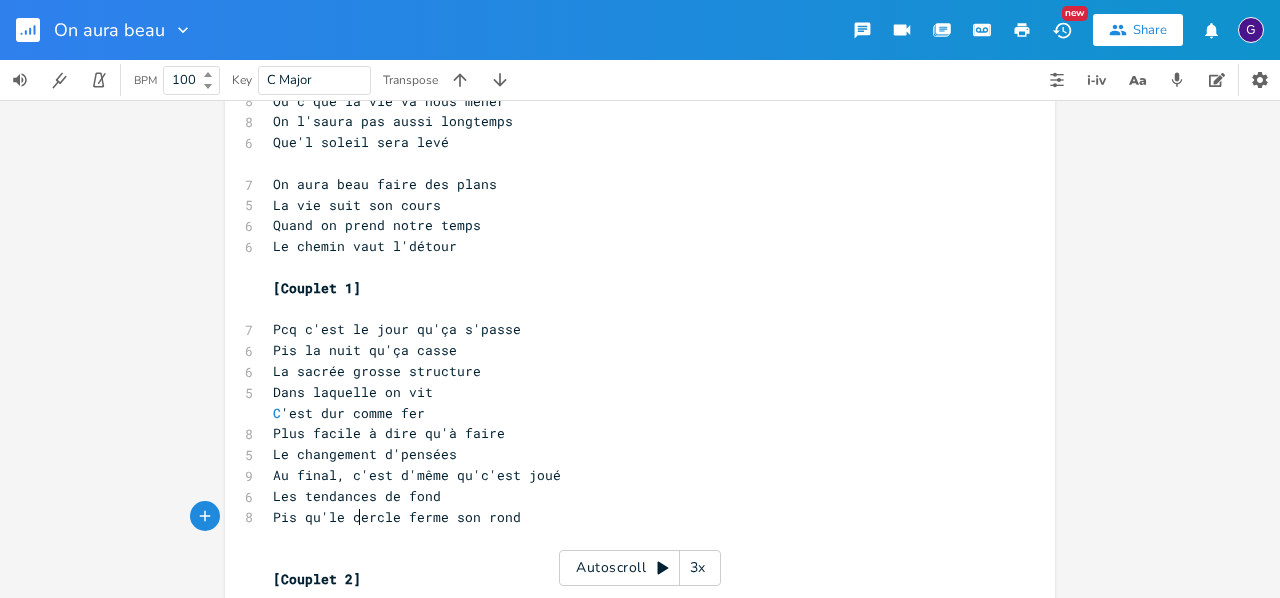 click on "Pis qu'le cercle ferme son rond" at bounding box center [397, 517] 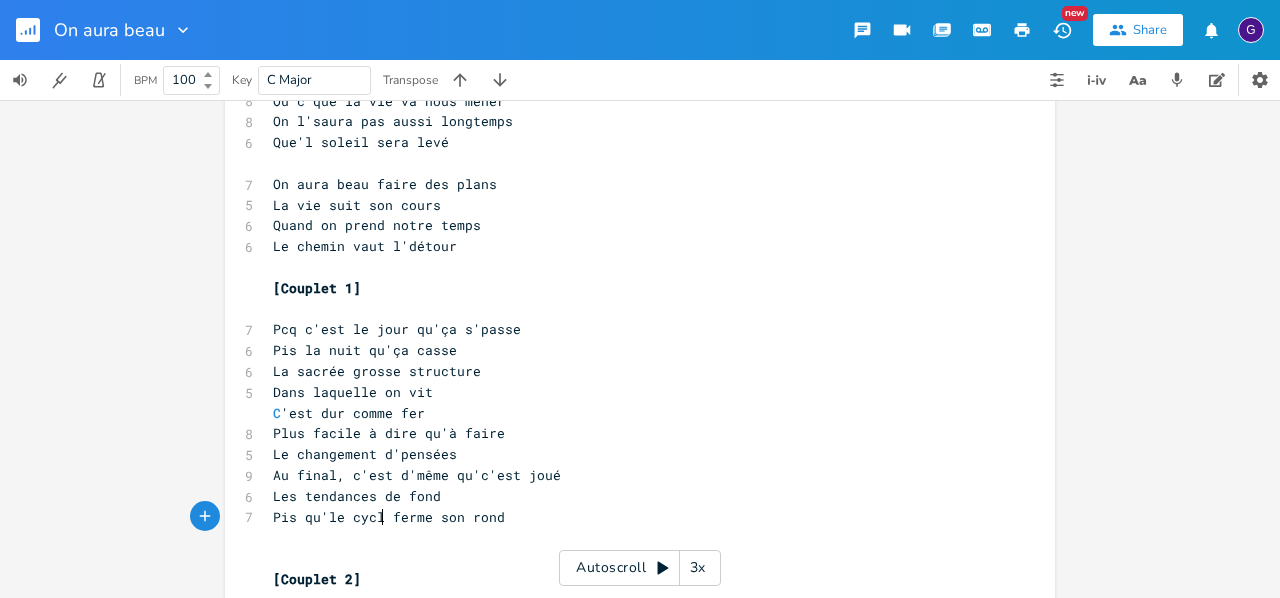 type on "cycle" 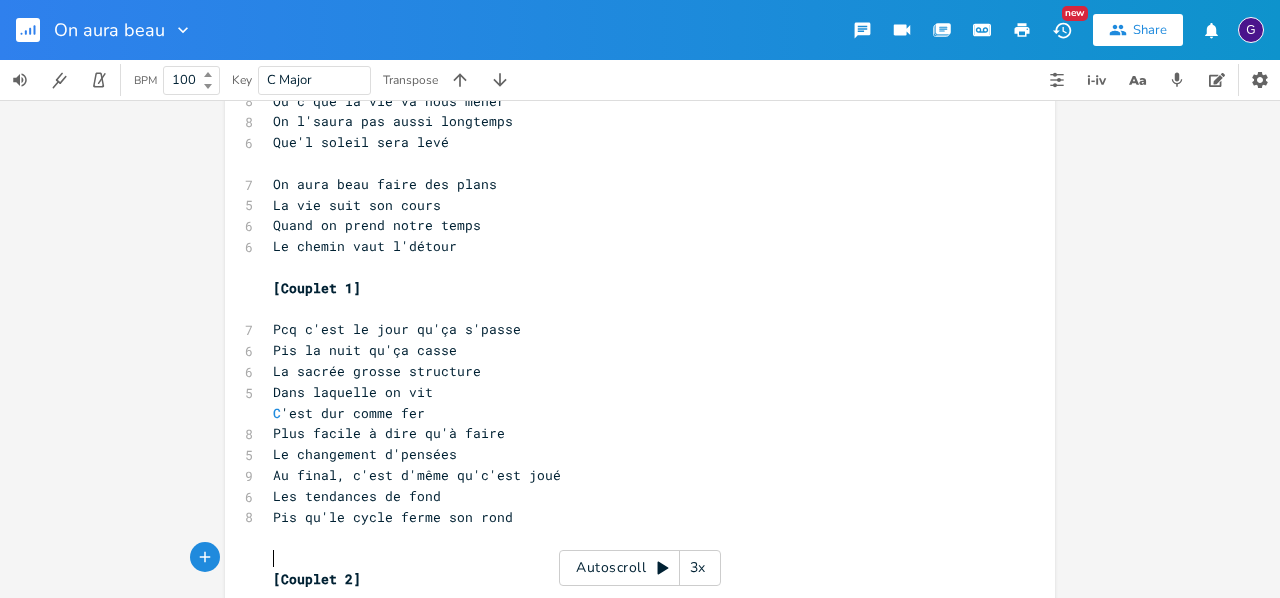 click on "​" at bounding box center [630, 558] 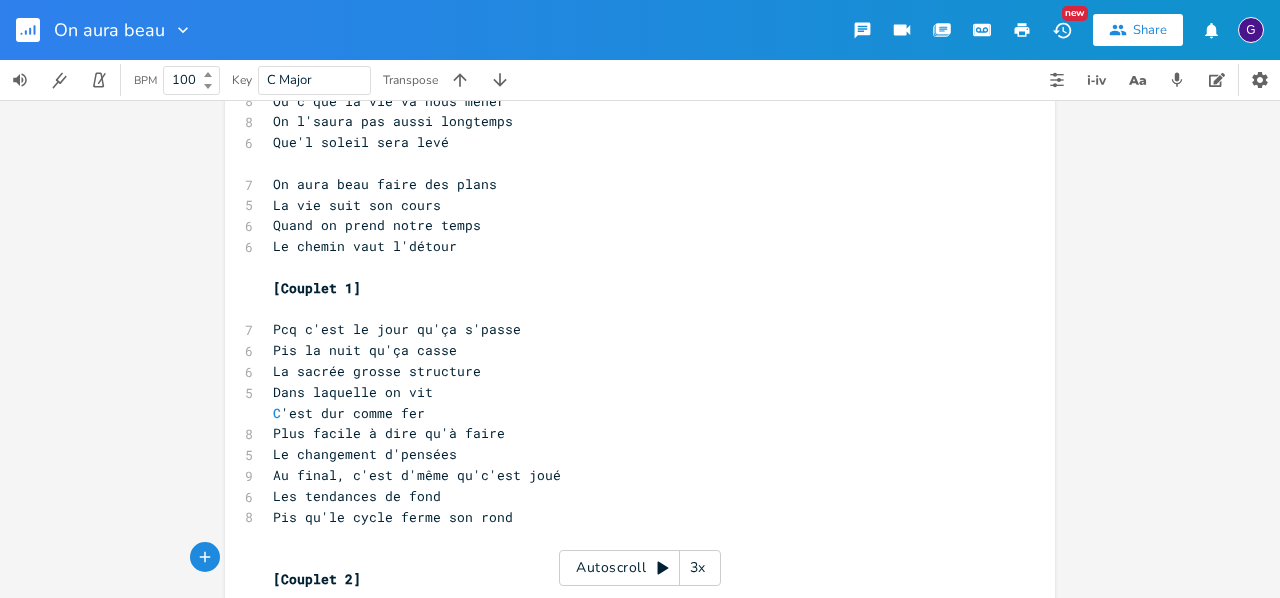 click on "​" at bounding box center (630, 537) 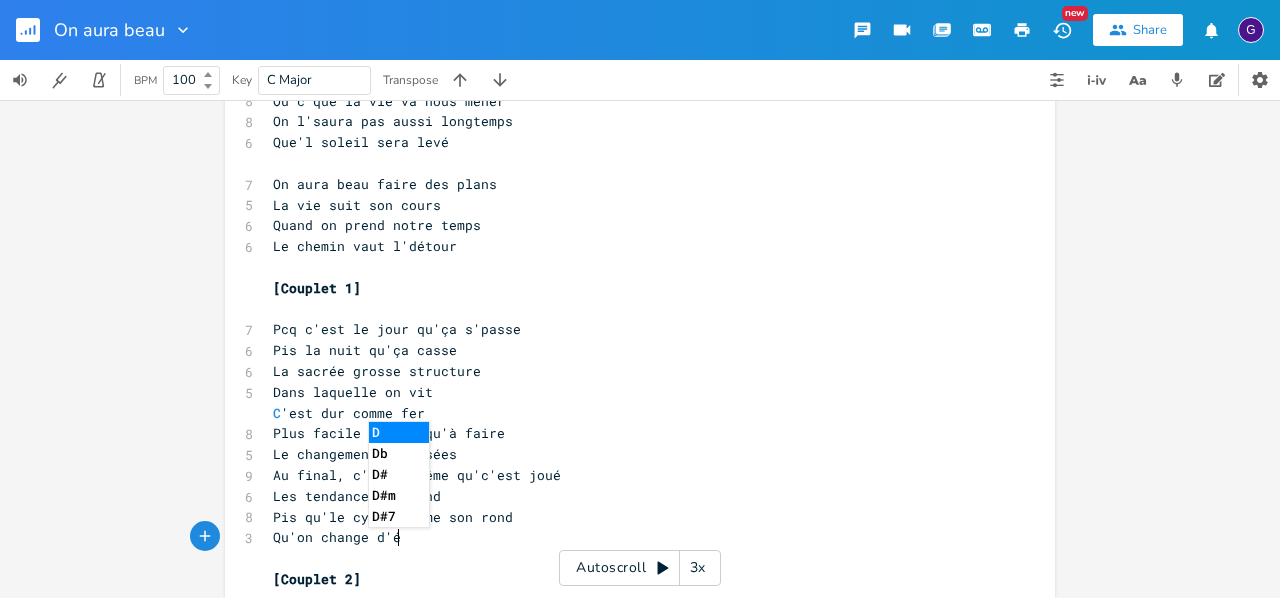 type on "Qu'on change d'étr" 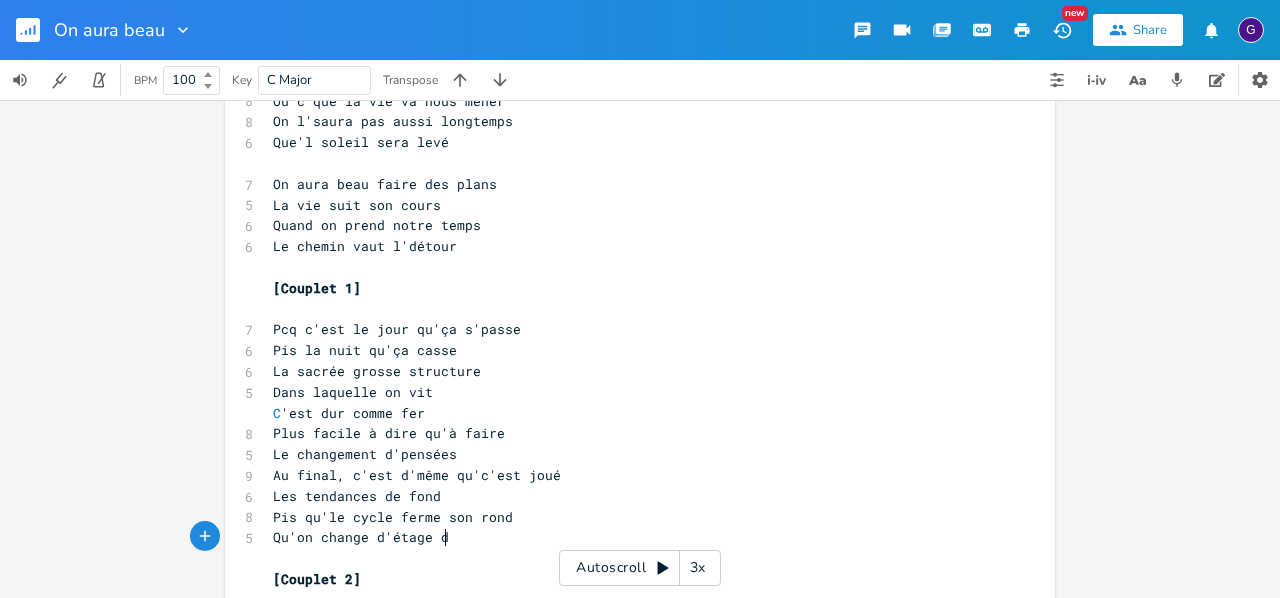 type on "age de" 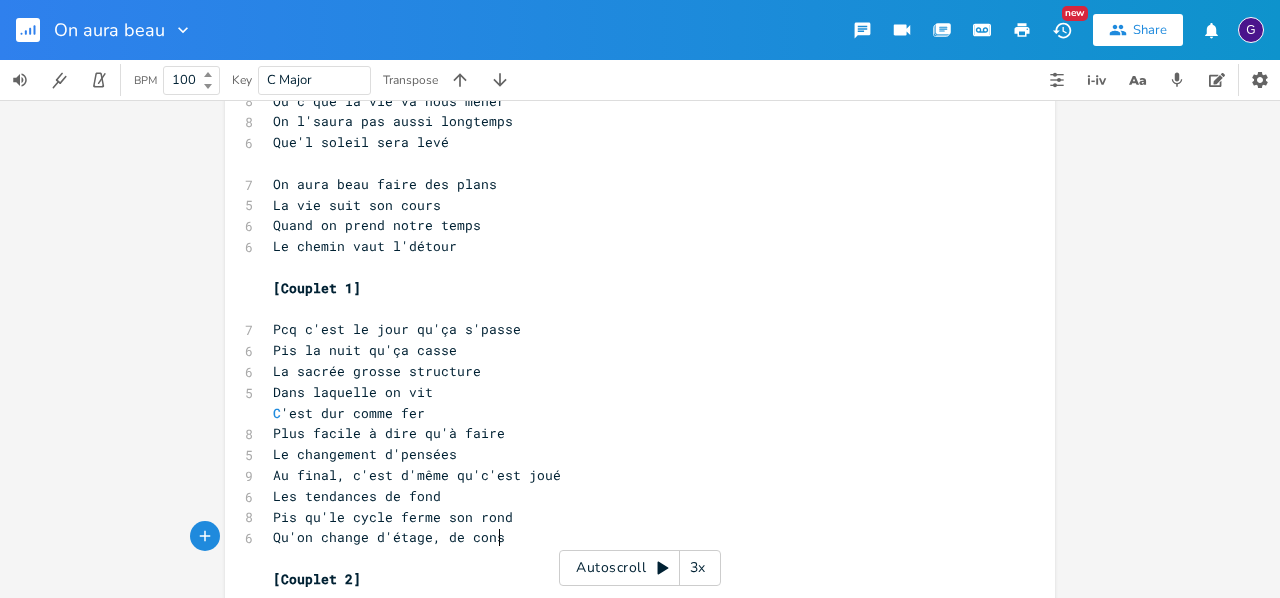 type on ", de consi" 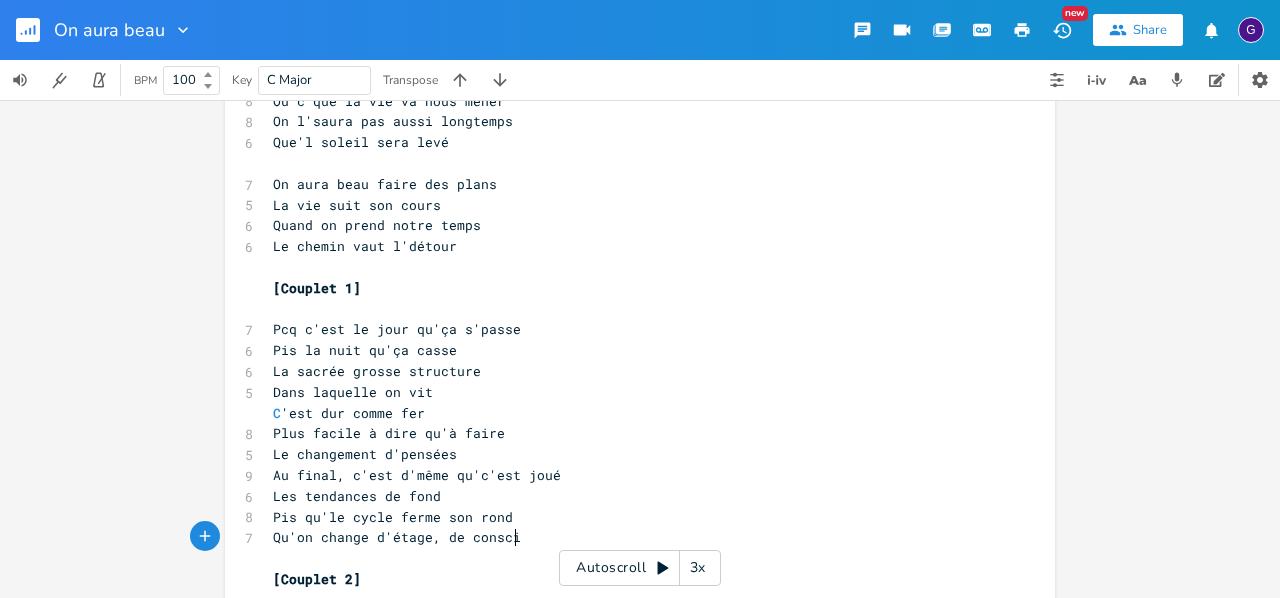 scroll, scrollTop: 0, scrollLeft: 7, axis: horizontal 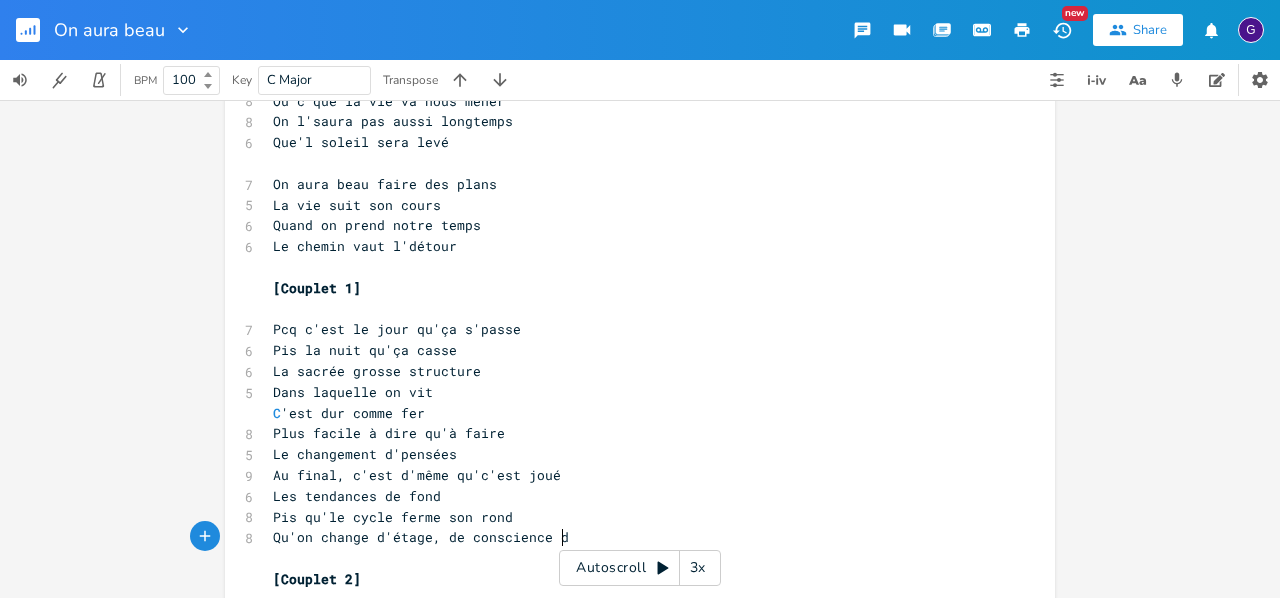 type on "cience de" 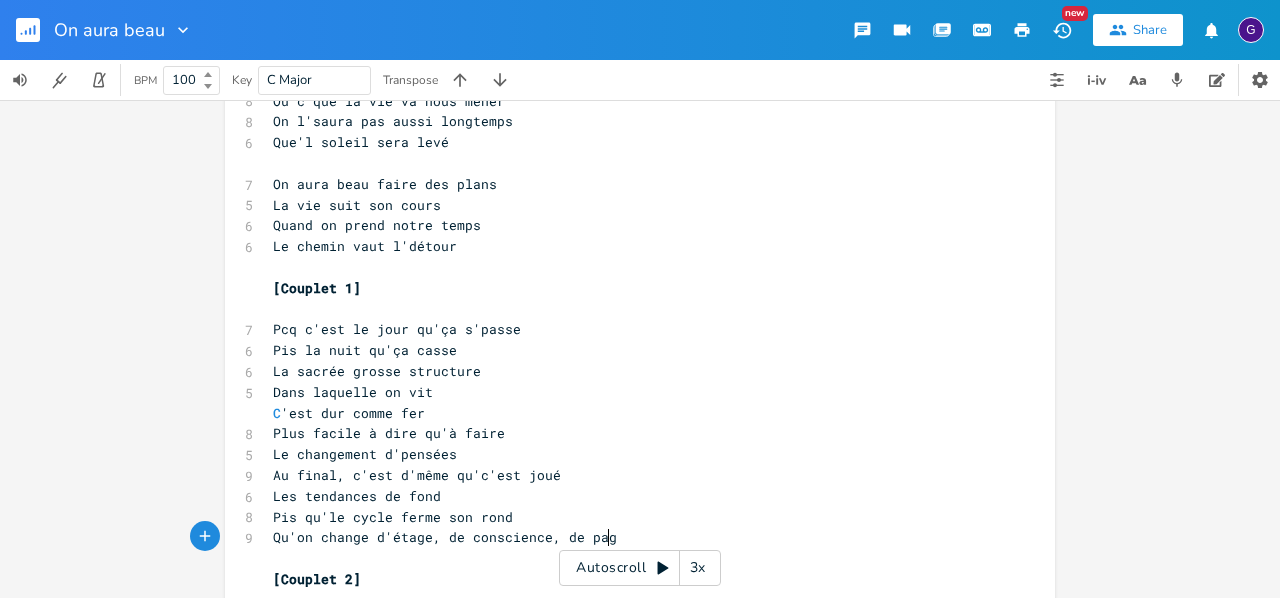type on ", de page" 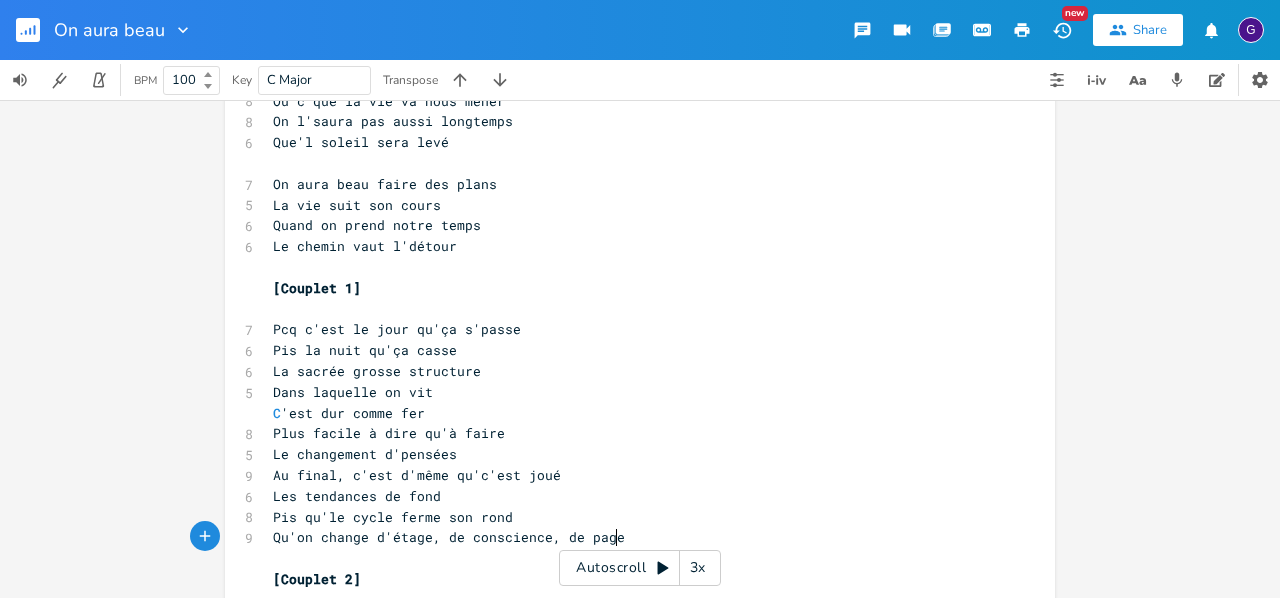 scroll, scrollTop: 0, scrollLeft: 52, axis: horizontal 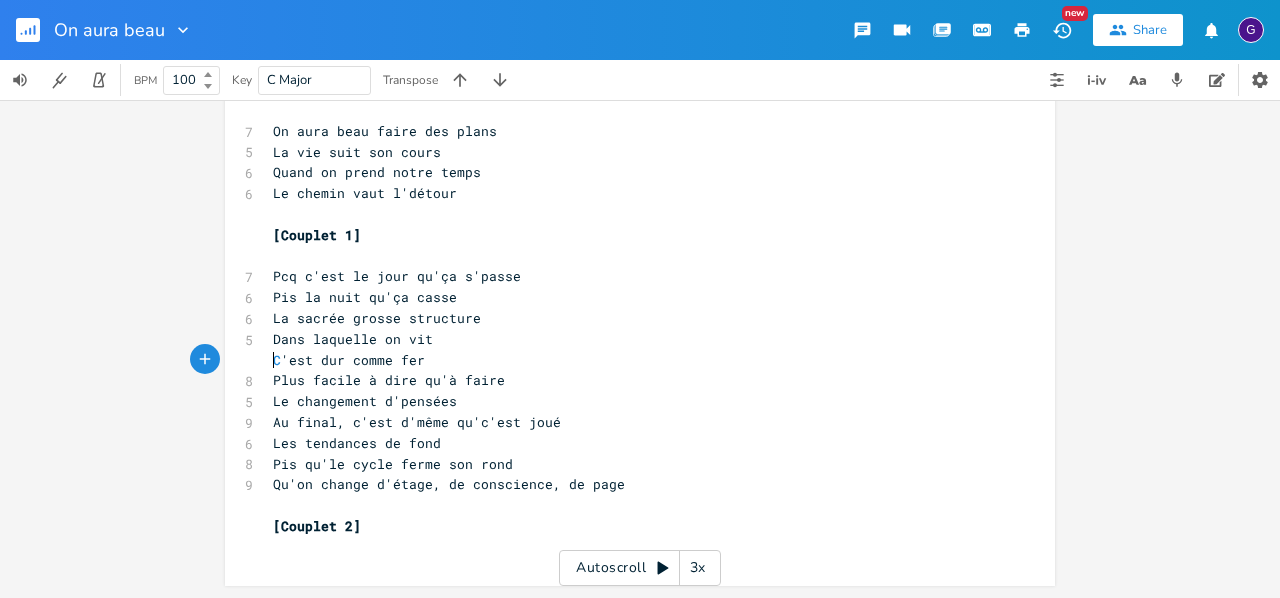 click on "C 'est dur comme fer" at bounding box center (630, 360) 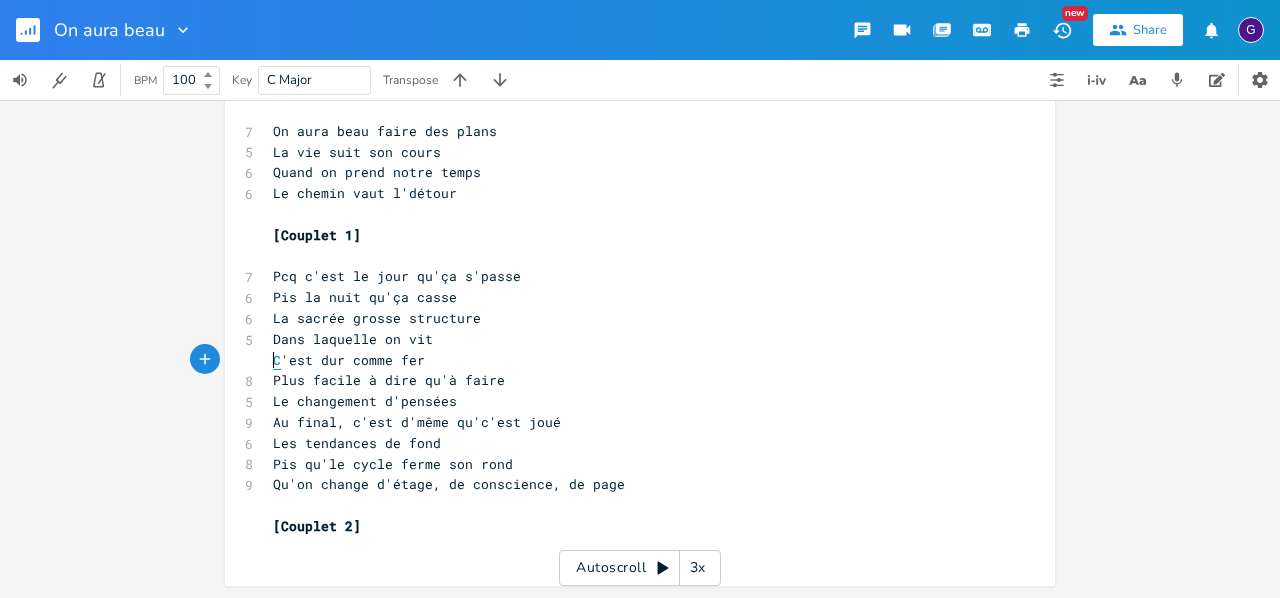 click on "C" at bounding box center [277, 360] 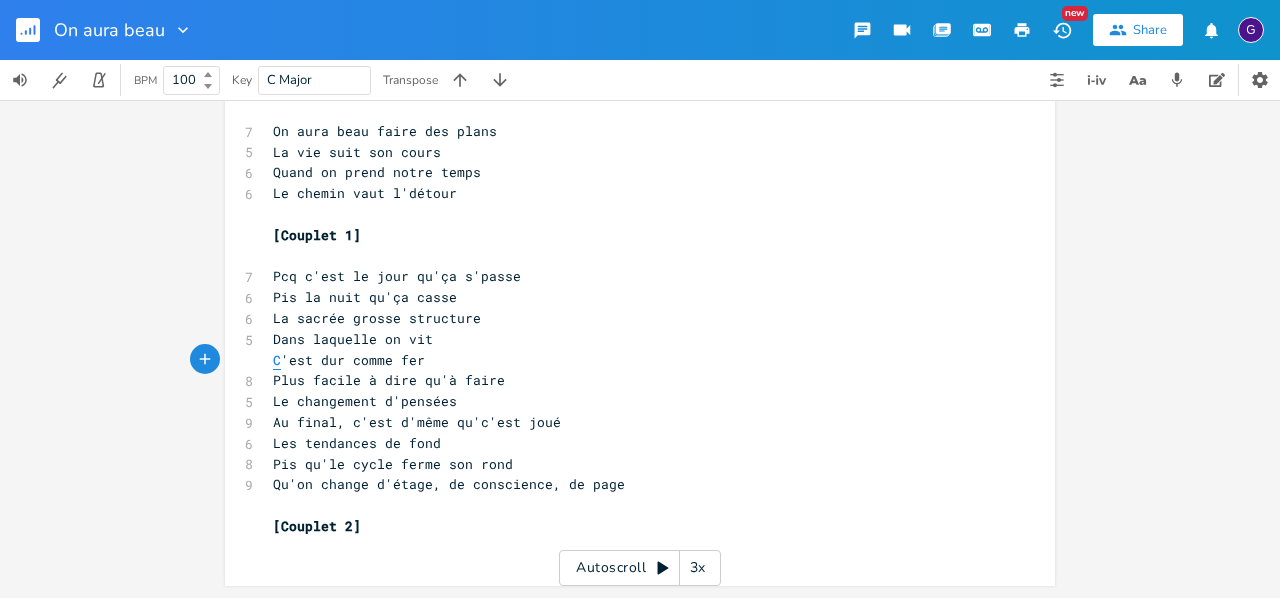 scroll, scrollTop: 151, scrollLeft: 0, axis: vertical 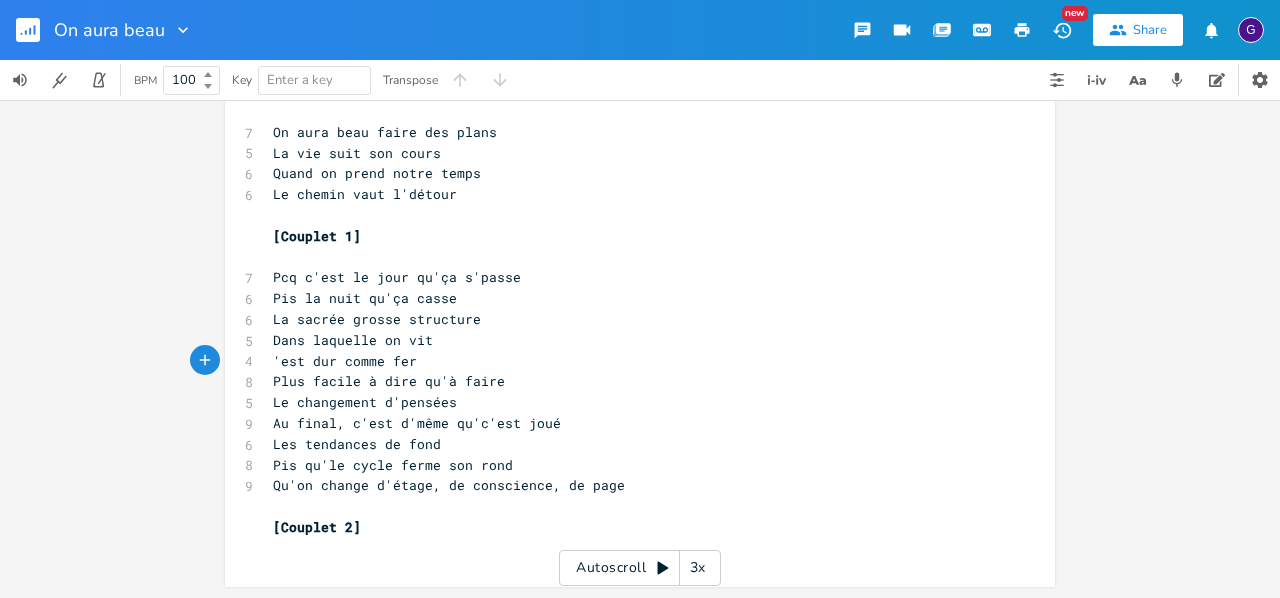 type on "c" 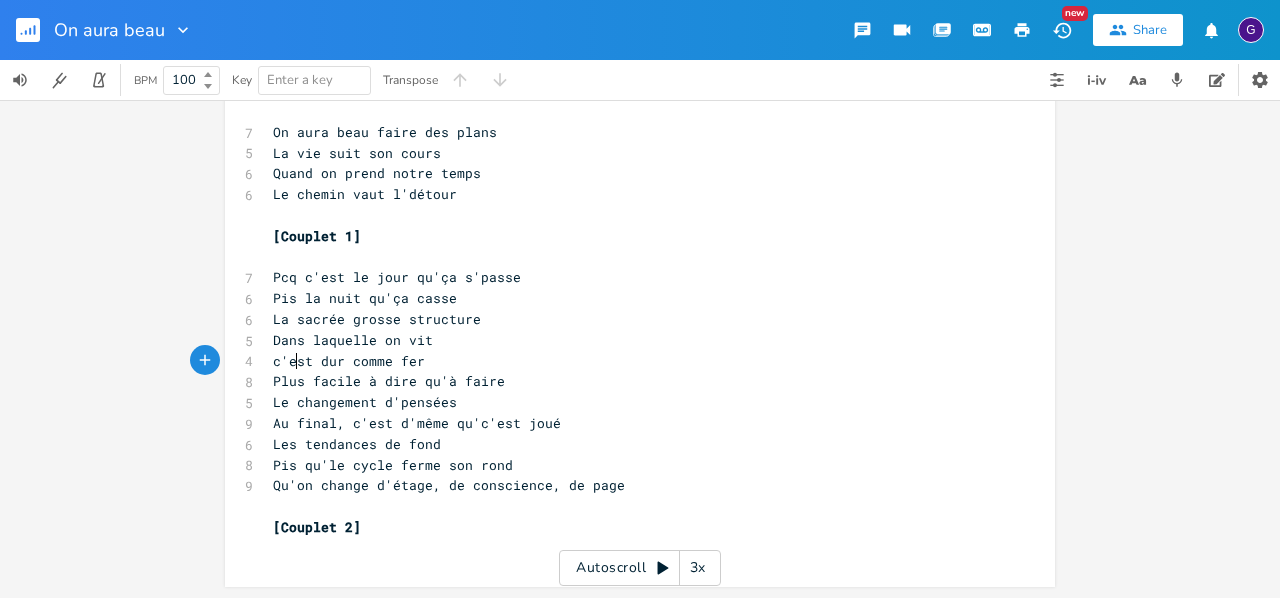 scroll, scrollTop: 0, scrollLeft: 9, axis: horizontal 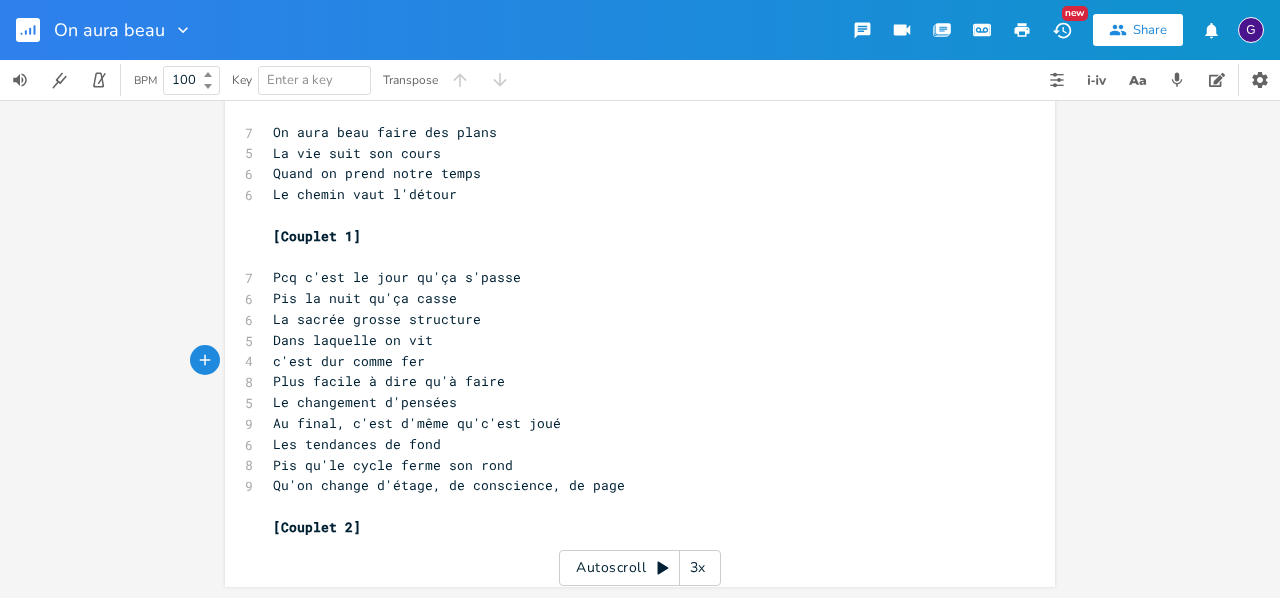 click on "Les tendances de fond" at bounding box center [630, 444] 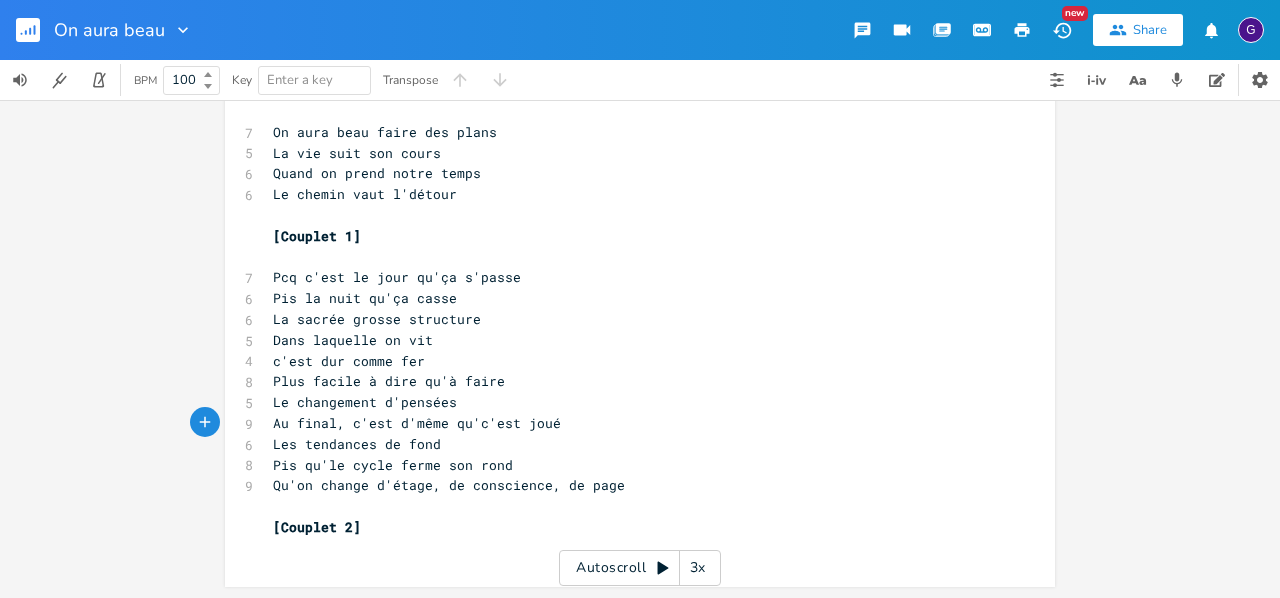 scroll, scrollTop: 152, scrollLeft: 0, axis: vertical 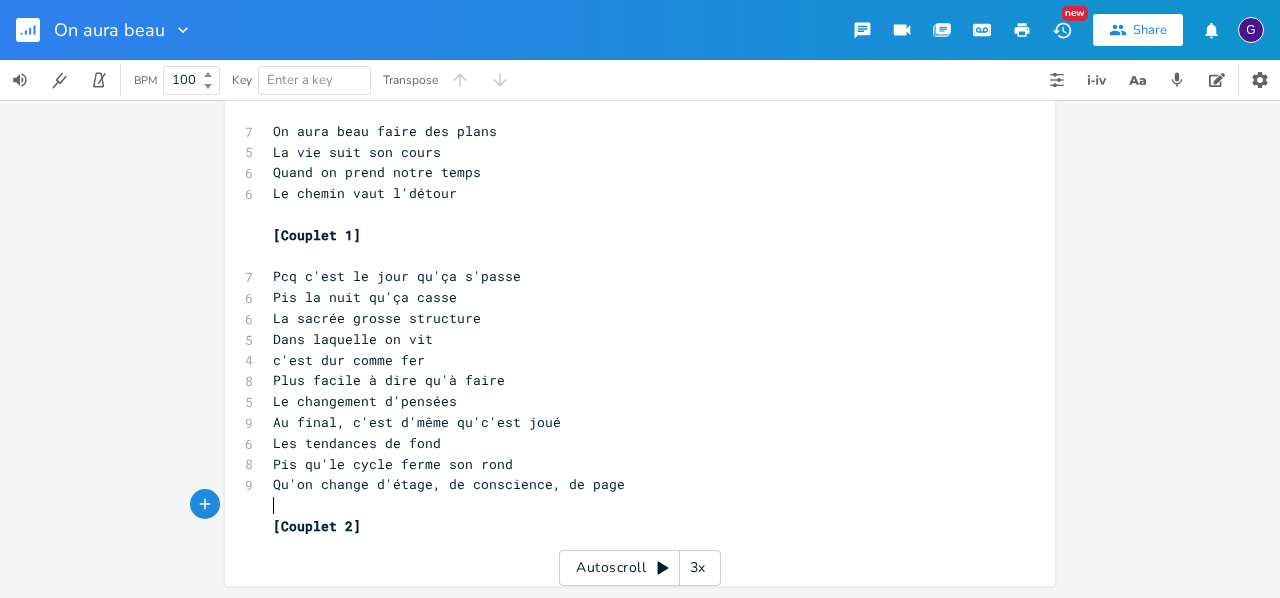 click on "​" at bounding box center [630, 505] 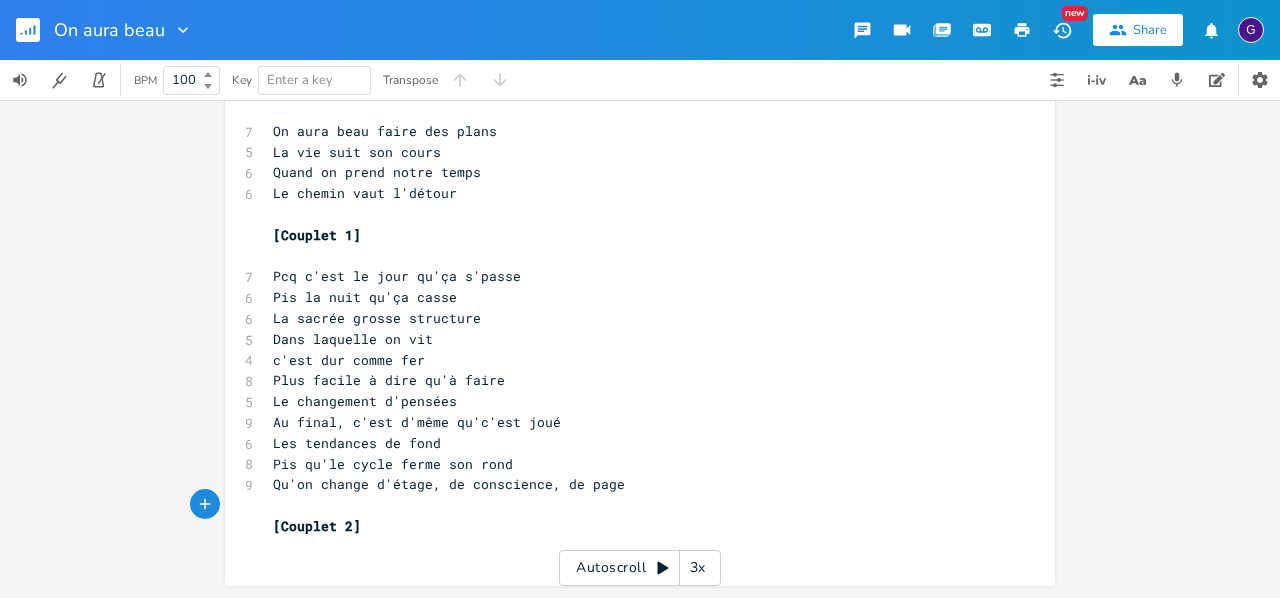 click on "​" at bounding box center (630, 547) 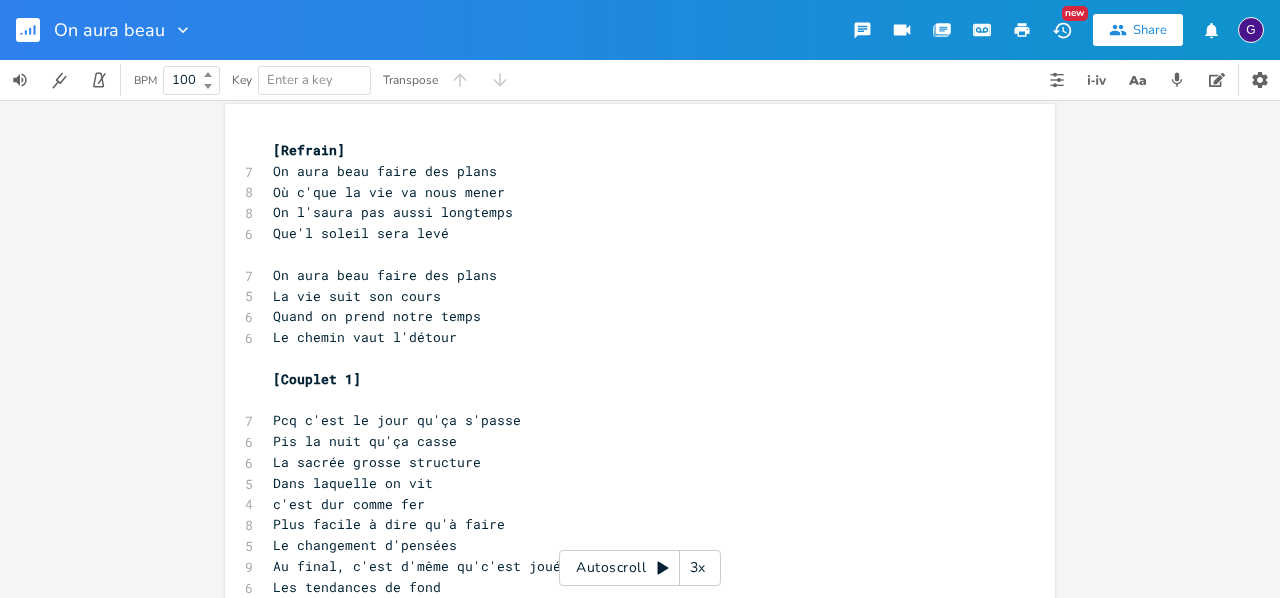 scroll, scrollTop: 0, scrollLeft: 0, axis: both 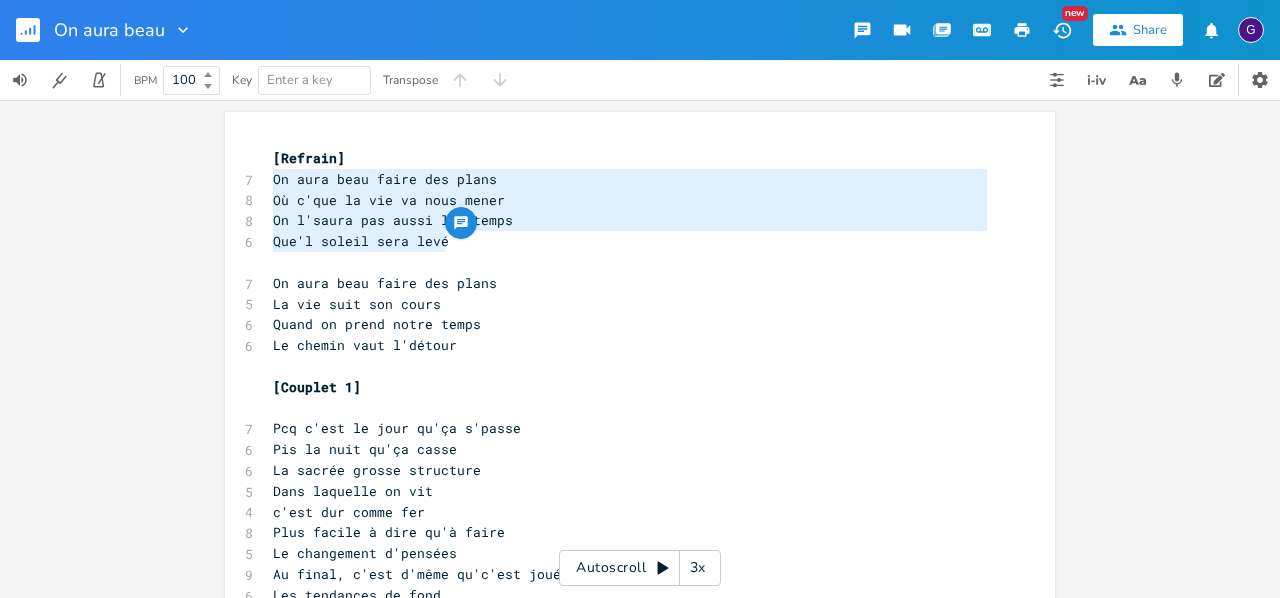 type on "[Refrain]
On aura beau faire des plans
Où c'que la vie va nous mener
On l'saura pas aussi longtemps
Que'l soleil sera levé" 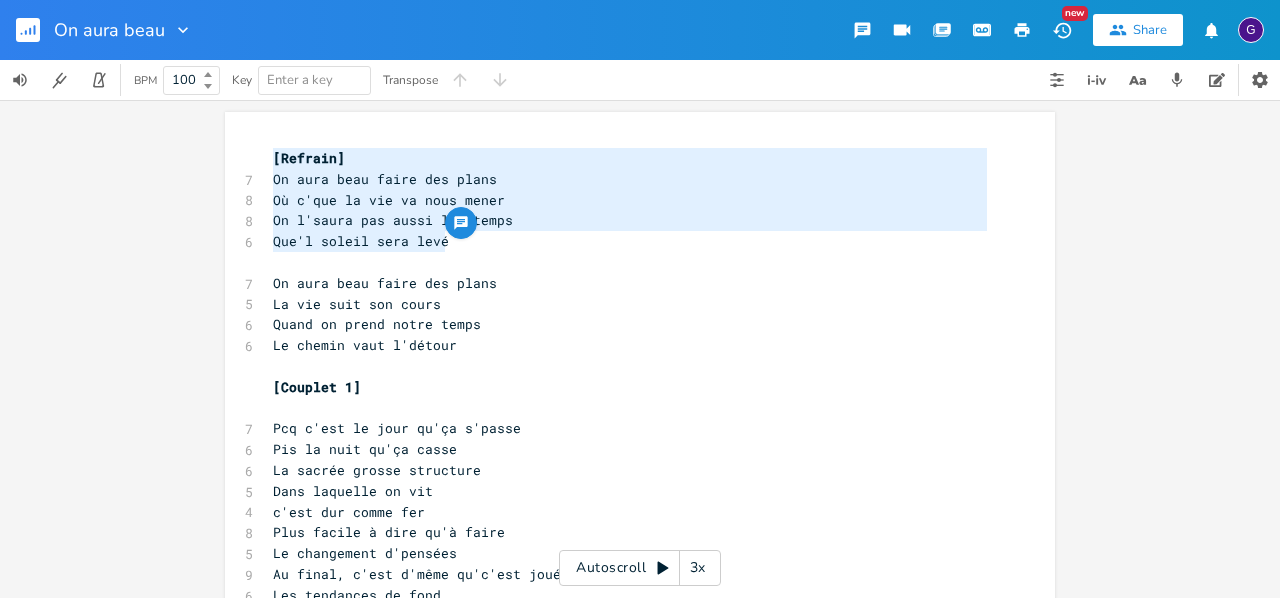 drag, startPoint x: 469, startPoint y: 250, endPoint x: 240, endPoint y: 160, distance: 246.05081 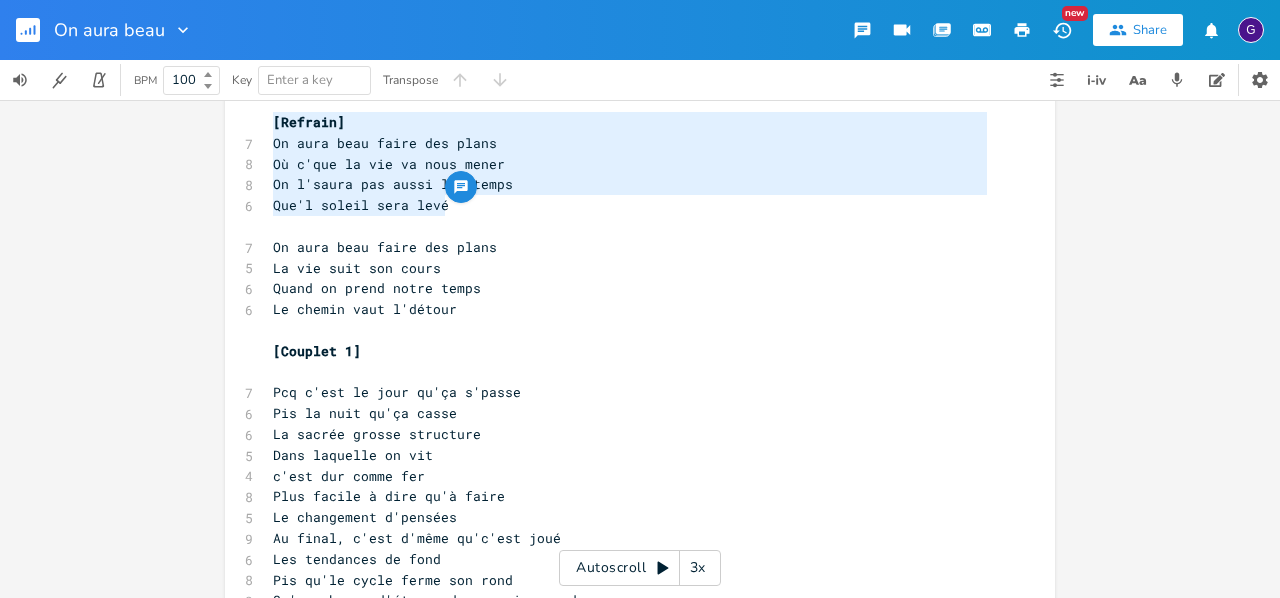 scroll, scrollTop: 0, scrollLeft: 0, axis: both 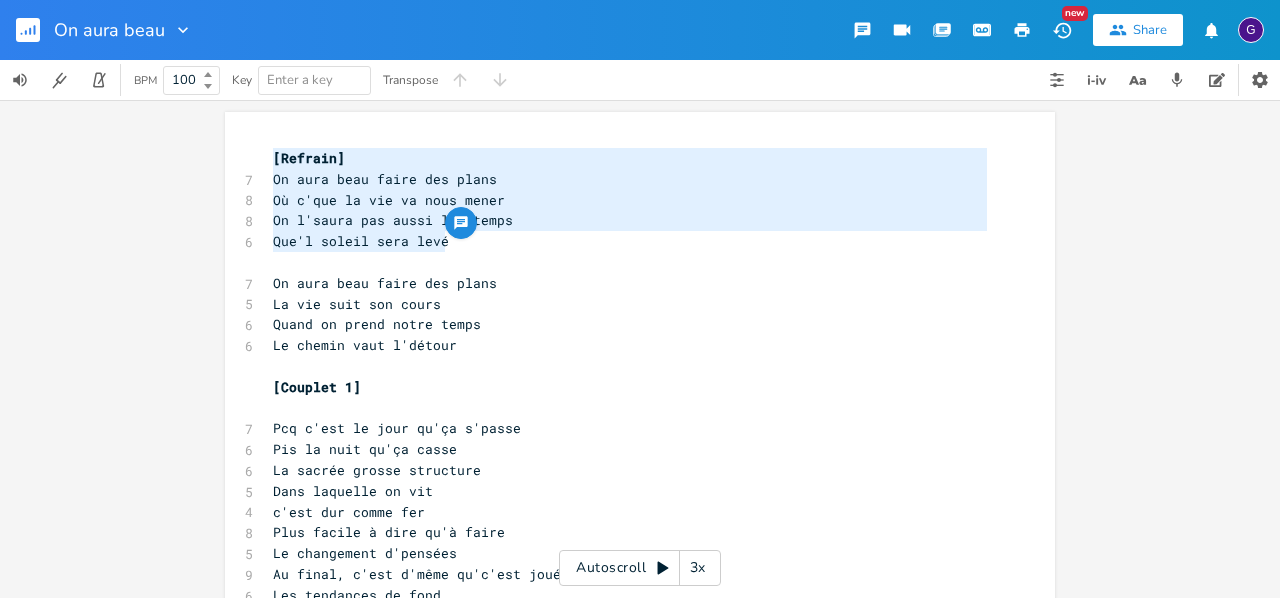 click on "​" at bounding box center (630, 262) 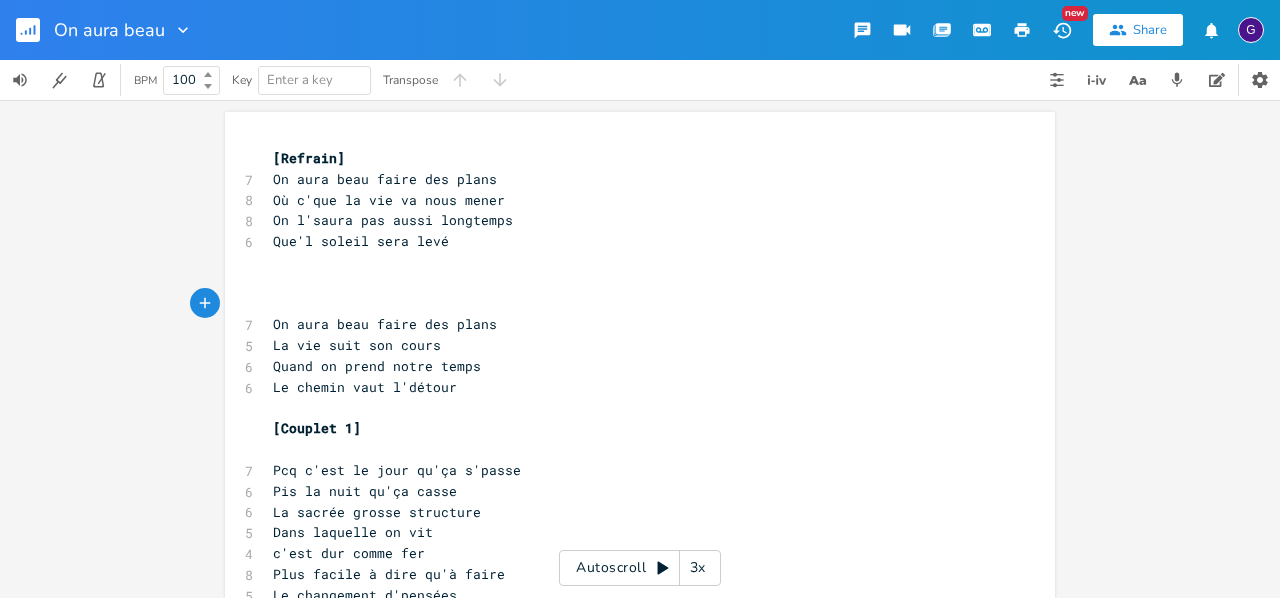 paste on "n]" 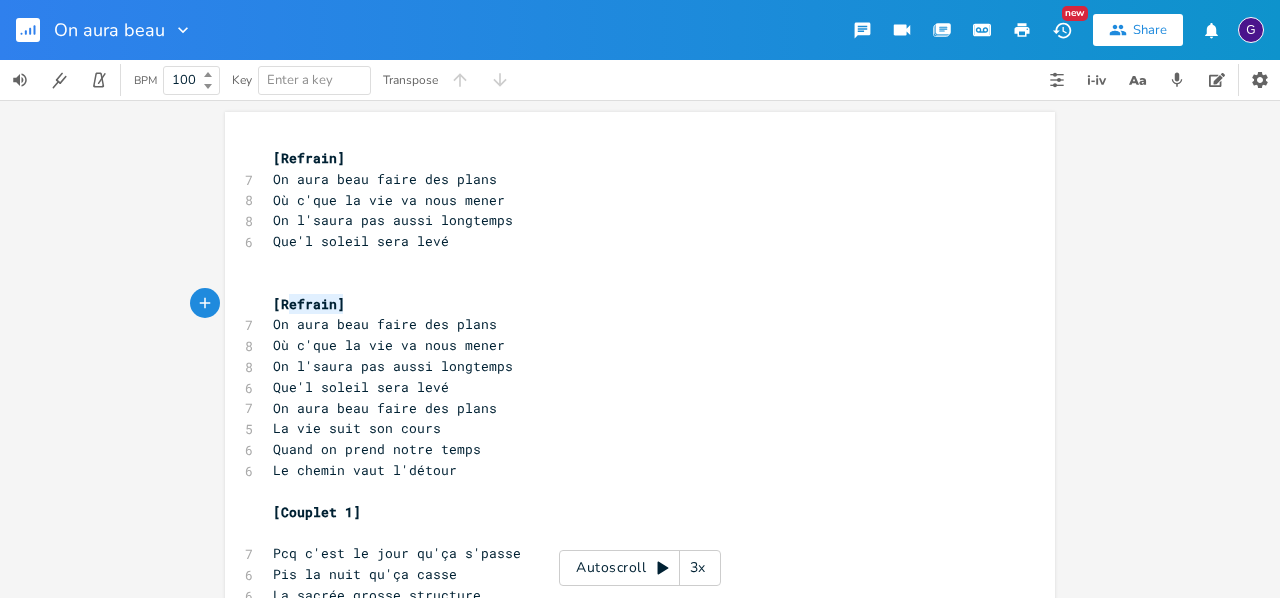 type on "[Refrain]" 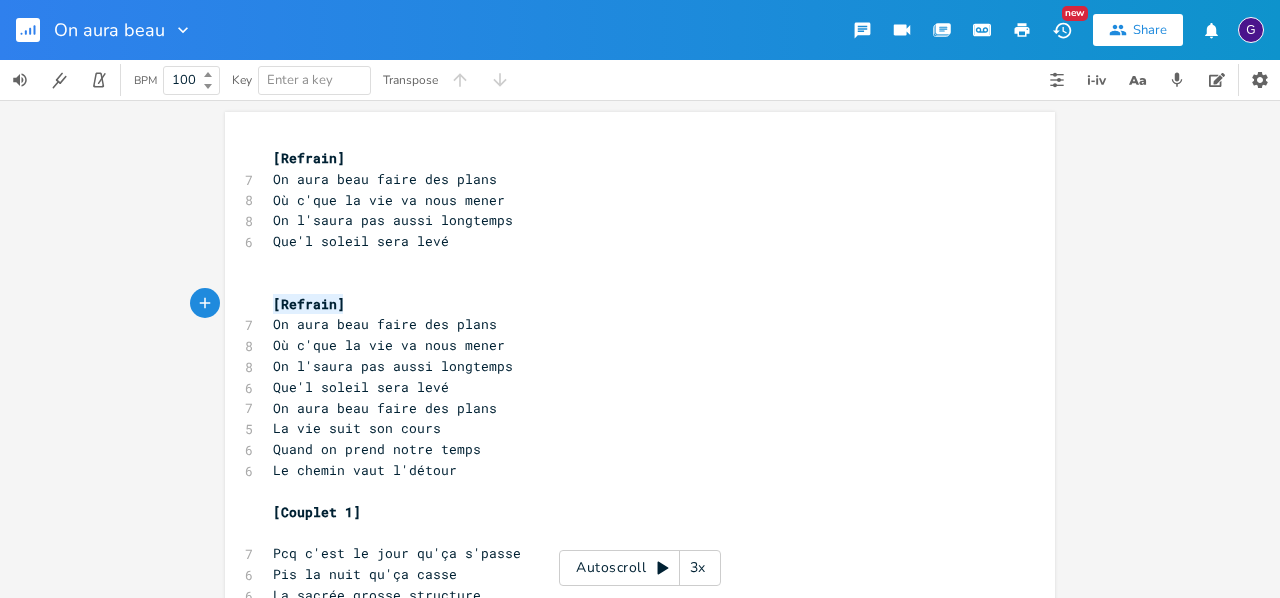 drag, startPoint x: 342, startPoint y: 305, endPoint x: 256, endPoint y: 303, distance: 86.023254 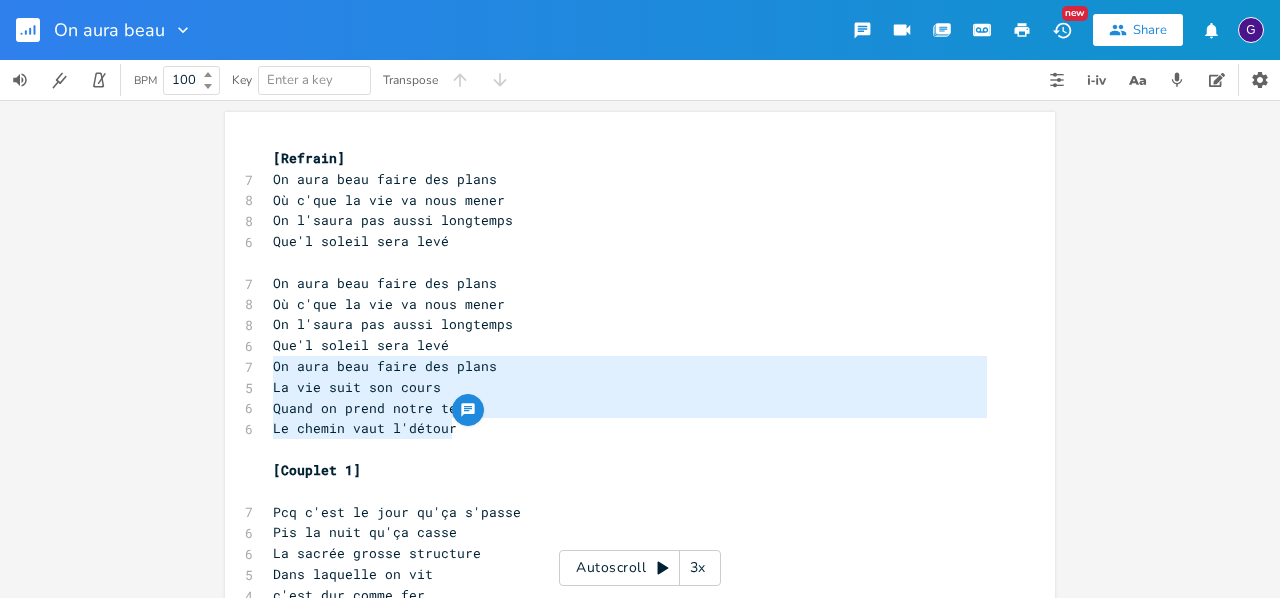 drag, startPoint x: 457, startPoint y: 437, endPoint x: 264, endPoint y: 363, distance: 206.70027 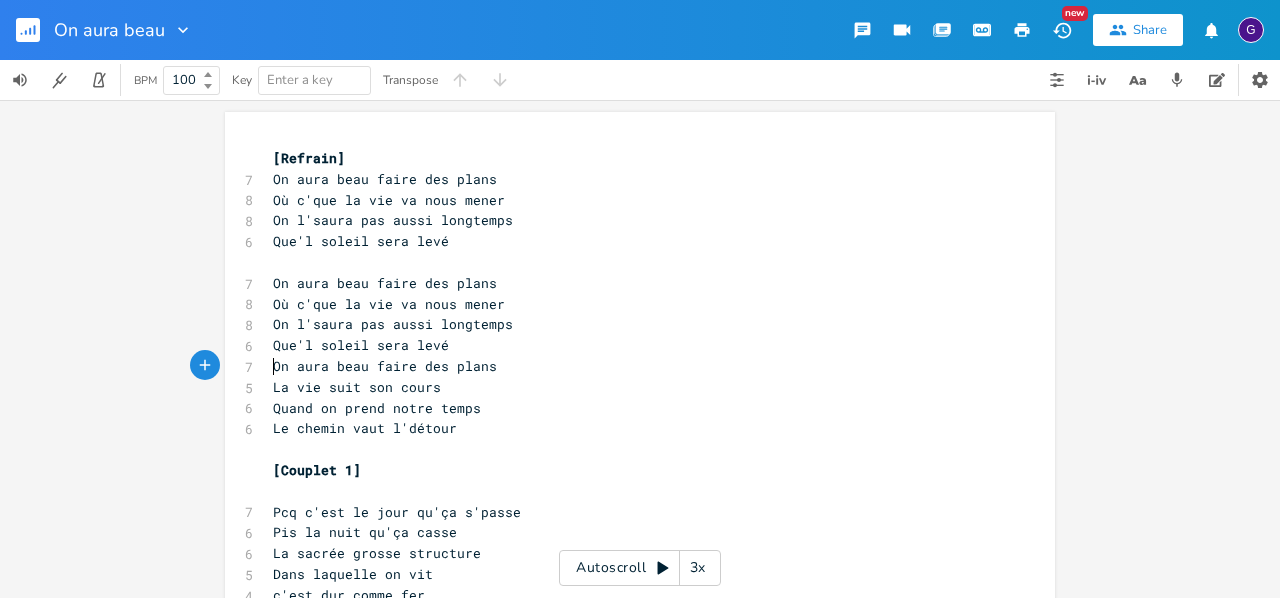 click on "On aura beau faire des plans" at bounding box center (630, 366) 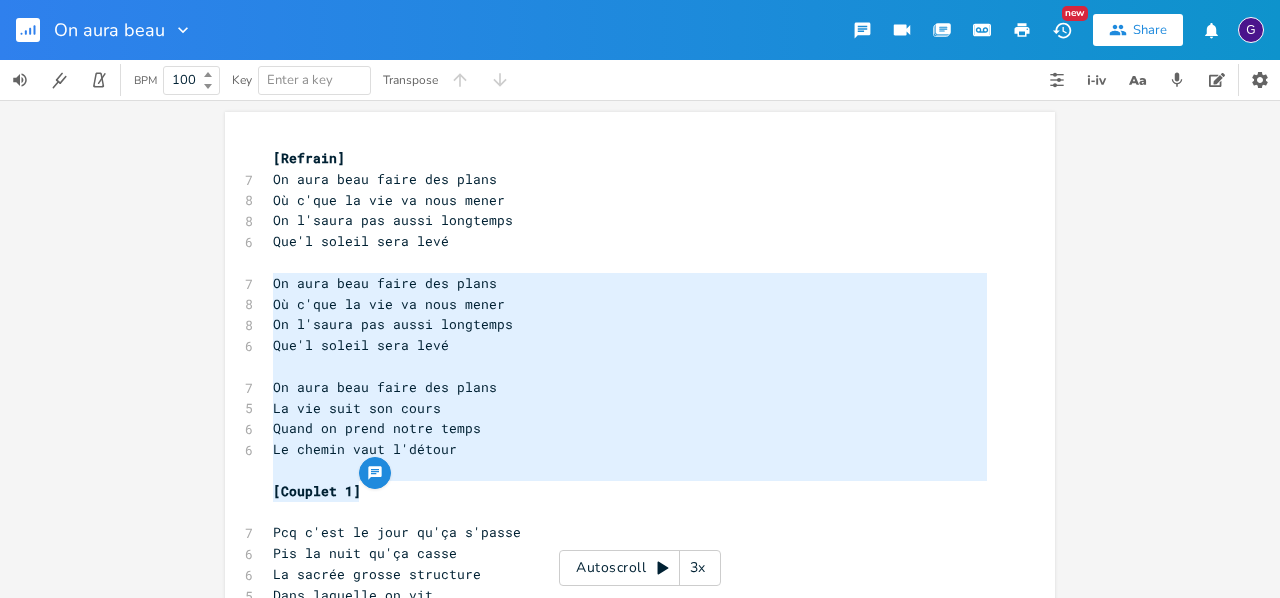 type on "On aura beau faire des plans
Où c'que la vie va nous mener
On l'saura pas aussi longtemps
Que'l soleil sera levé
On aura beau faire des plans
La vie suit son cours
Quand on prend notre temps
Le chemin vaut l'détour" 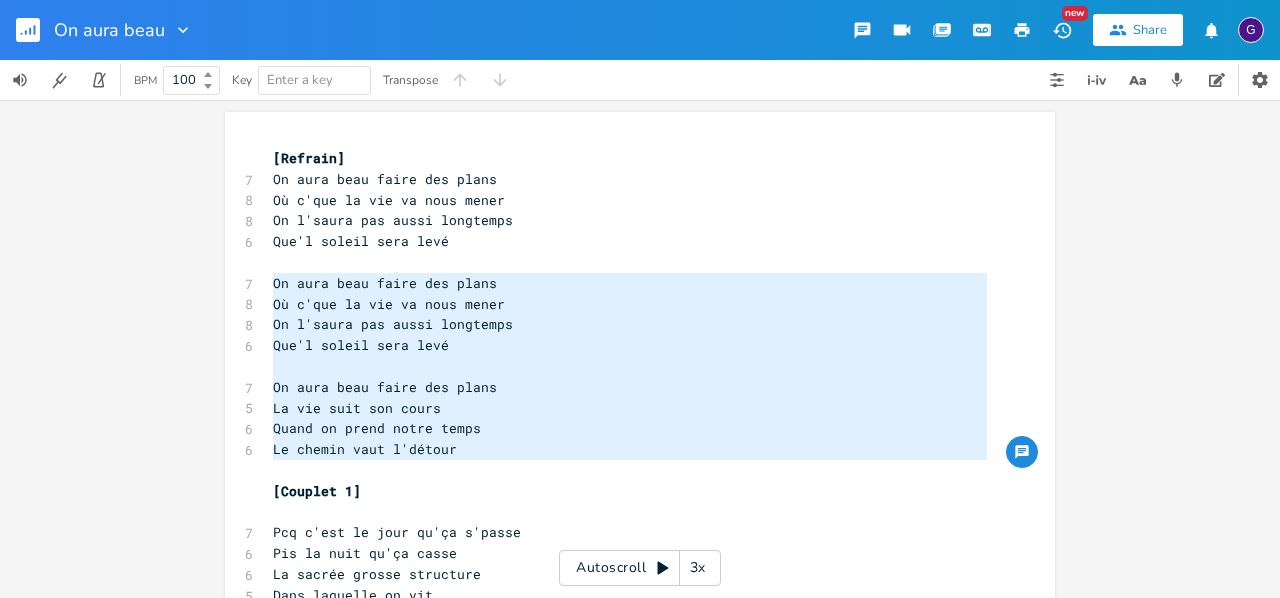 drag, startPoint x: 267, startPoint y: 282, endPoint x: 453, endPoint y: 473, distance: 266.6027 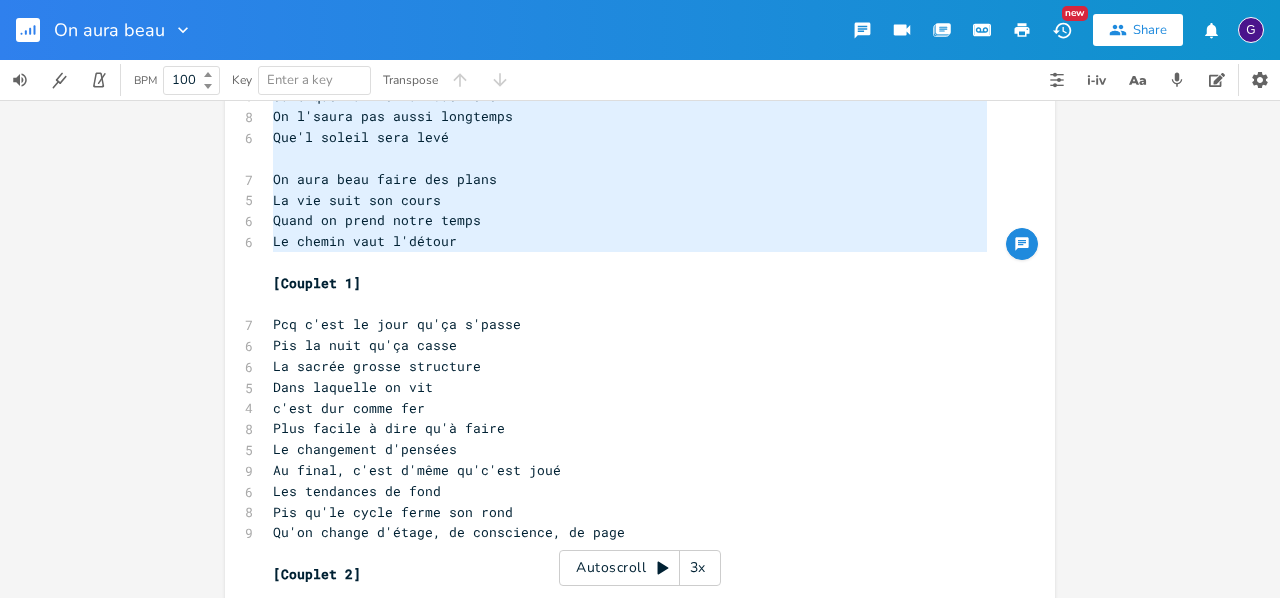 scroll, scrollTop: 256, scrollLeft: 0, axis: vertical 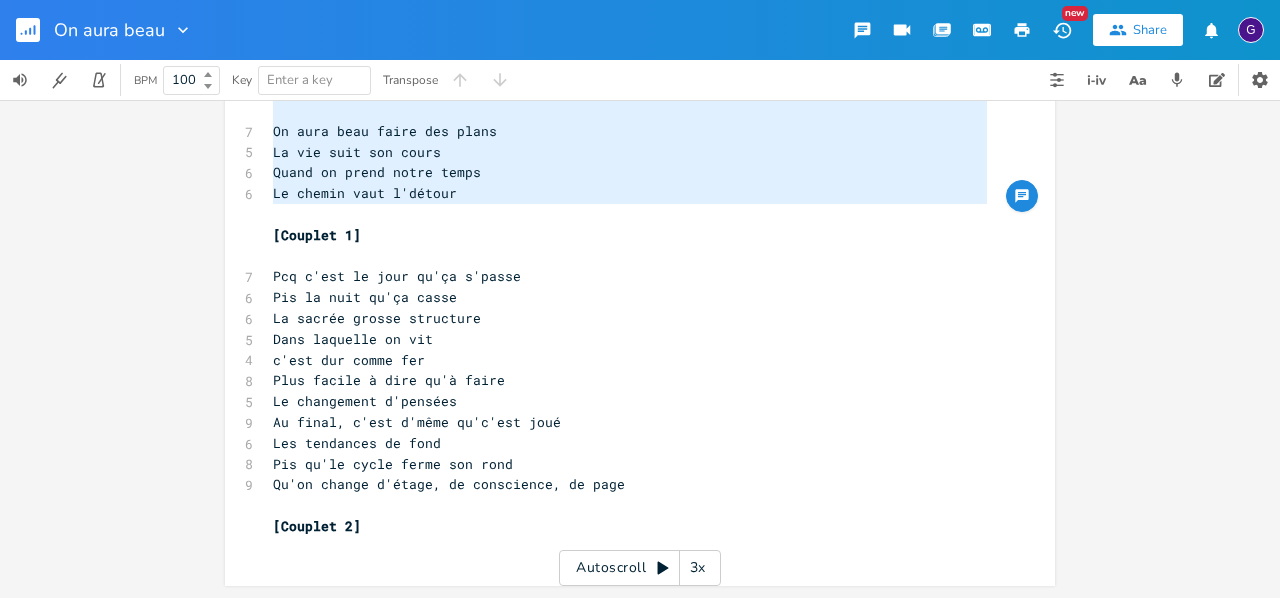 click on "​" at bounding box center [630, 505] 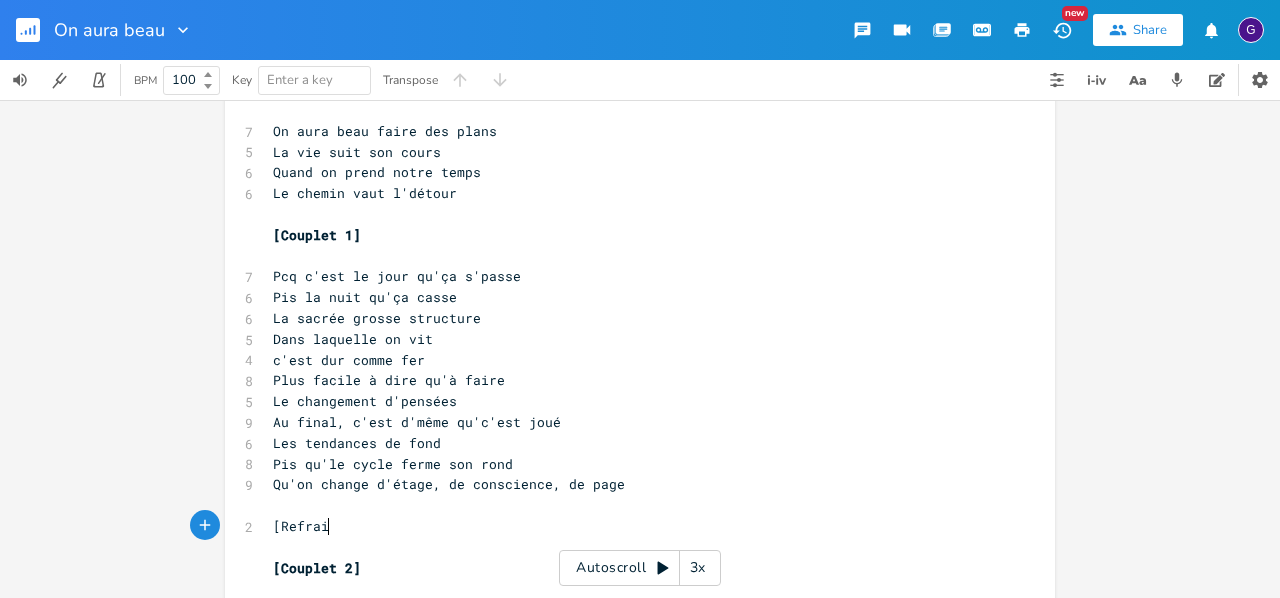 scroll, scrollTop: 0, scrollLeft: 45, axis: horizontal 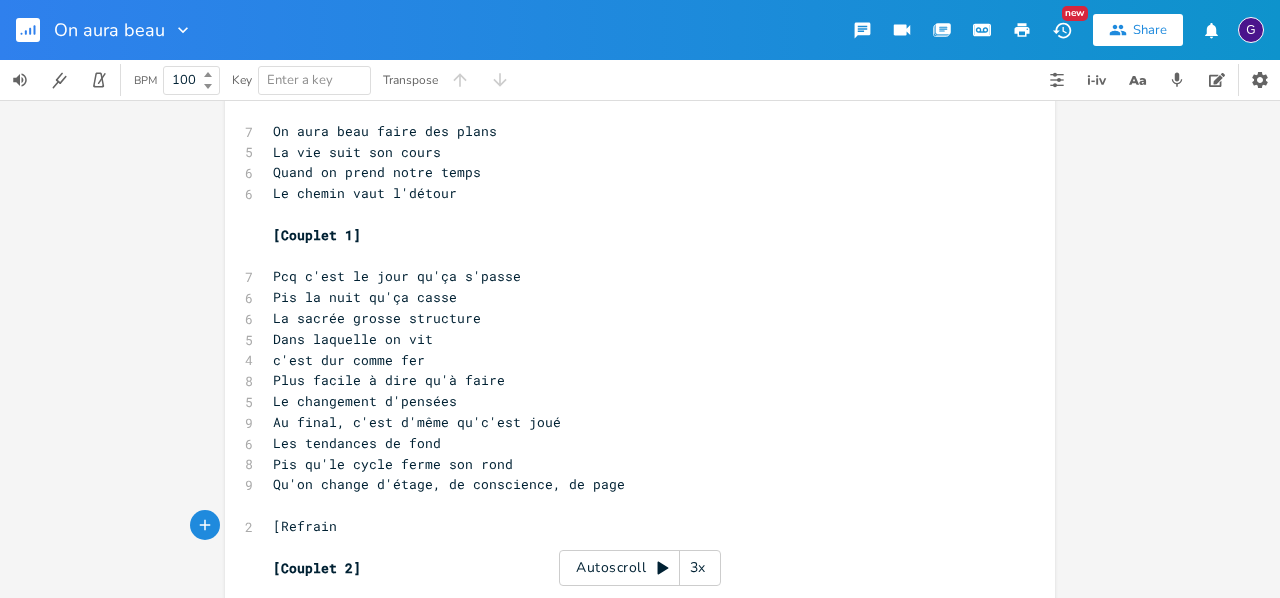 type on "[Refrain]" 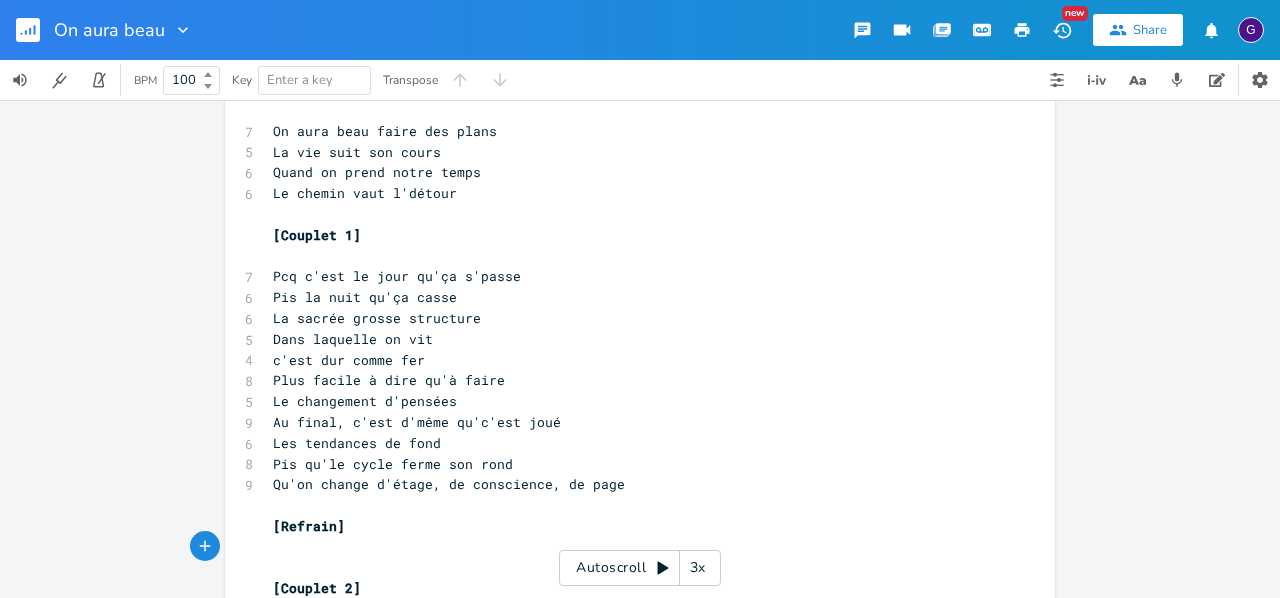 paste 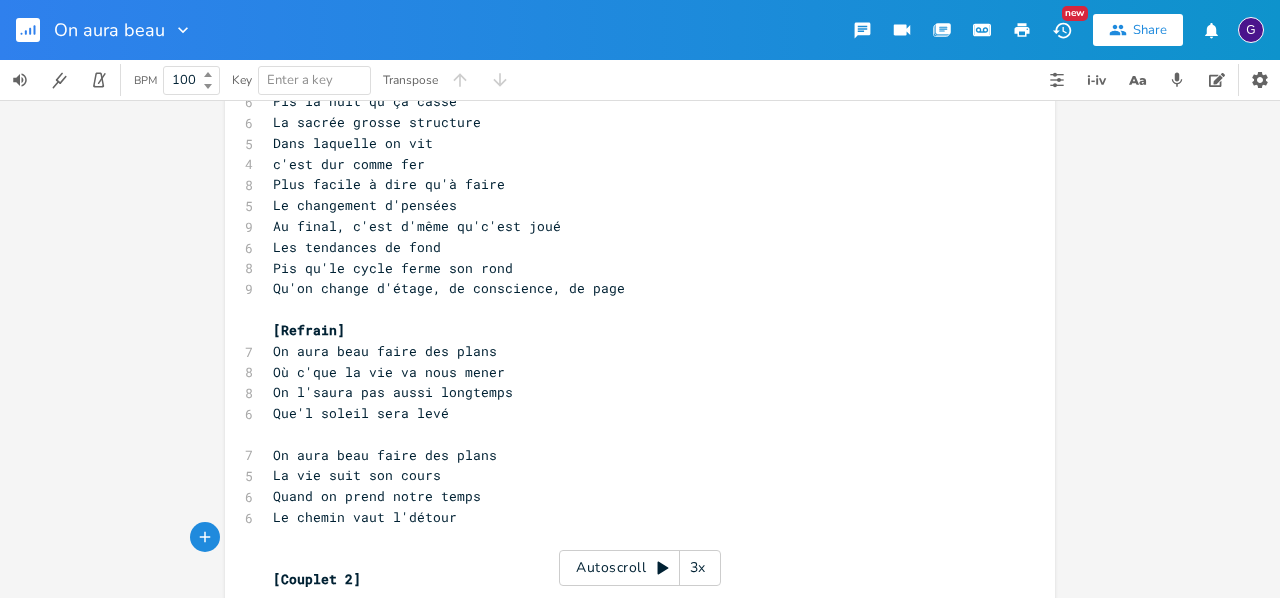 click on "[Refrain]" at bounding box center (630, 330) 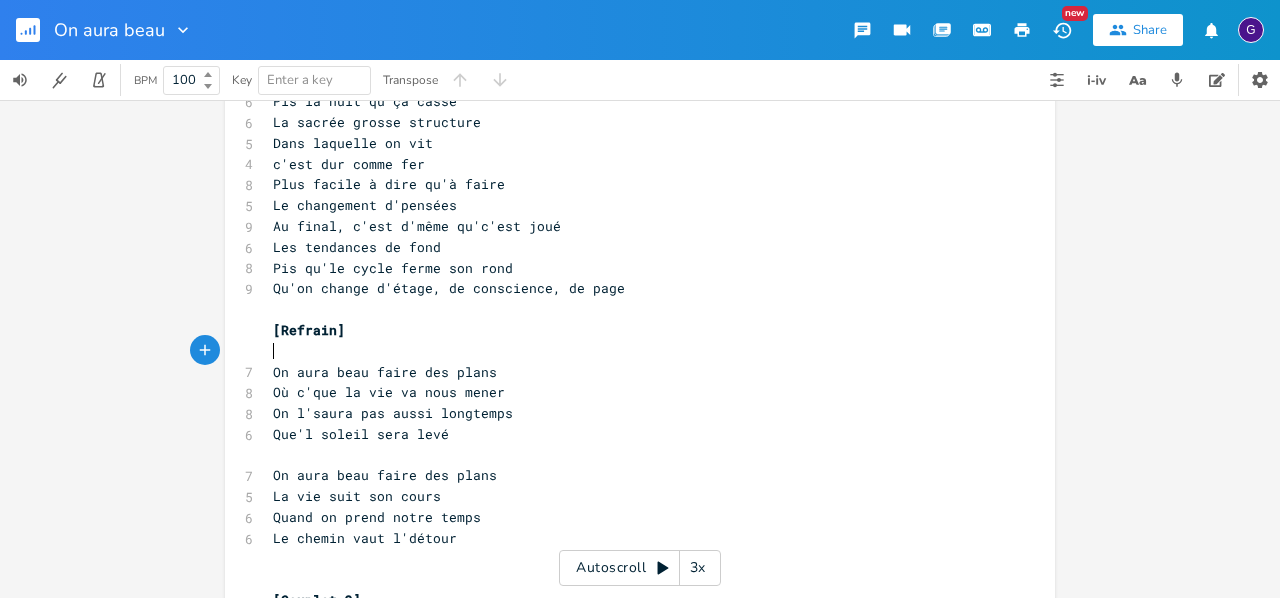 scroll, scrollTop: 0, scrollLeft: 0, axis: both 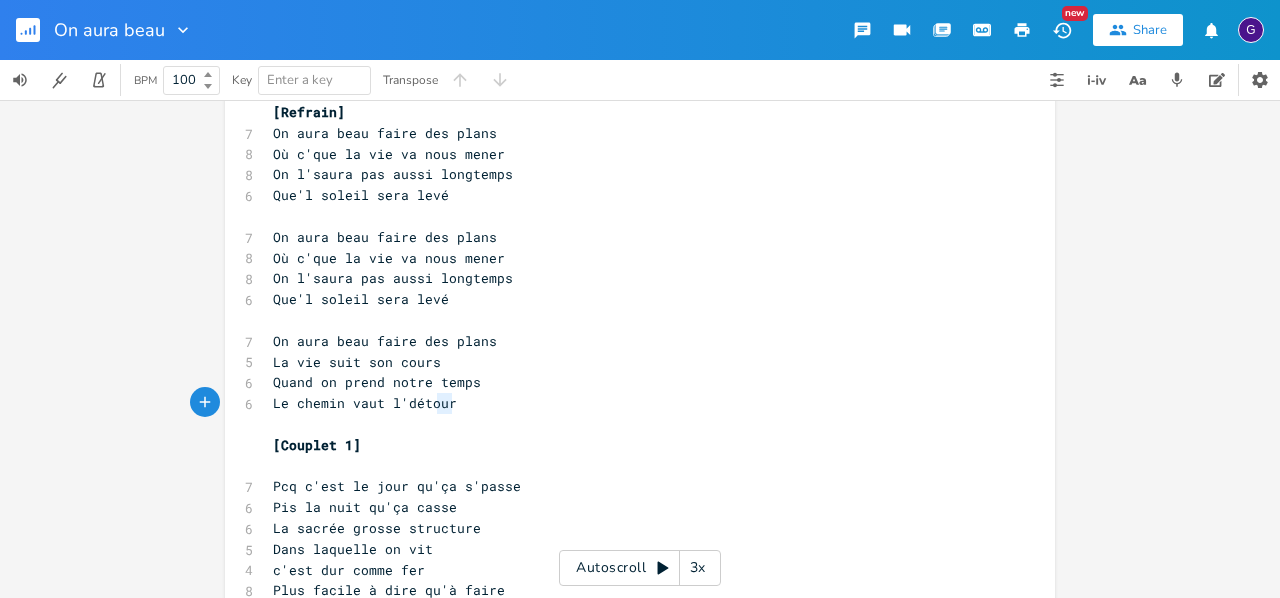 type on "On aura beau faire des plans
La vie suit son cours
Quand on prend notre temps
Le chemin vaut l'détour" 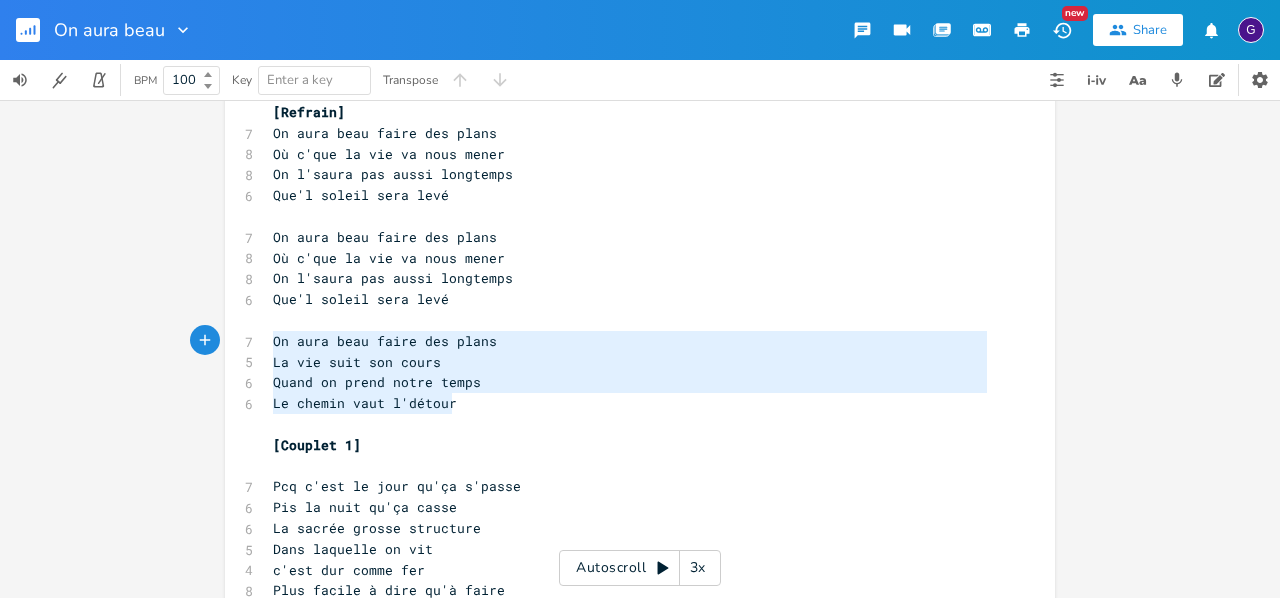 drag, startPoint x: 466, startPoint y: 401, endPoint x: 243, endPoint y: 345, distance: 229.9239 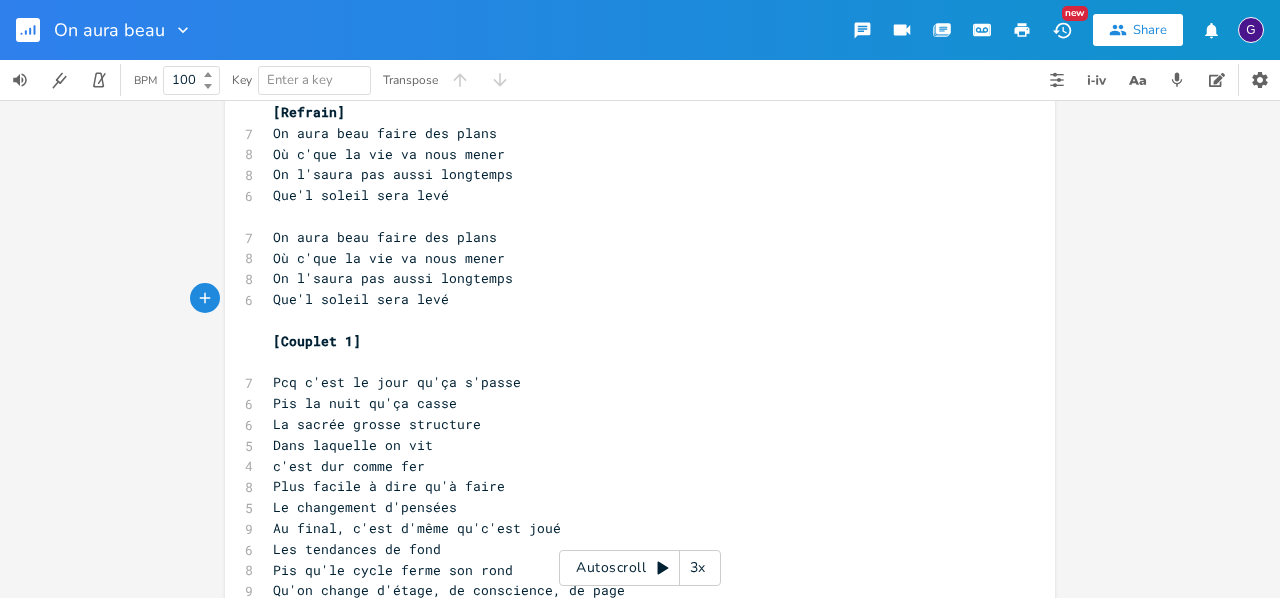 type on "[Refrain]
On aura beau faire des plans
Où c'que la vie va nous mener
On l'saura pas aussi longtemps
Que'l soleil sera levé
On aura beau faire des plans
Où c'que la vie va nous mener
On l'saura pas aussi longtemps
Que'l soleil sera levé" 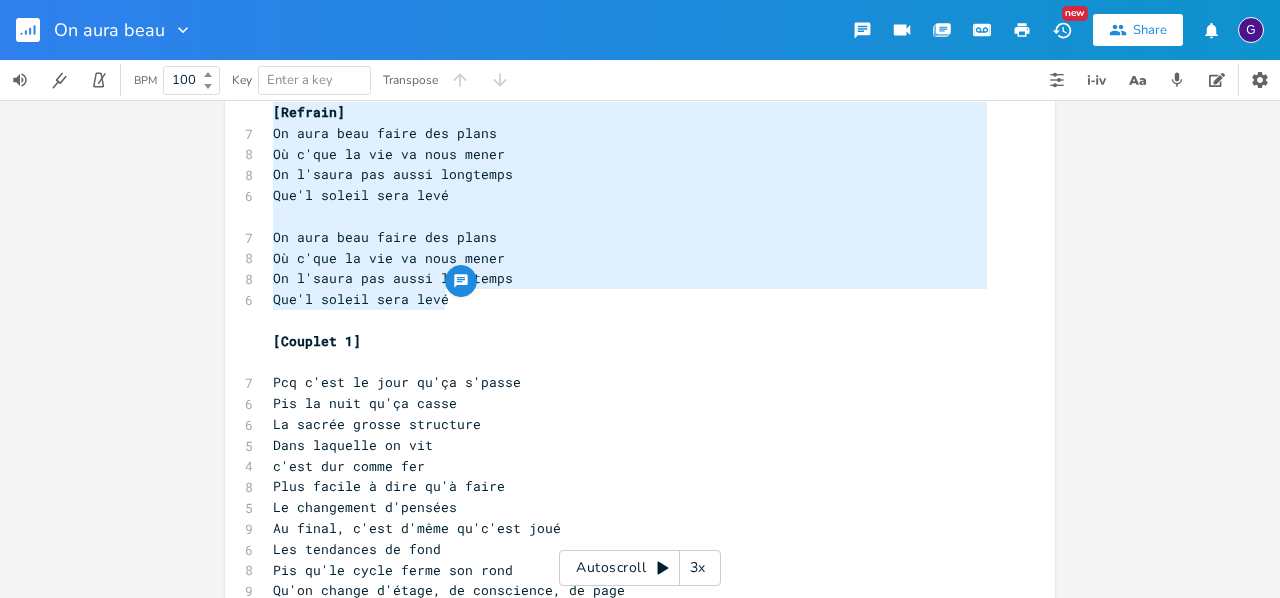drag, startPoint x: 450, startPoint y: 305, endPoint x: 264, endPoint y: 99, distance: 277.5464 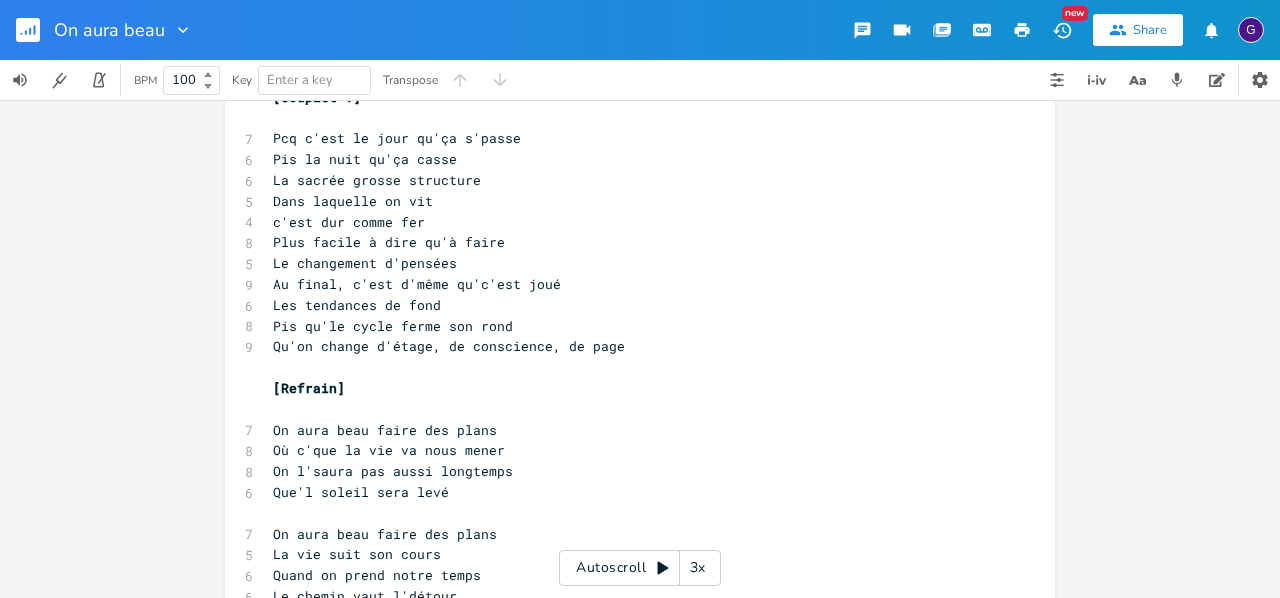 scroll, scrollTop: 422, scrollLeft: 0, axis: vertical 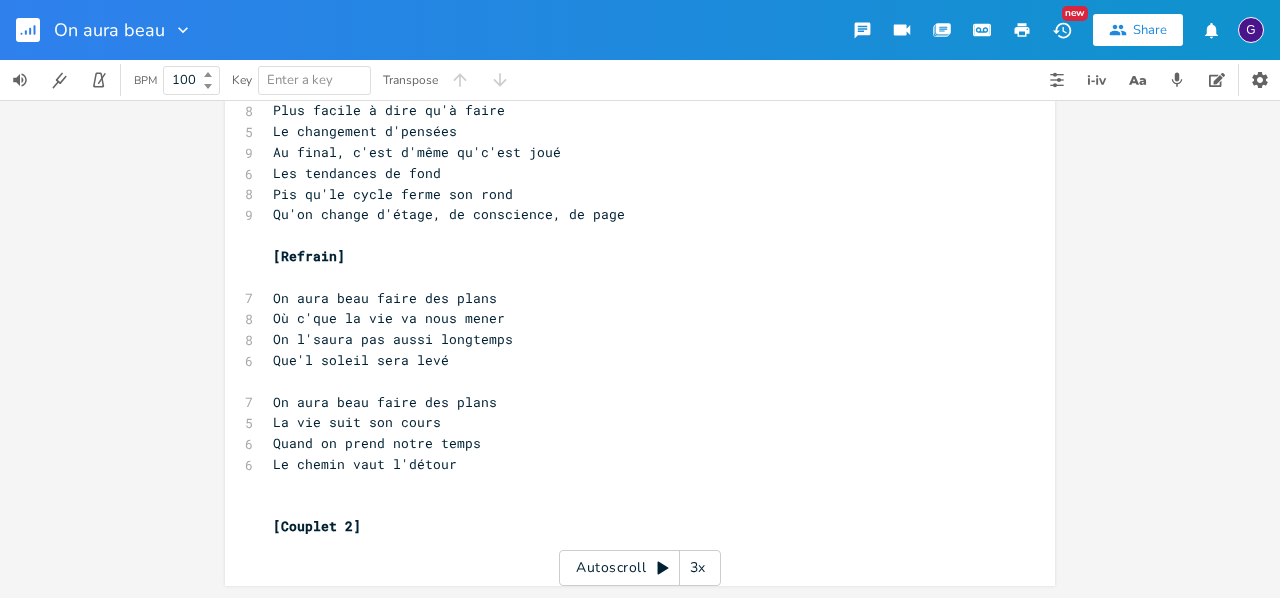 click on "[Refrain]" at bounding box center [630, 256] 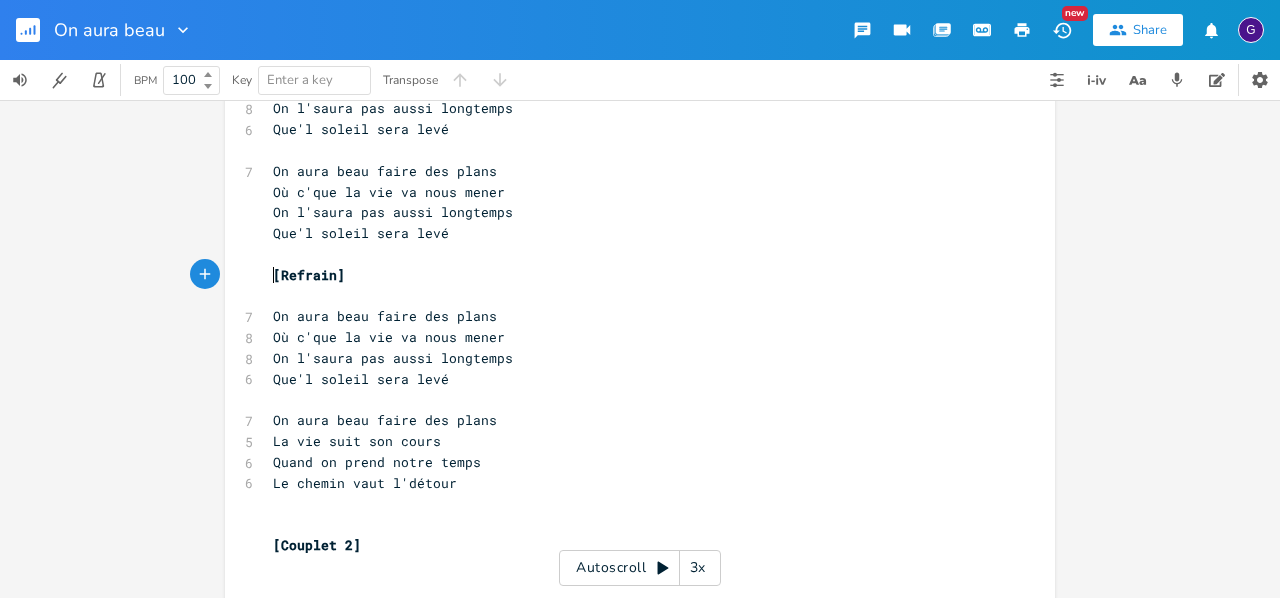 scroll, scrollTop: 651, scrollLeft: 0, axis: vertical 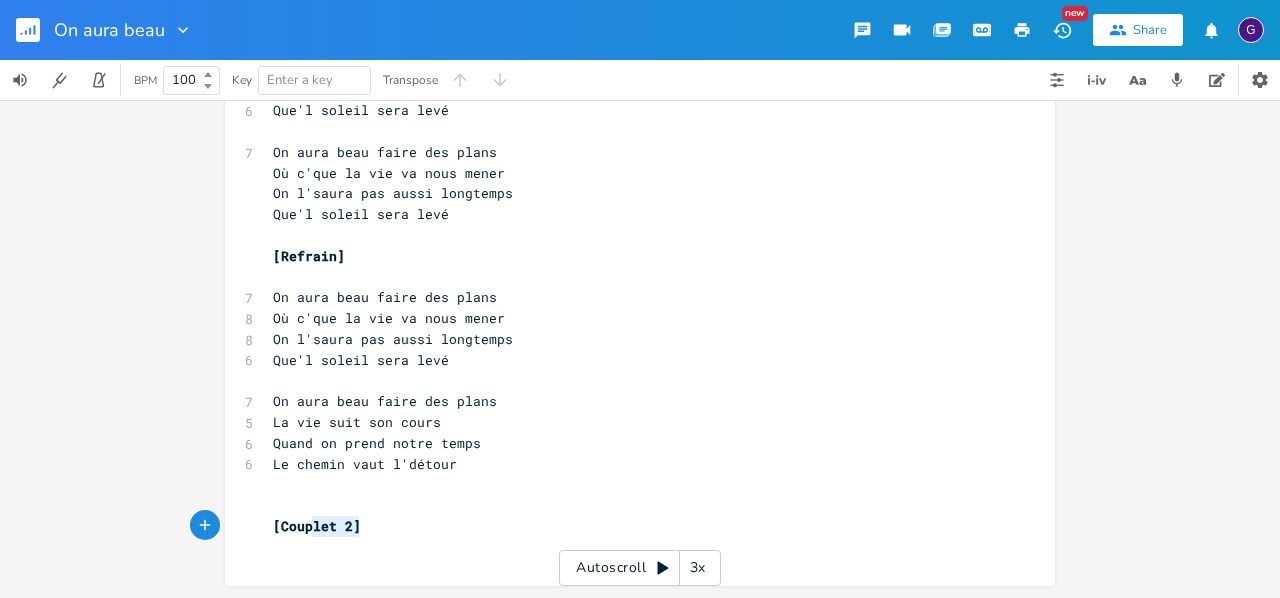 type on "[Couplet 2]" 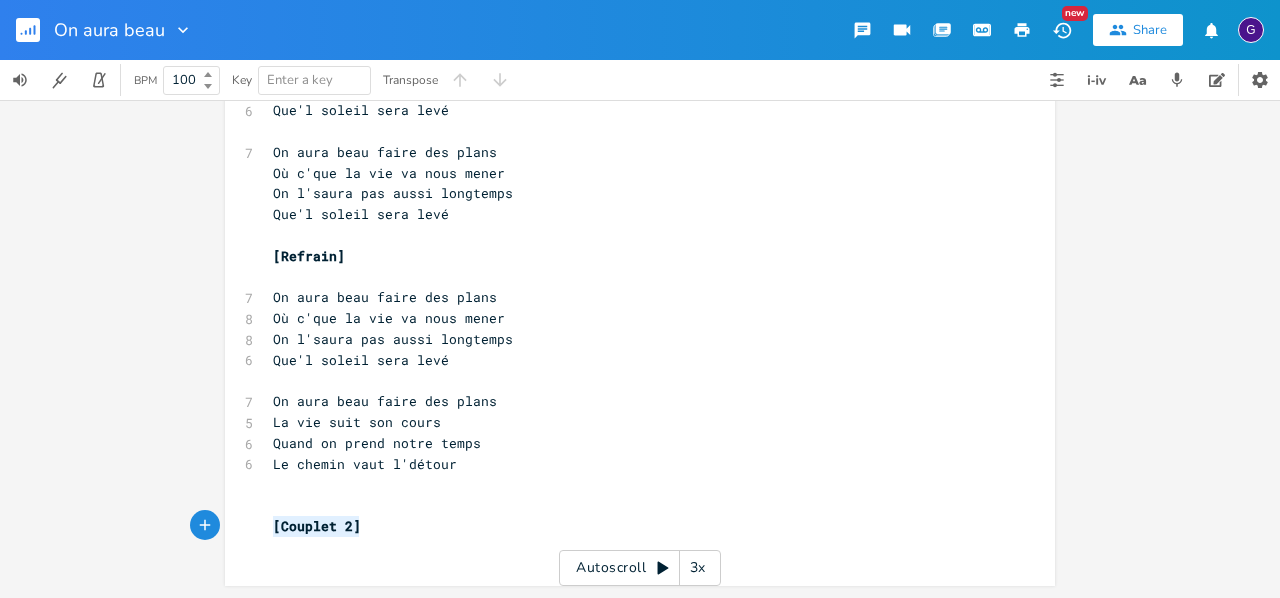 drag, startPoint x: 371, startPoint y: 533, endPoint x: 264, endPoint y: 528, distance: 107.11676 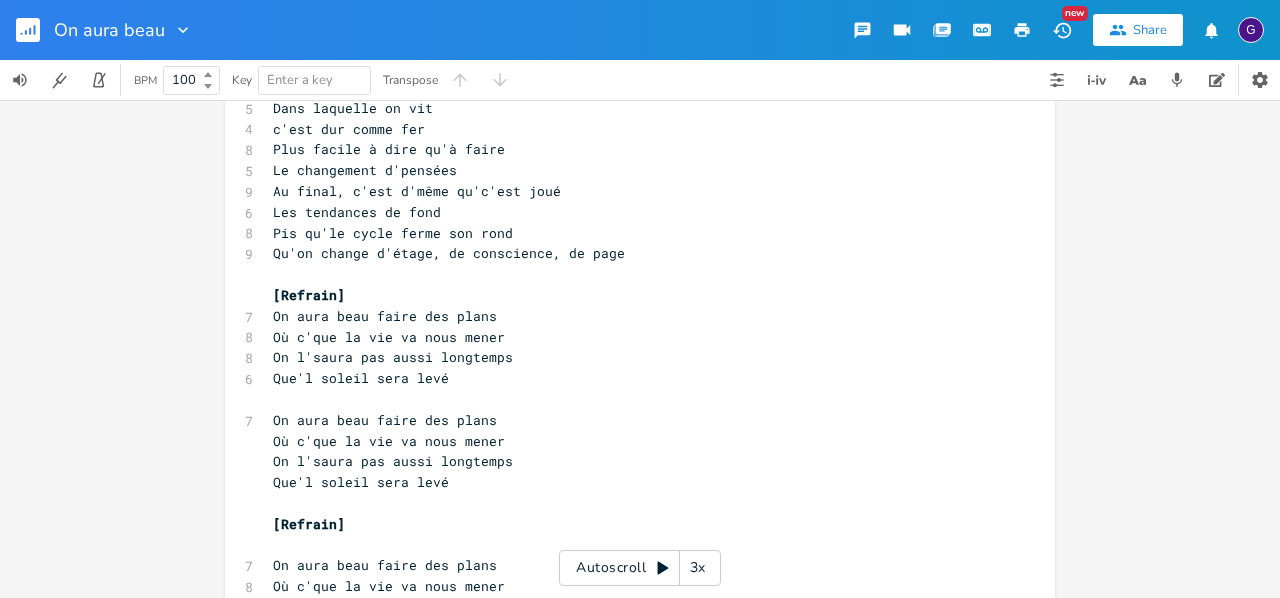 scroll, scrollTop: 370, scrollLeft: 0, axis: vertical 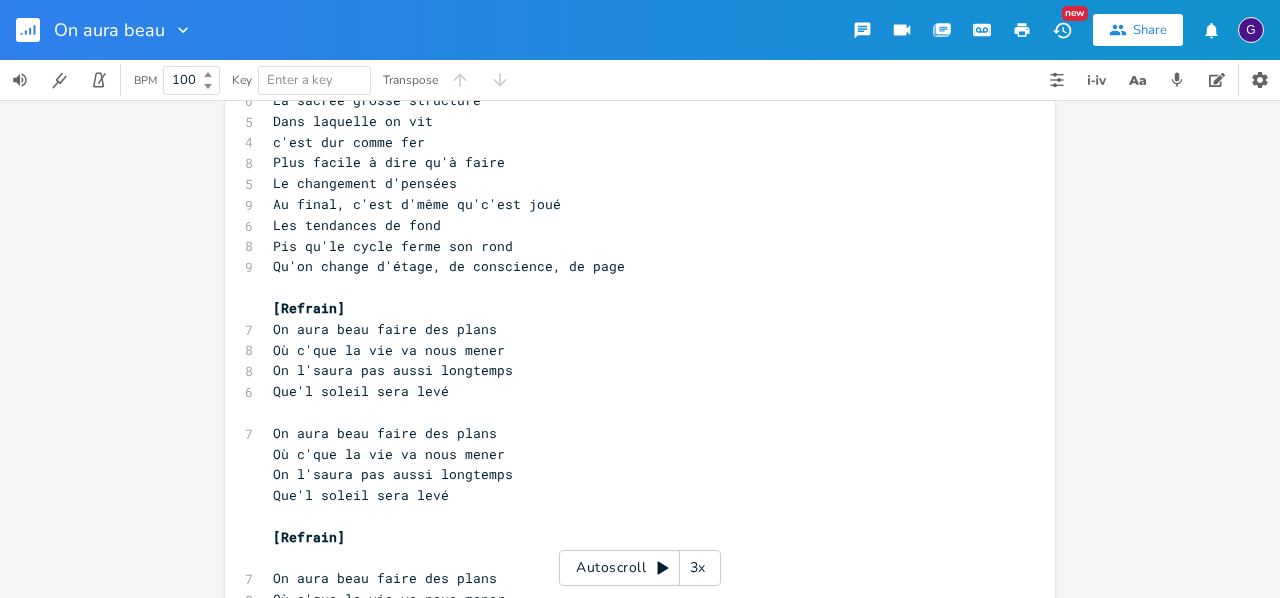 click on "[Refrain]" at bounding box center [630, 537] 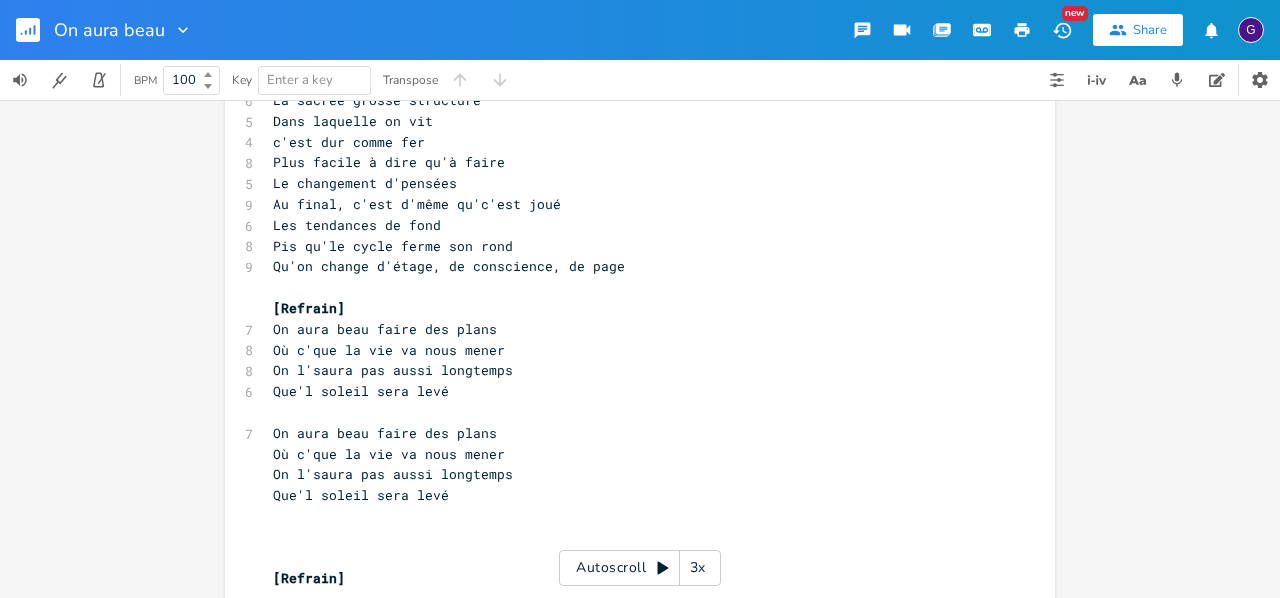 scroll, scrollTop: 0, scrollLeft: 0, axis: both 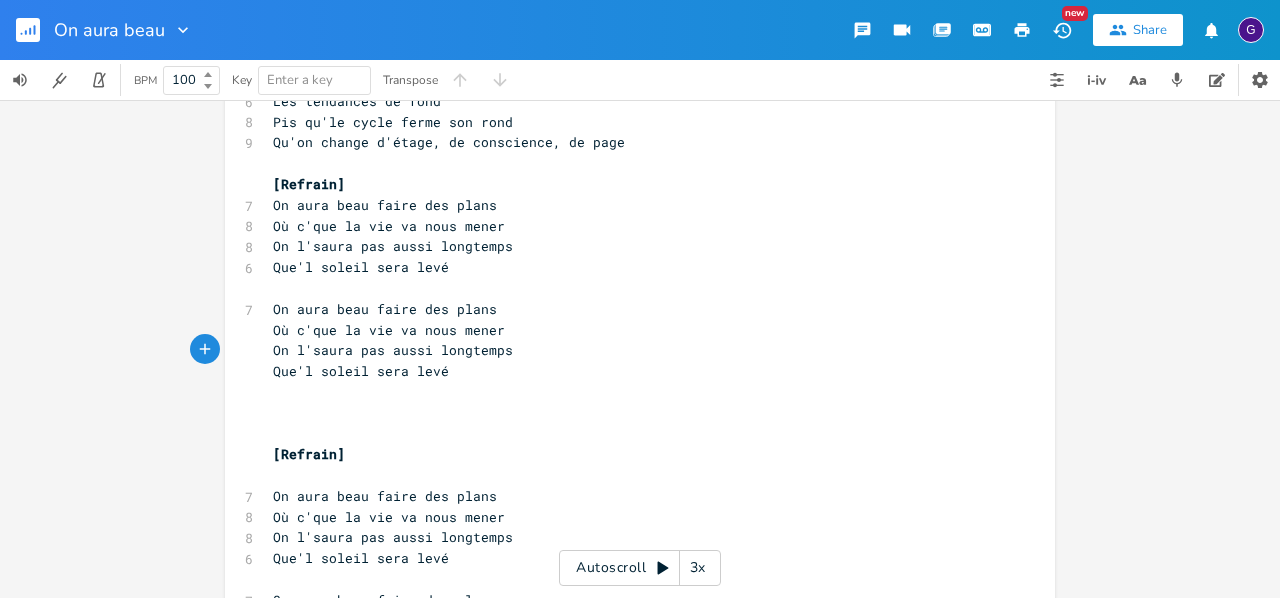 click on "​" at bounding box center [630, 392] 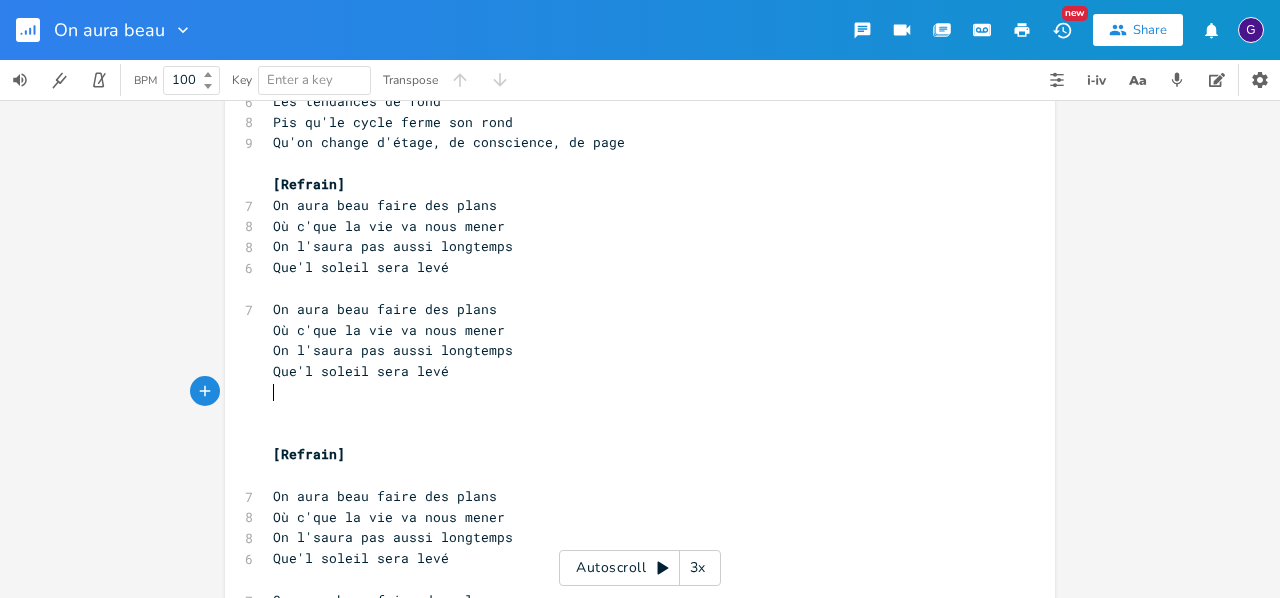 click on "​" at bounding box center [630, 413] 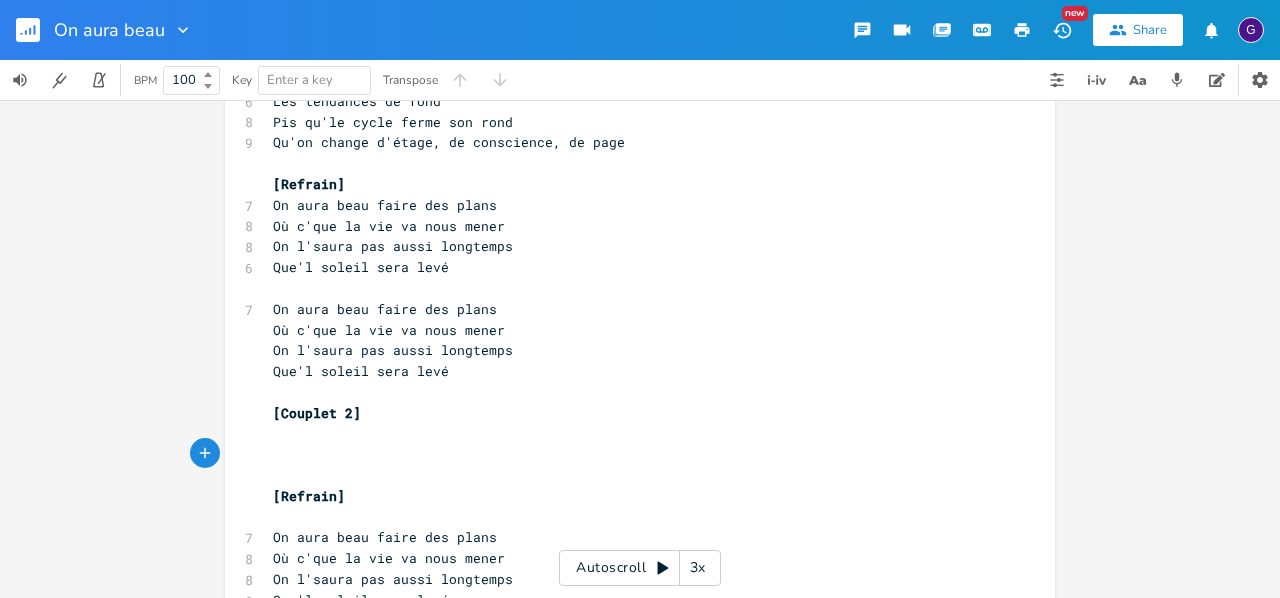 click on "[Refrain]" at bounding box center (309, 496) 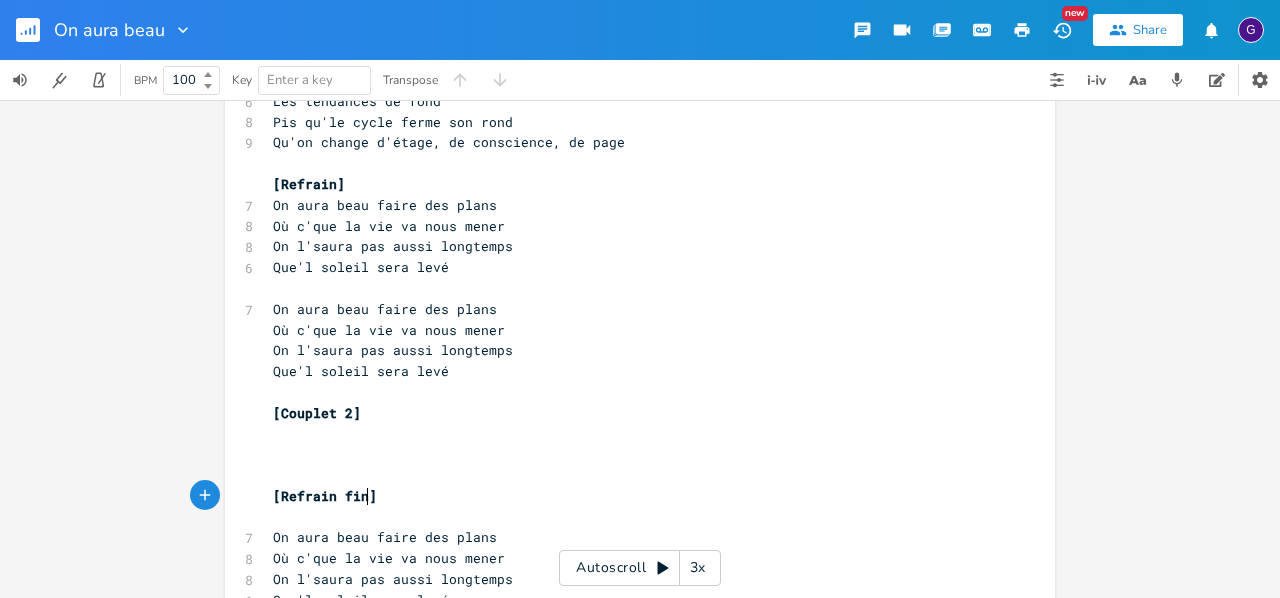 type on "final" 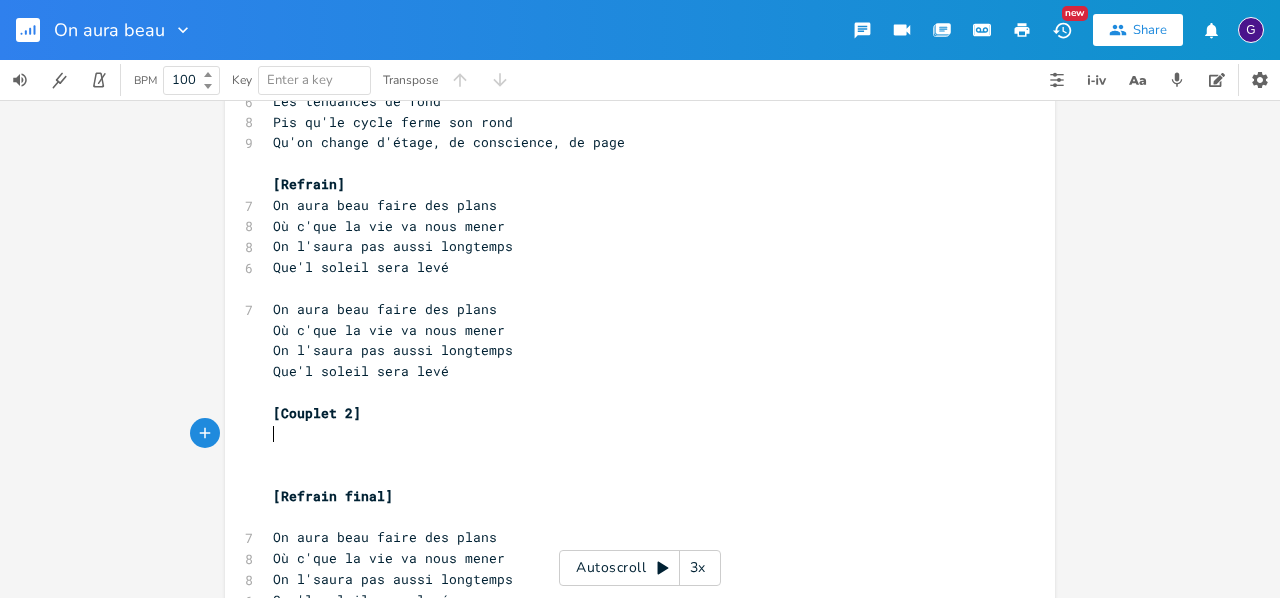click on "​" at bounding box center [630, 433] 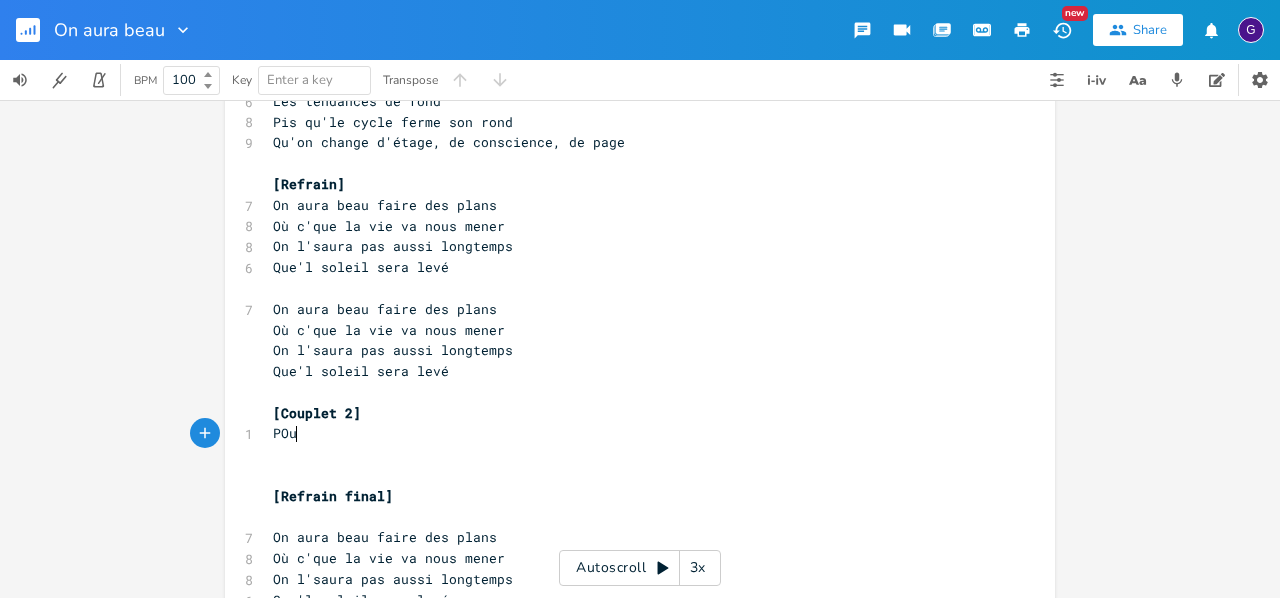 type on "POur" 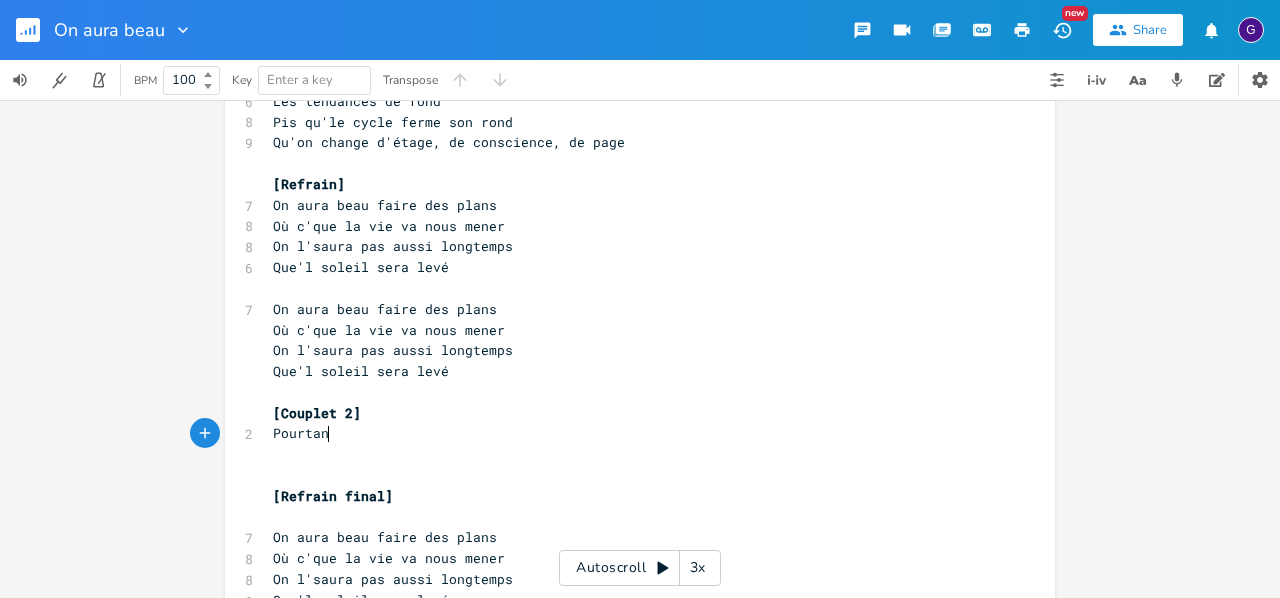 type on "ourtan" 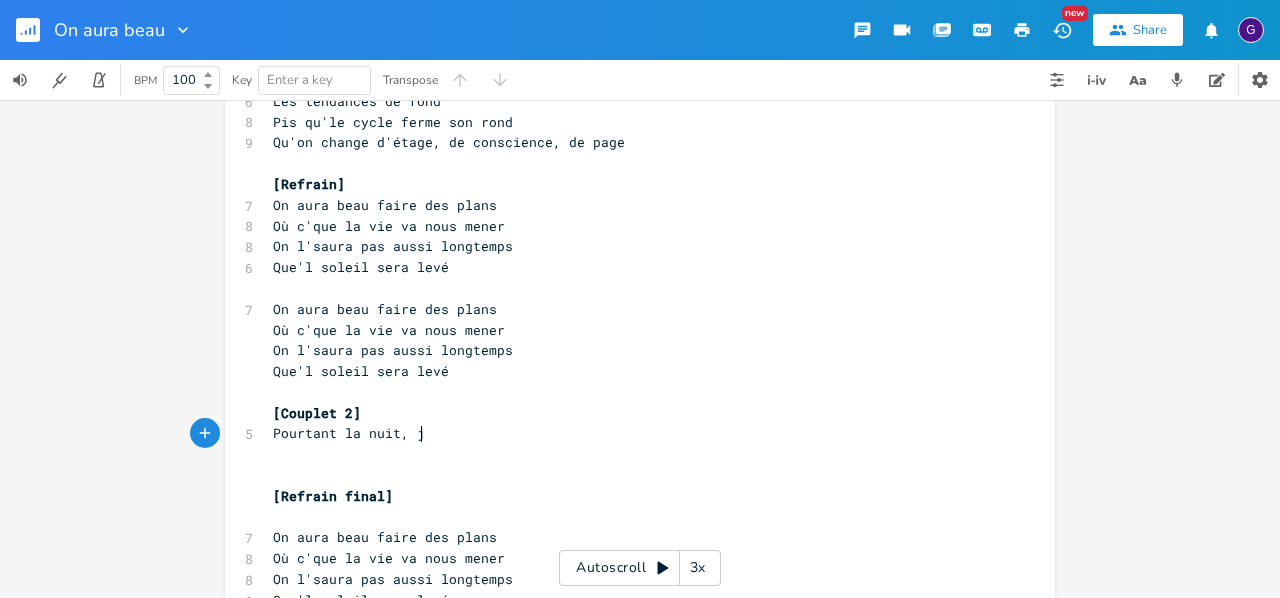 scroll, scrollTop: 0, scrollLeft: 54, axis: horizontal 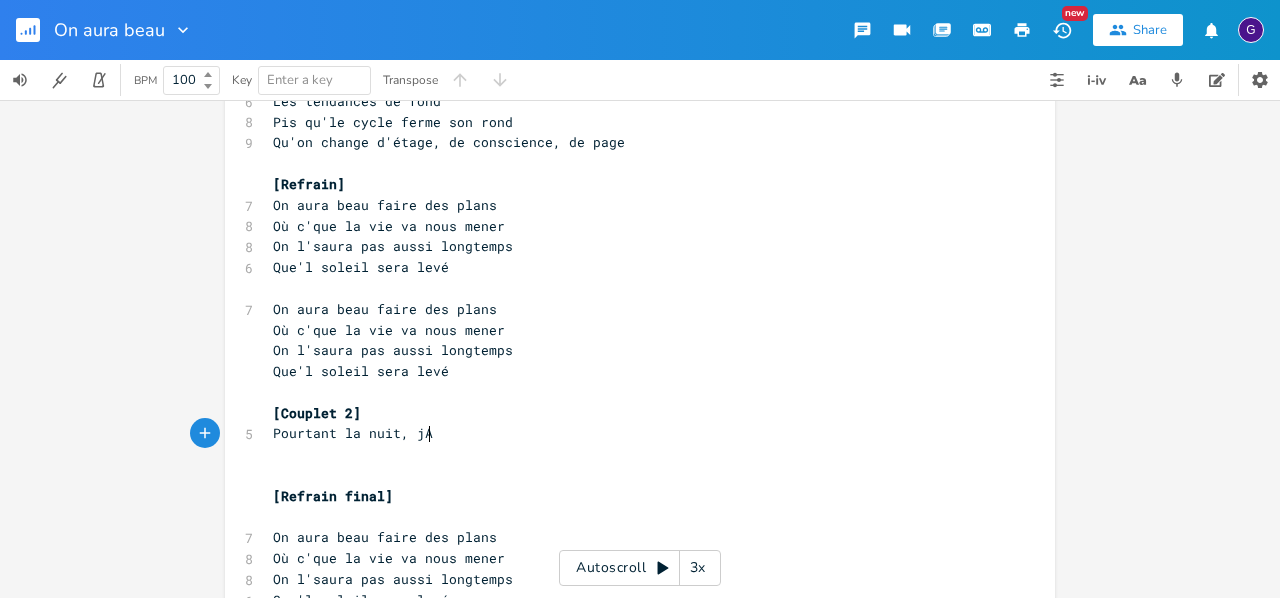 type on "t la nuit, jAi" 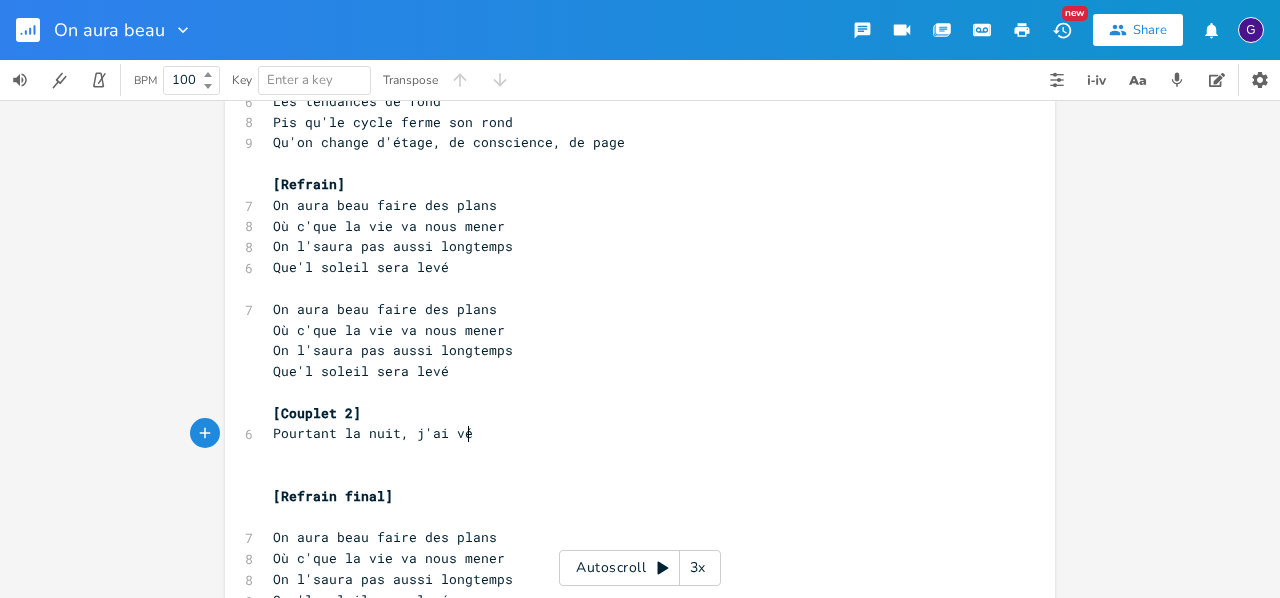 scroll, scrollTop: 0, scrollLeft: 35, axis: horizontal 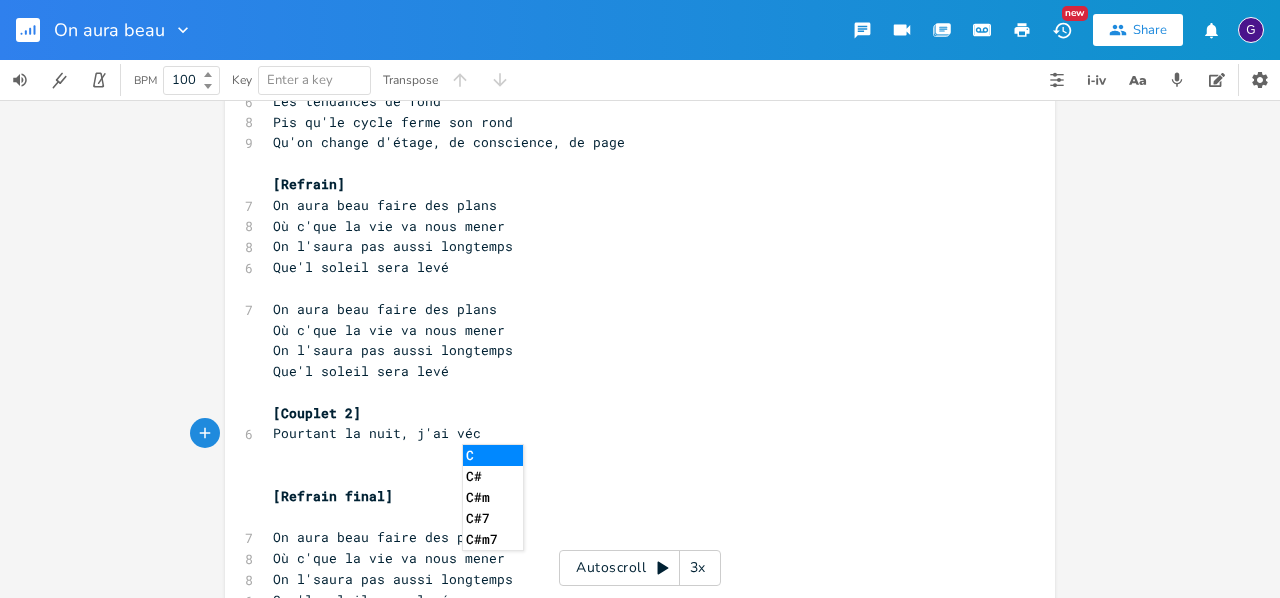 type on "'ai vécu" 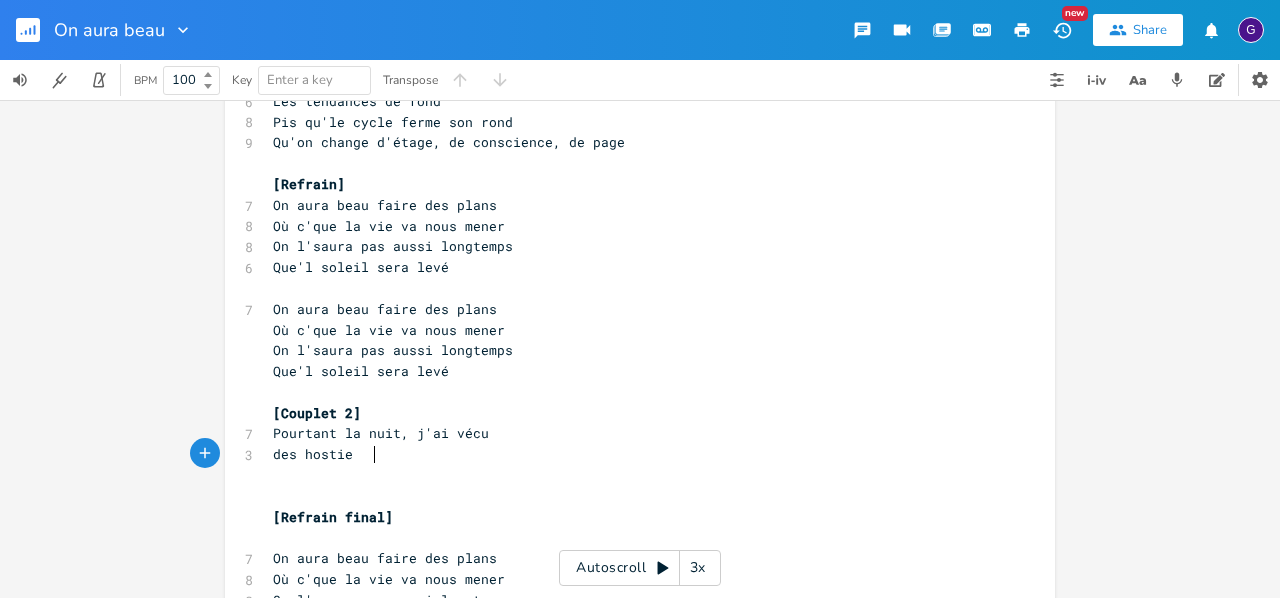 type on "des hosties" 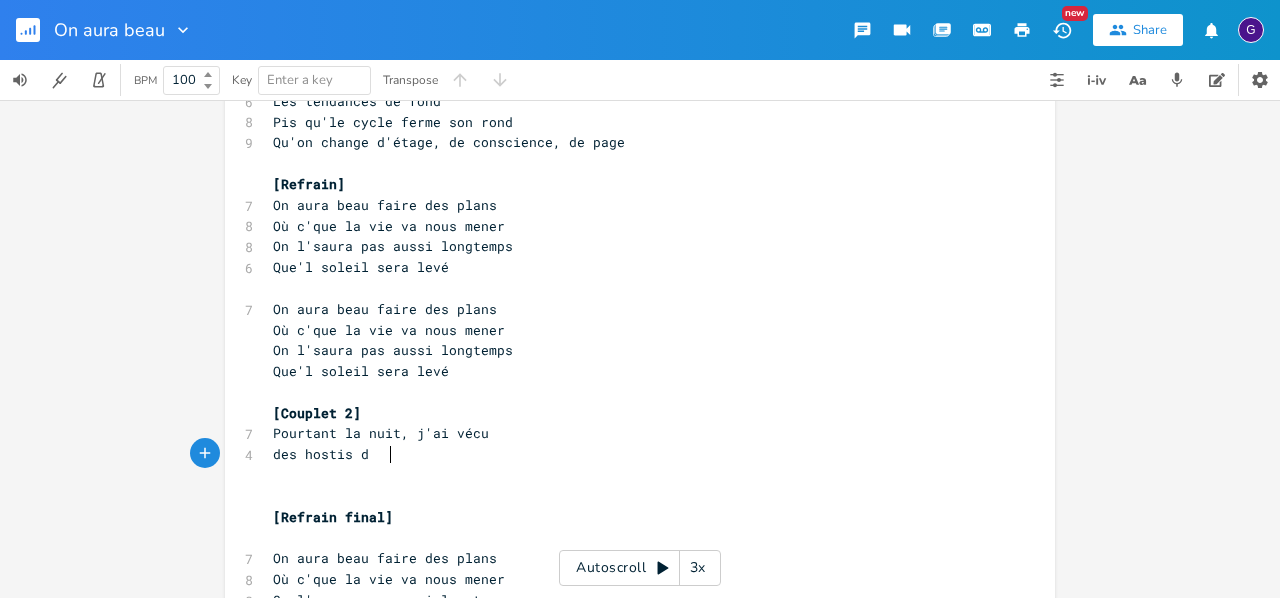 type on "s dM" 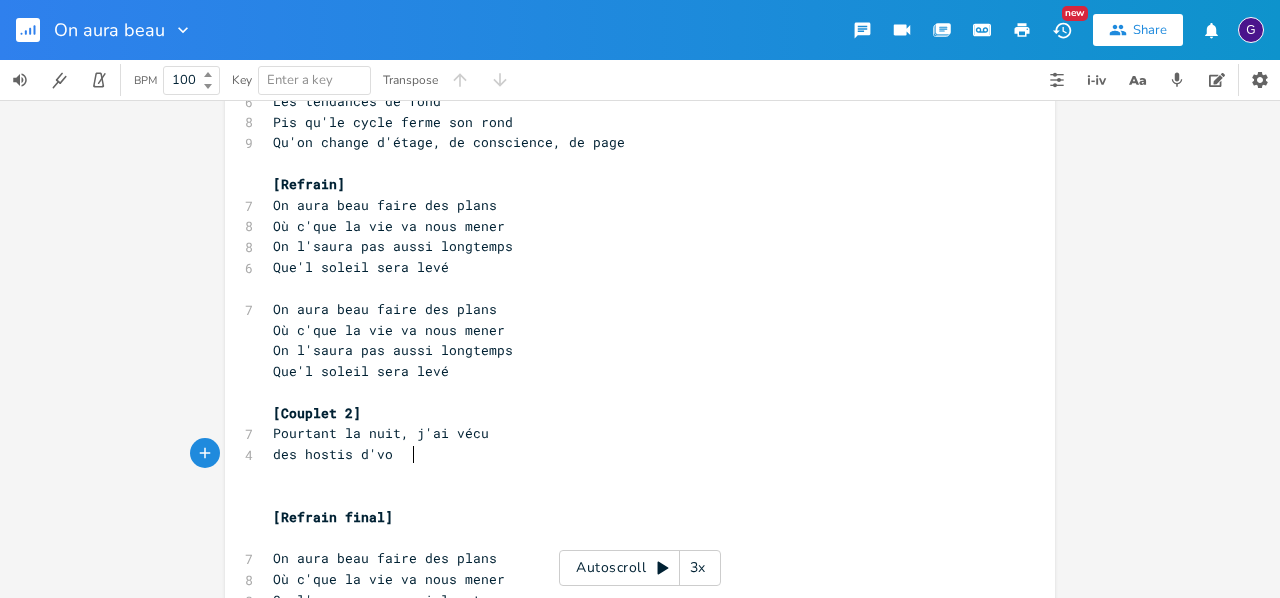 type on "'von" 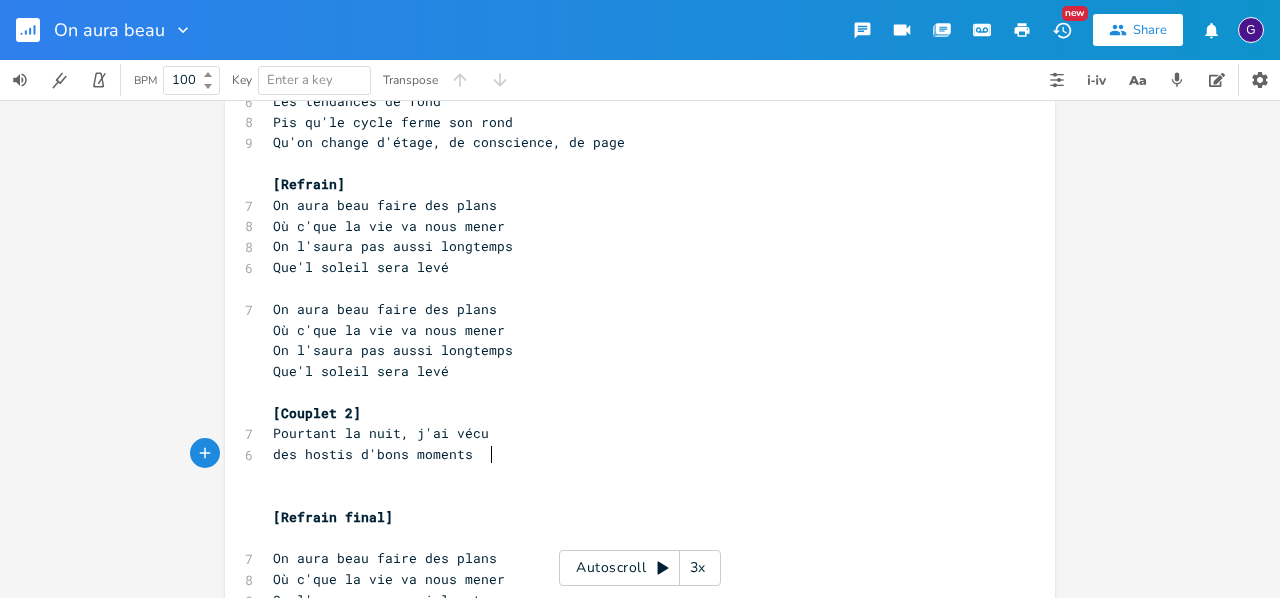 scroll, scrollTop: 0, scrollLeft: 86, axis: horizontal 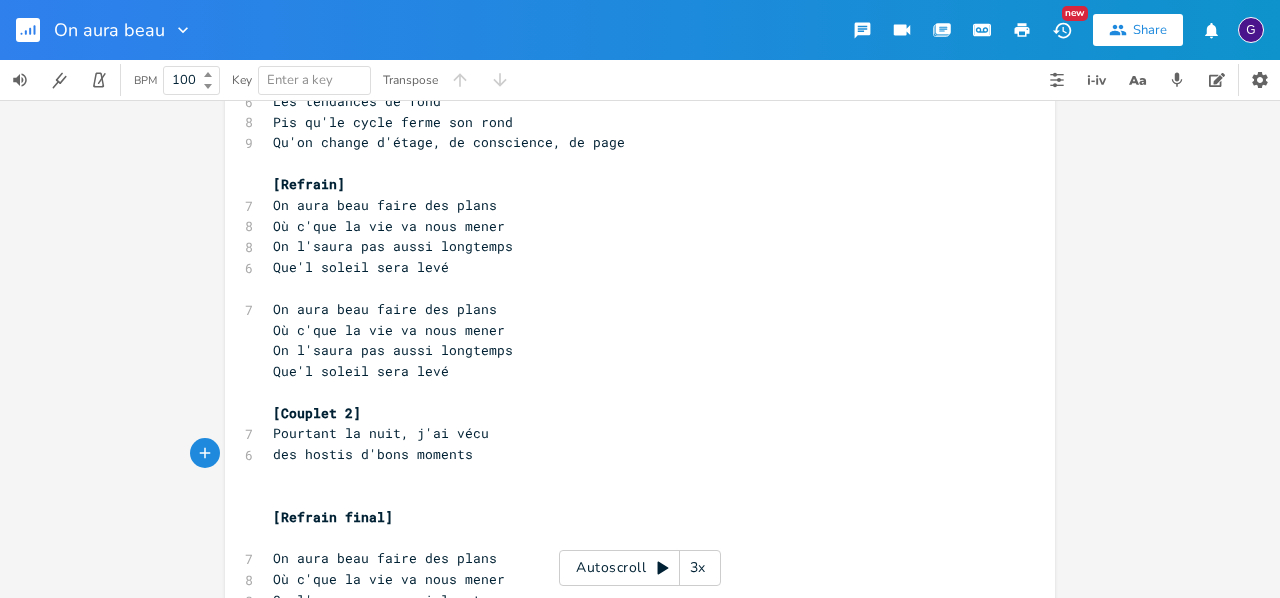 type on "bons moments" 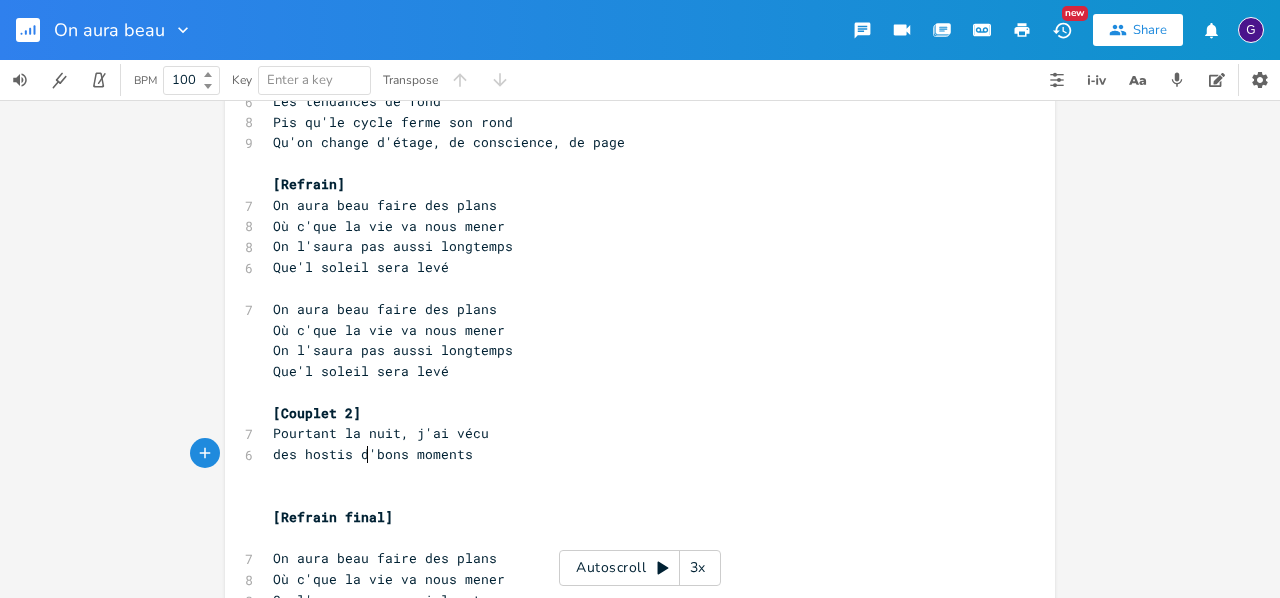 click on "des hostis d'bons moments" at bounding box center (373, 454) 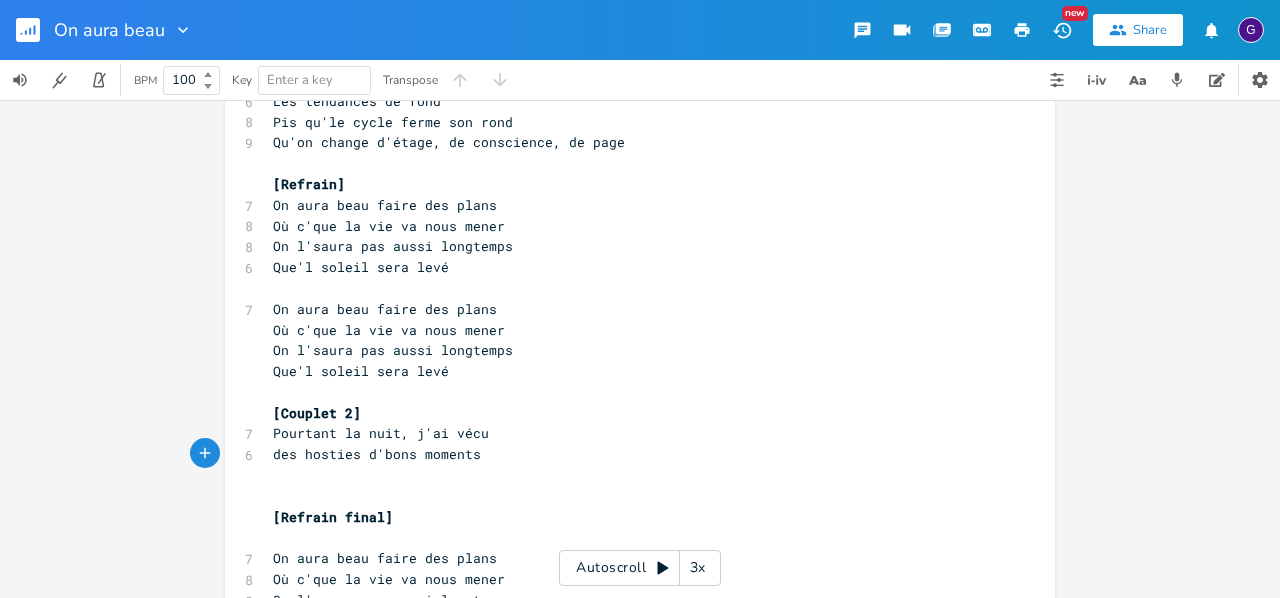 click on "des hosties d'bons moments" at bounding box center (377, 454) 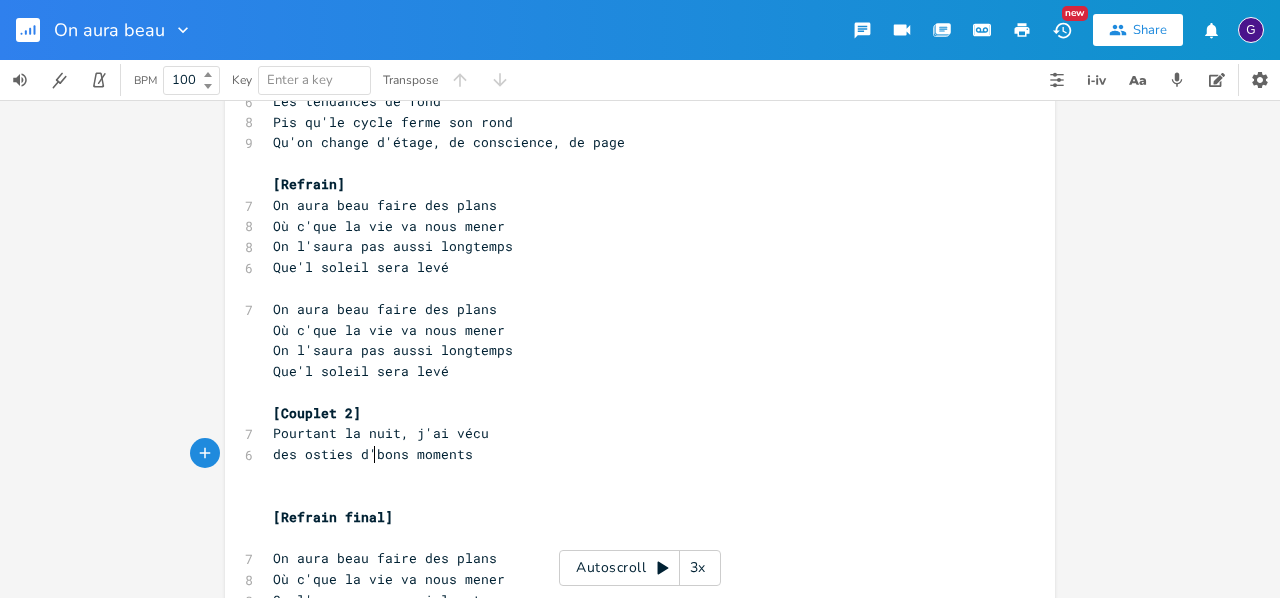 click on "des osties d'bons moments" at bounding box center (373, 454) 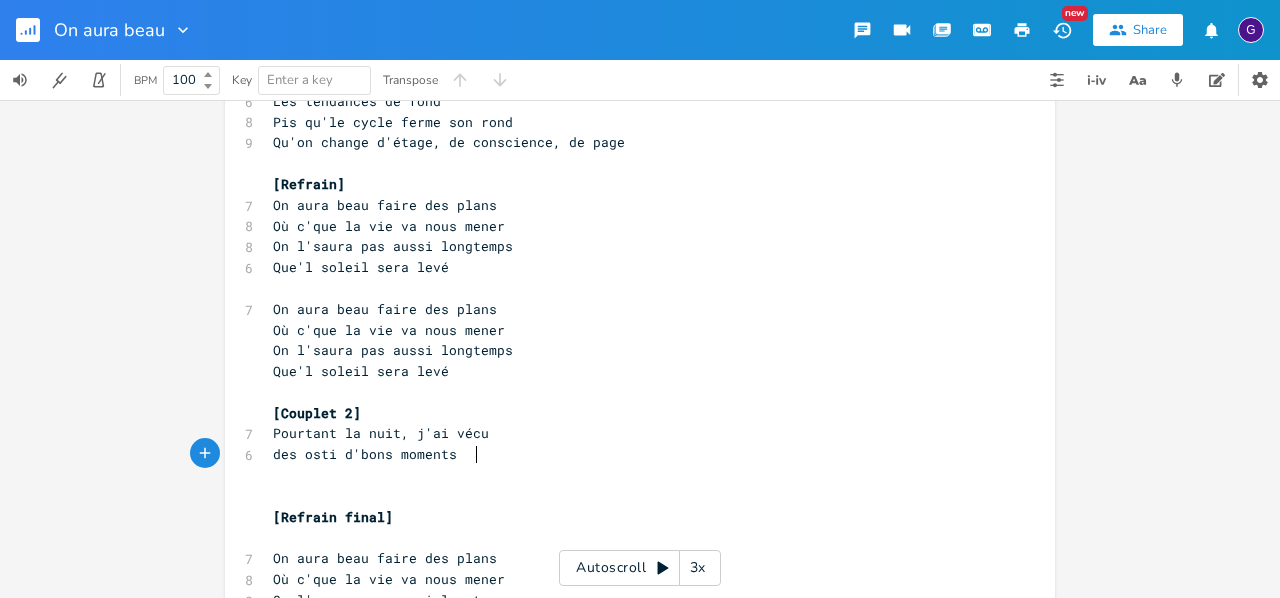 click on "des osti d'bons moments" at bounding box center [630, 454] 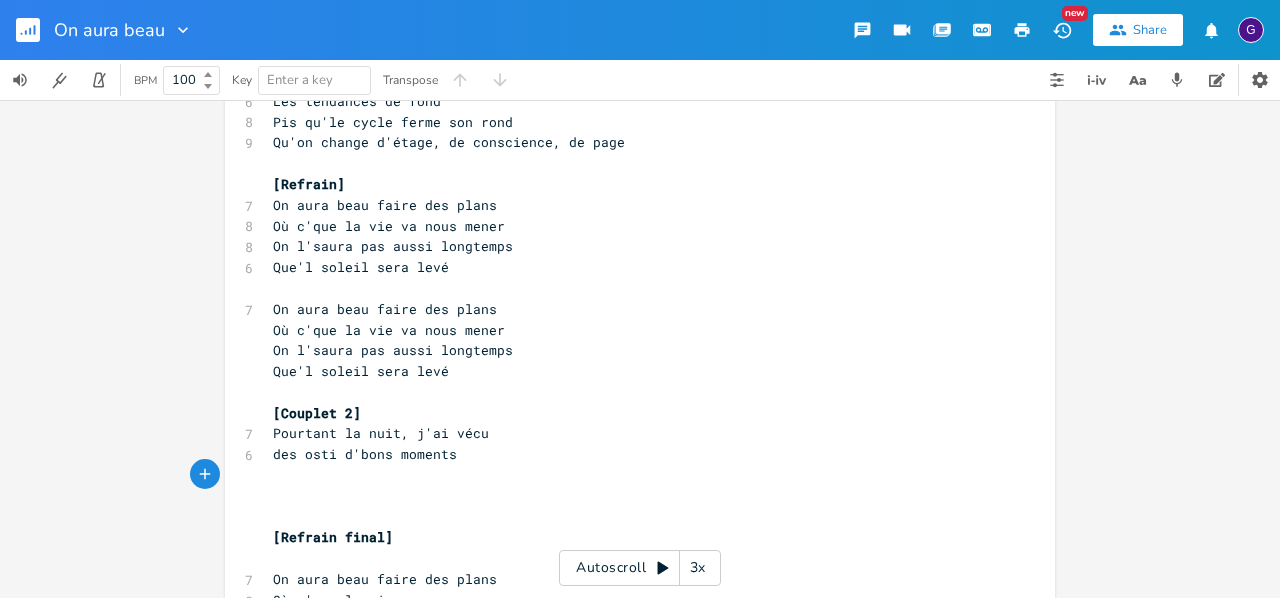 click on "des osti d'bons moments" at bounding box center (365, 454) 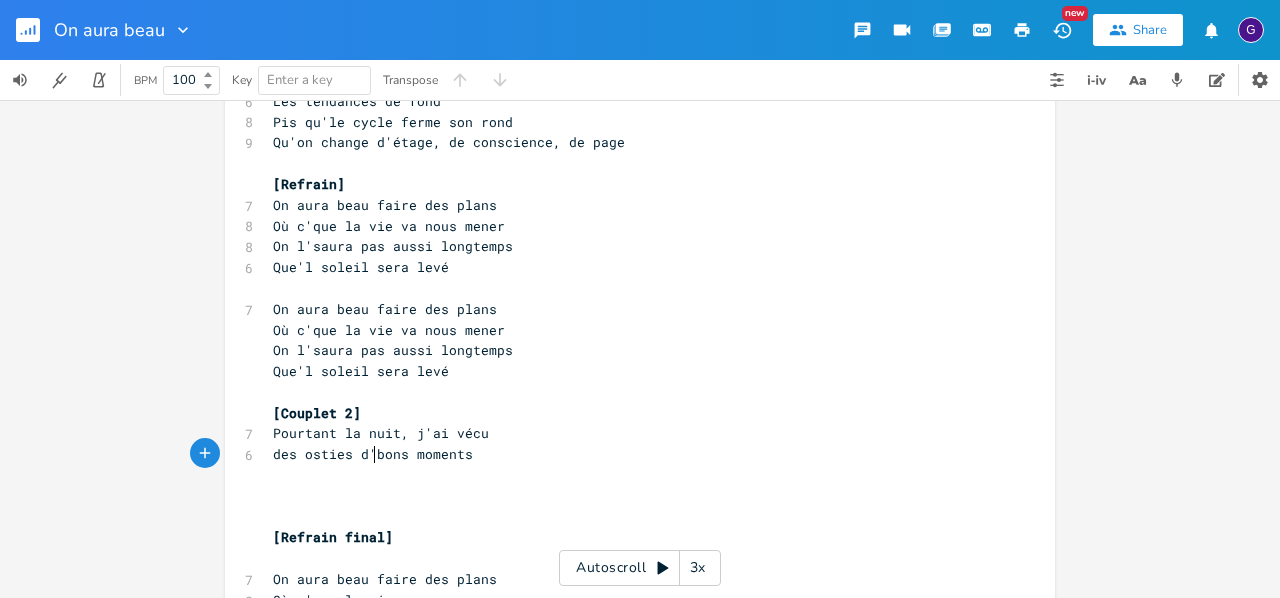 scroll, scrollTop: 0, scrollLeft: 12, axis: horizontal 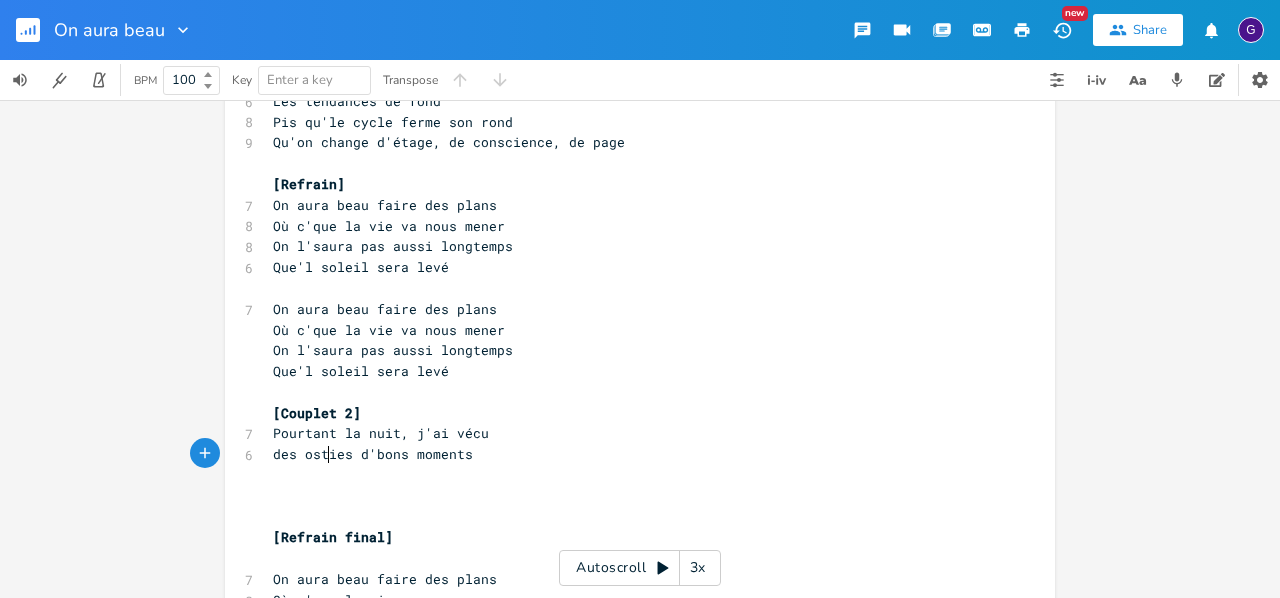 click on "des osties d'bons moments" at bounding box center (373, 454) 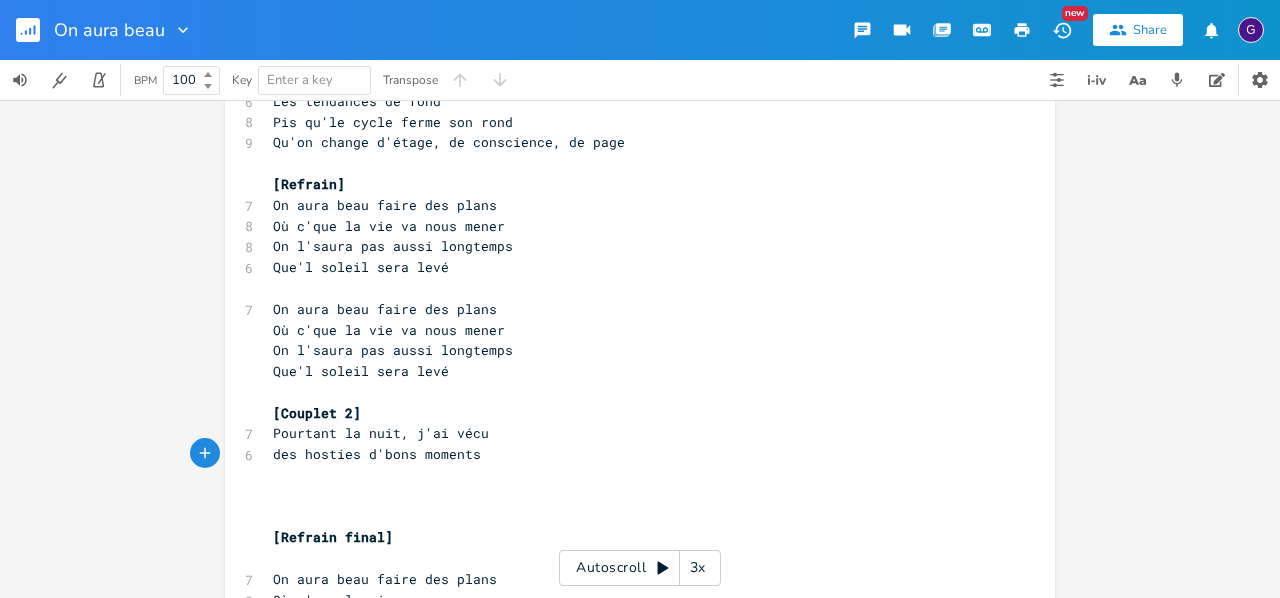 click on "​" at bounding box center [630, 475] 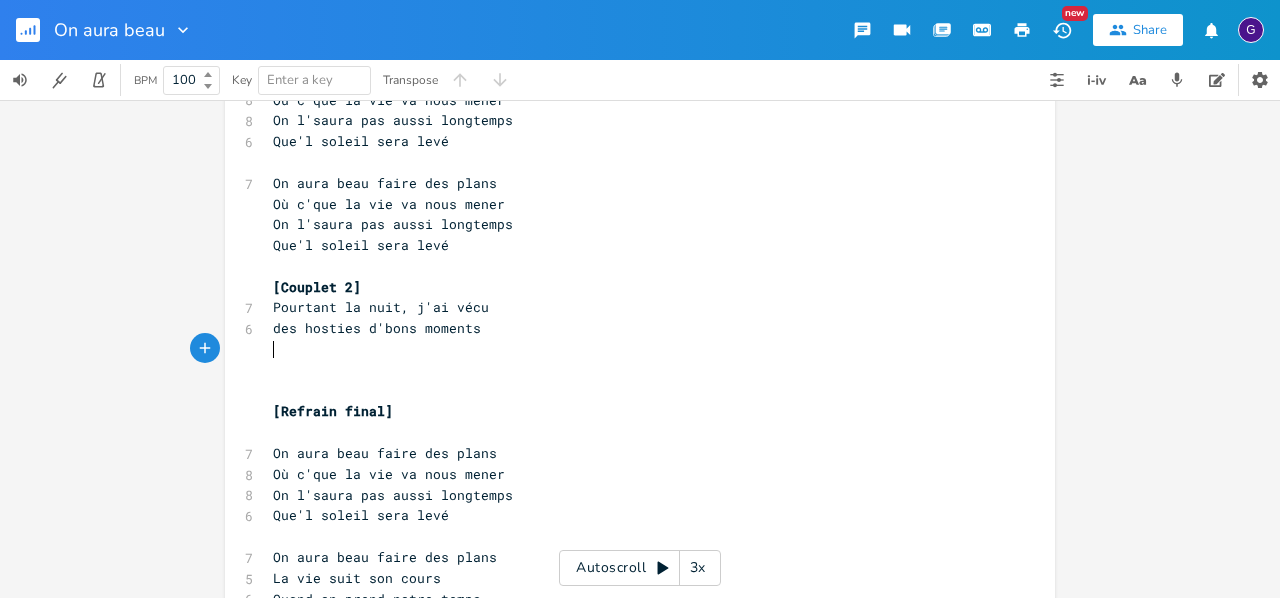 scroll, scrollTop: 620, scrollLeft: 0, axis: vertical 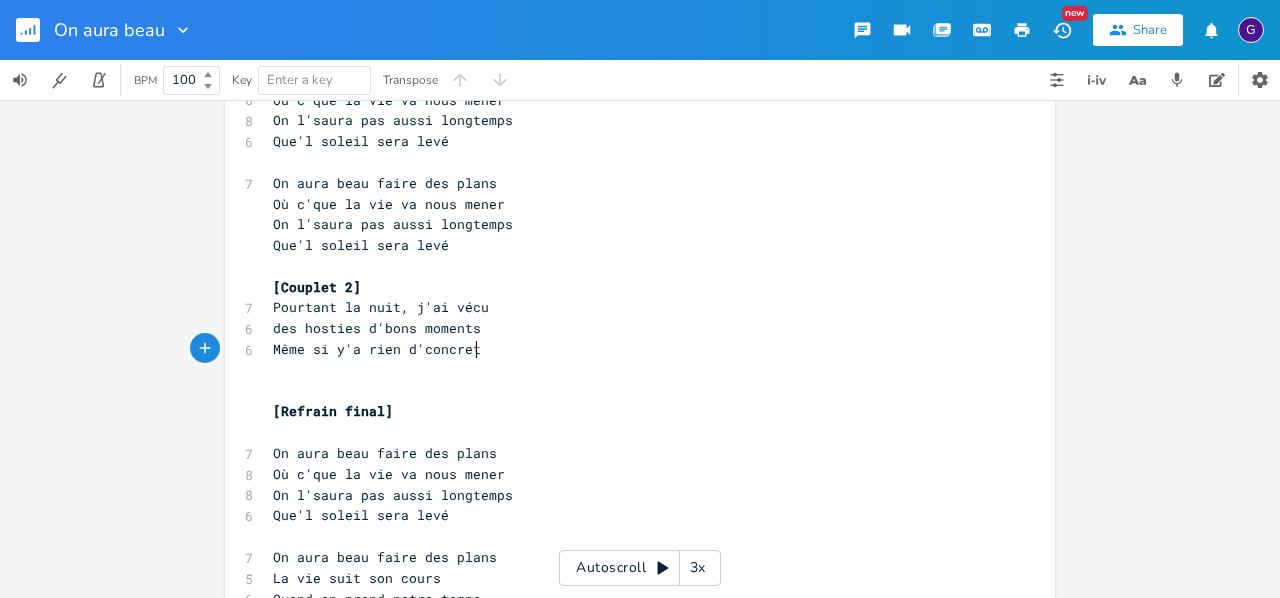 type on "Même si y'a rien d'concret" 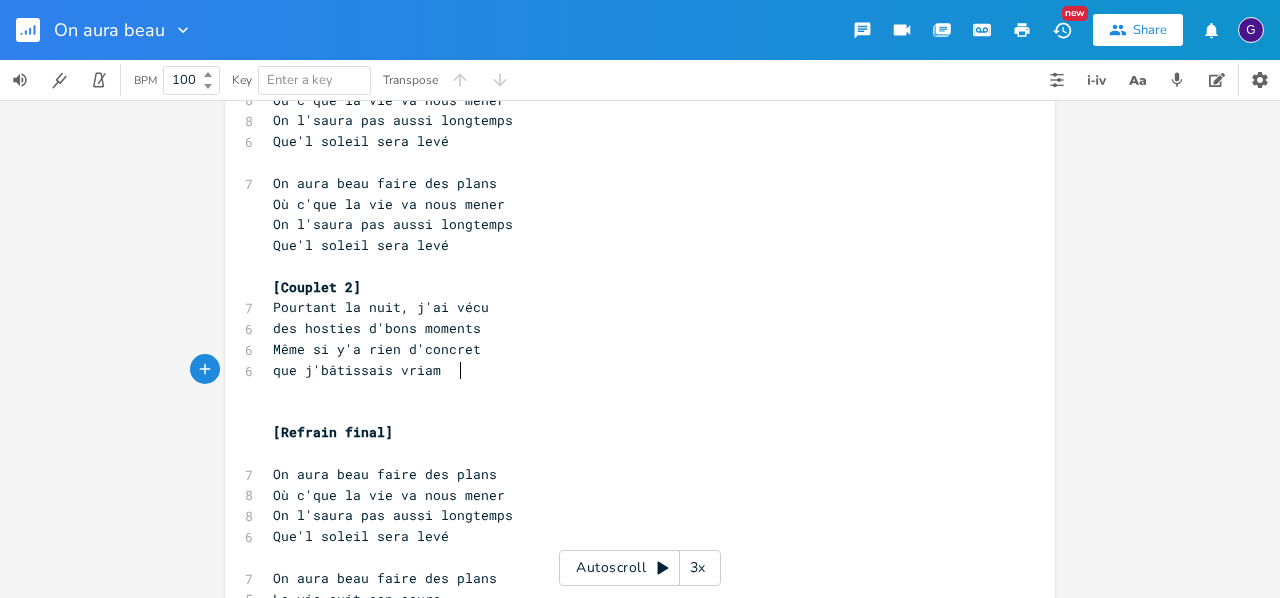 type on "que j'bâtissais vriamen" 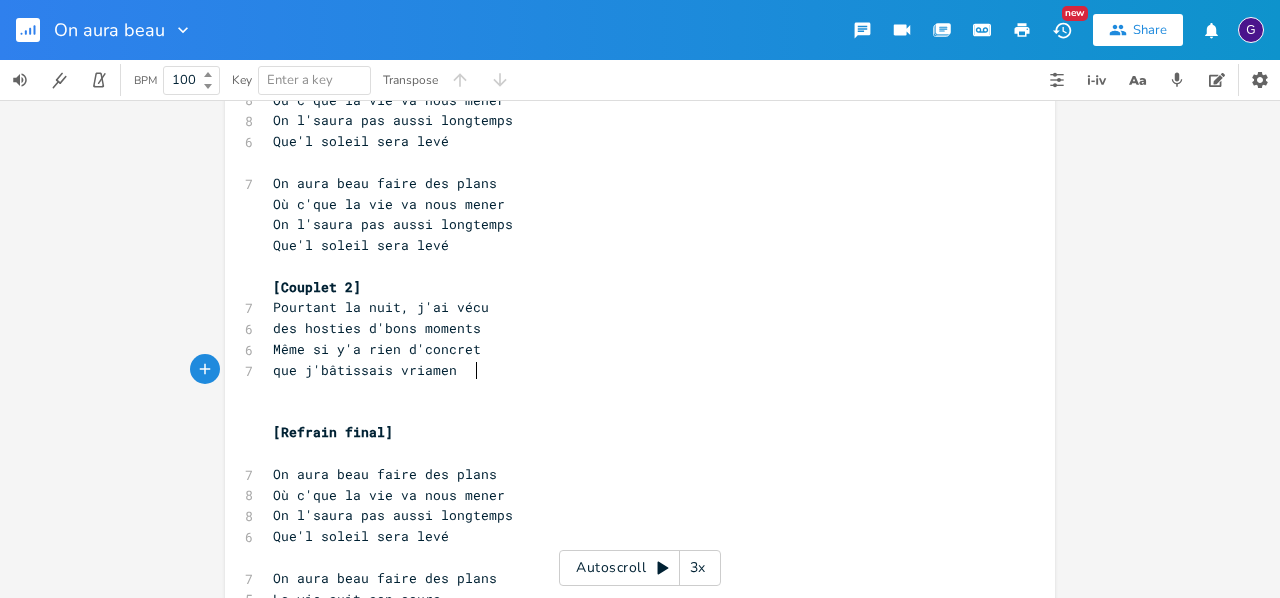 scroll, scrollTop: 0, scrollLeft: 144, axis: horizontal 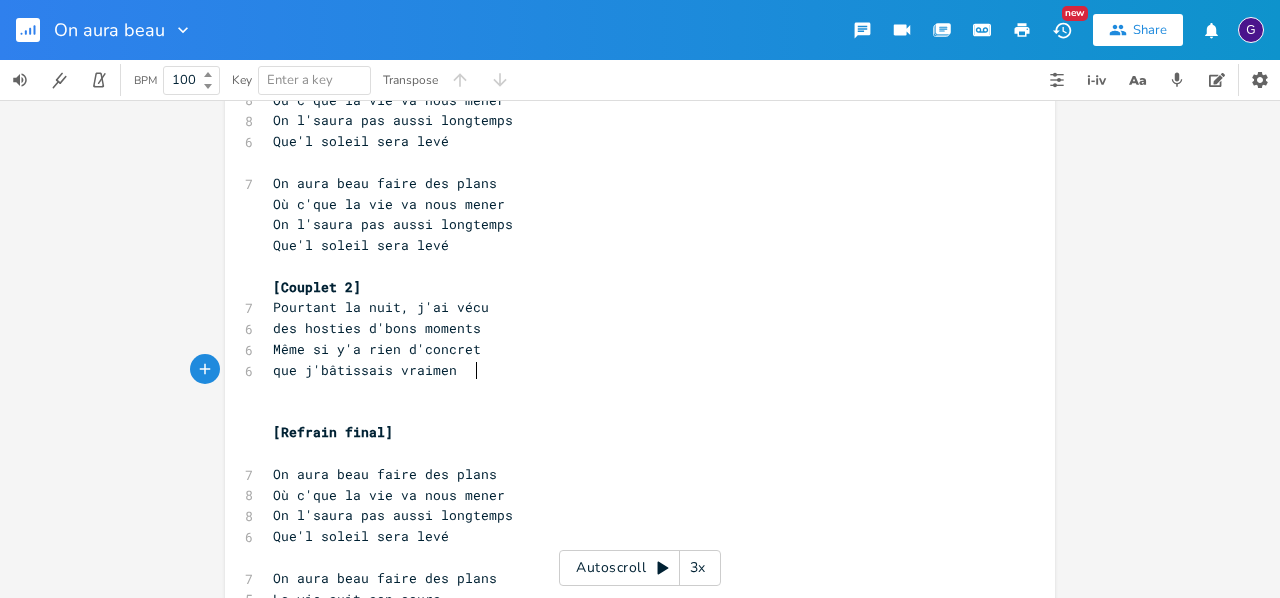 type on "aiment" 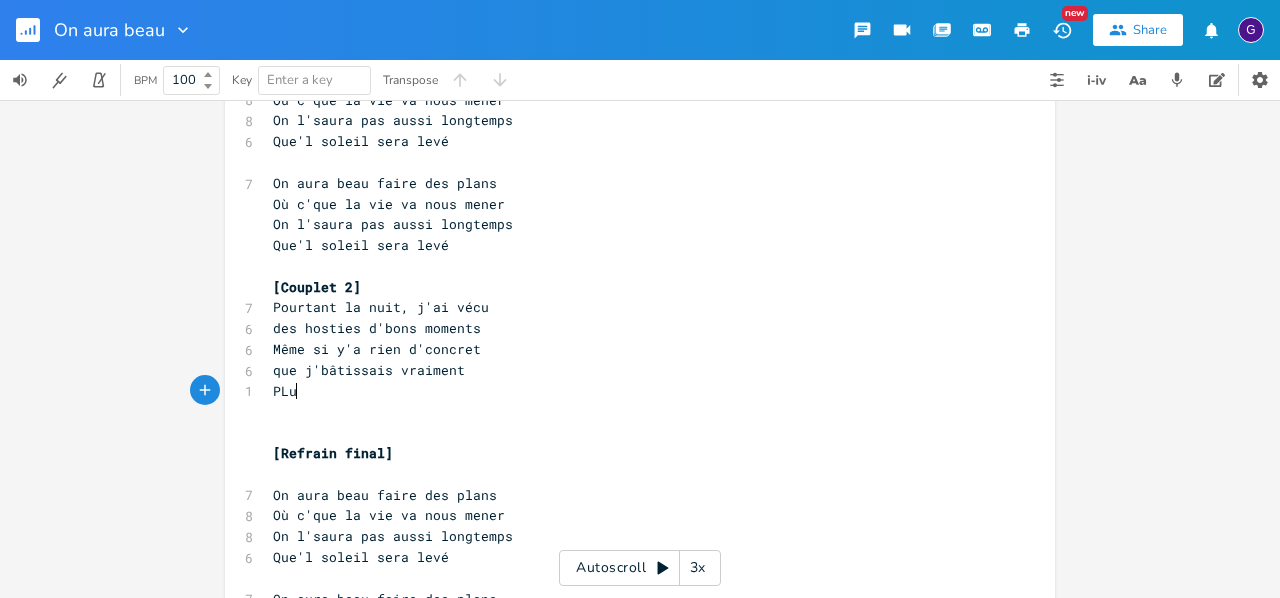 type on "PLus" 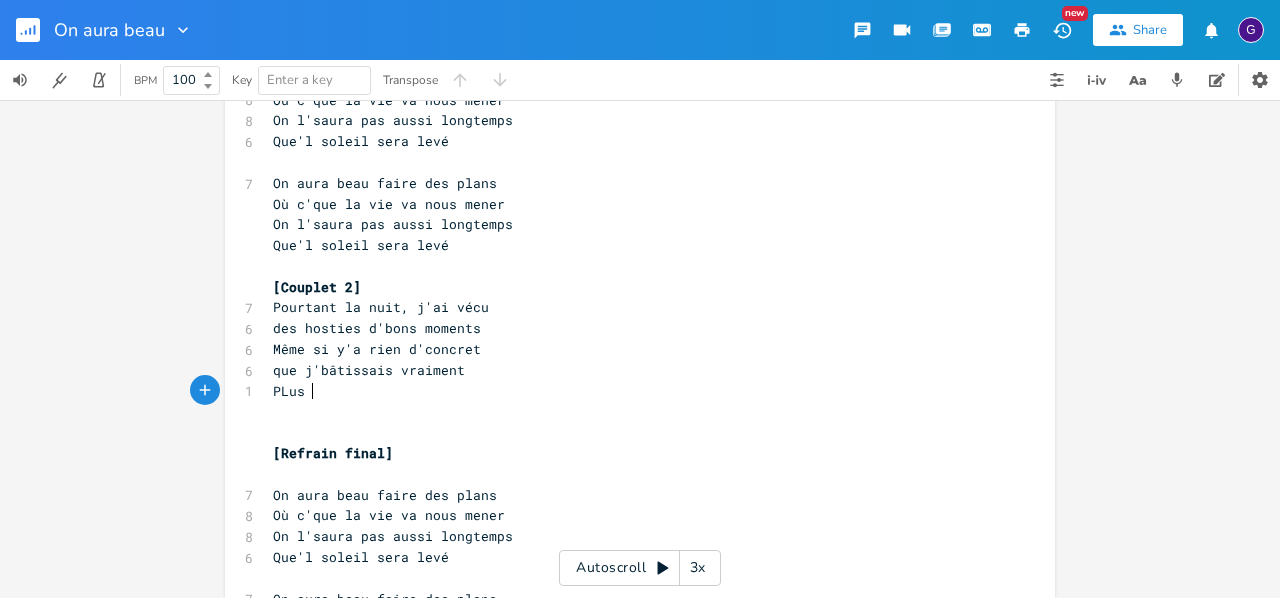 scroll, scrollTop: 0, scrollLeft: 31, axis: horizontal 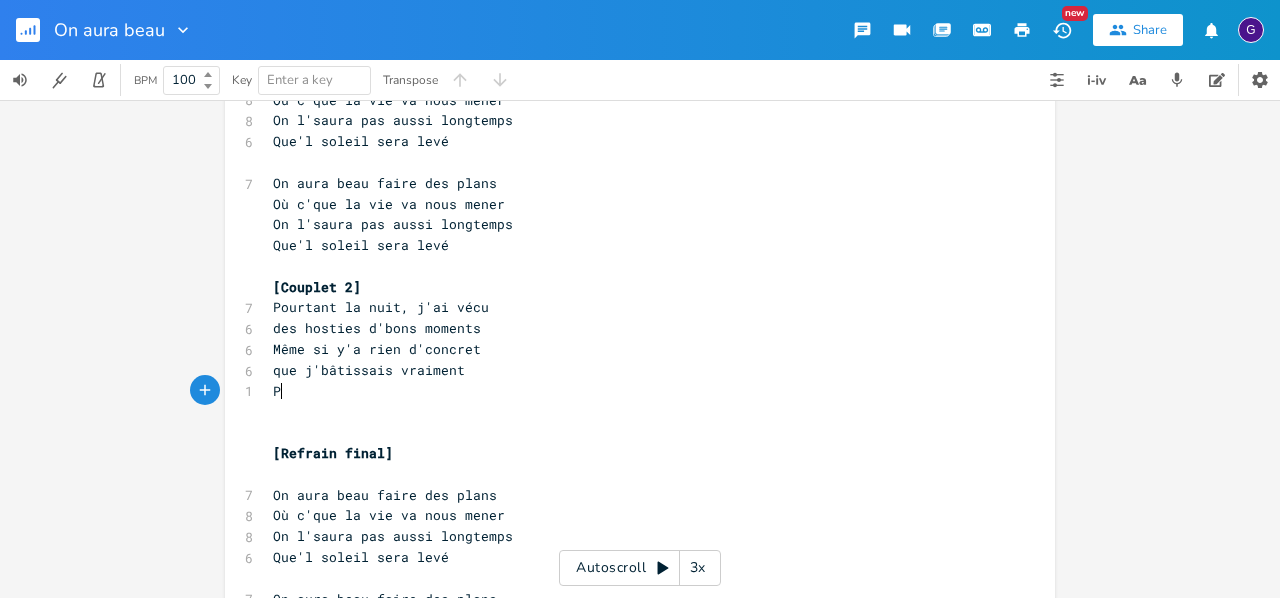 type on ";" 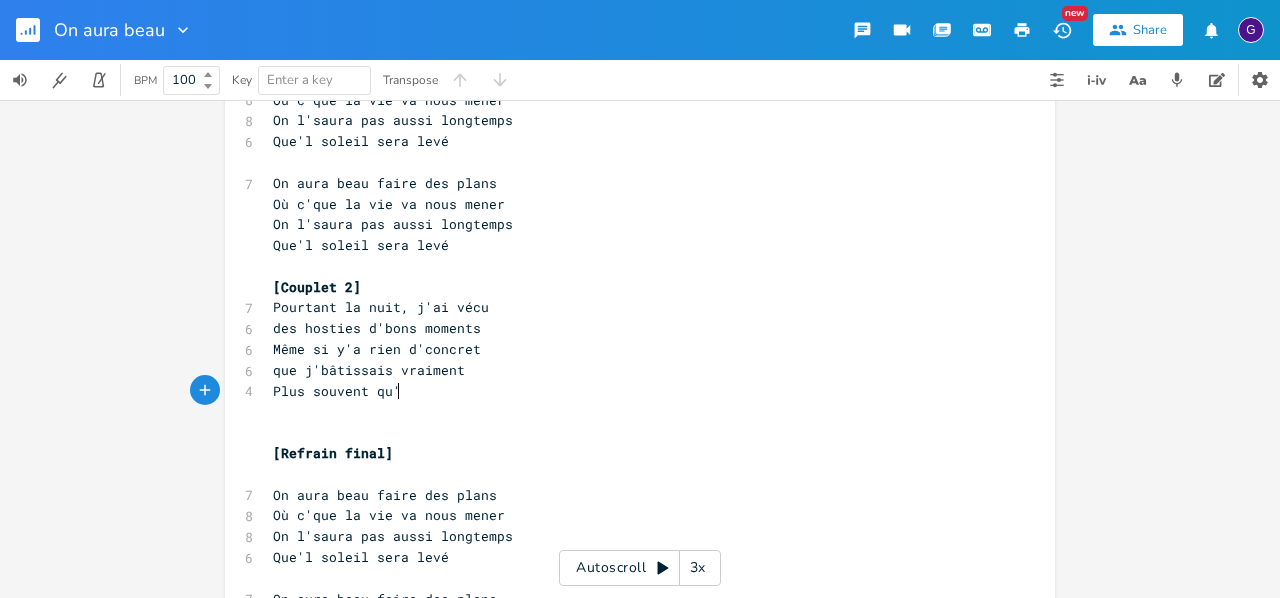 type on "lus souvent qu'à" 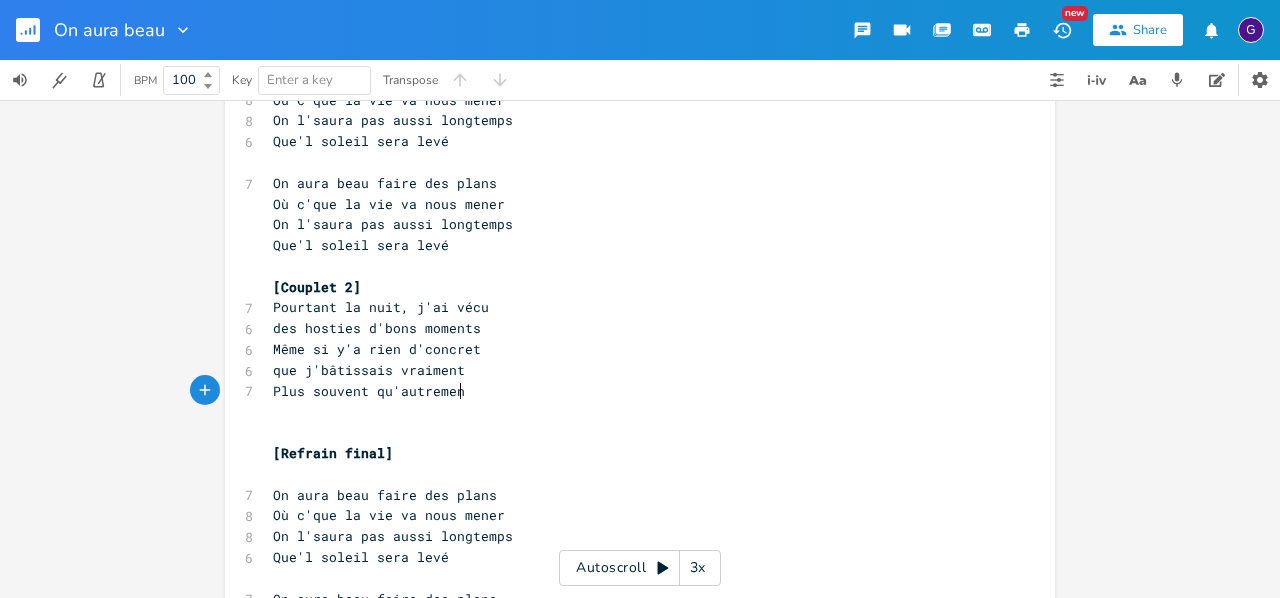 scroll, scrollTop: 0, scrollLeft: 64, axis: horizontal 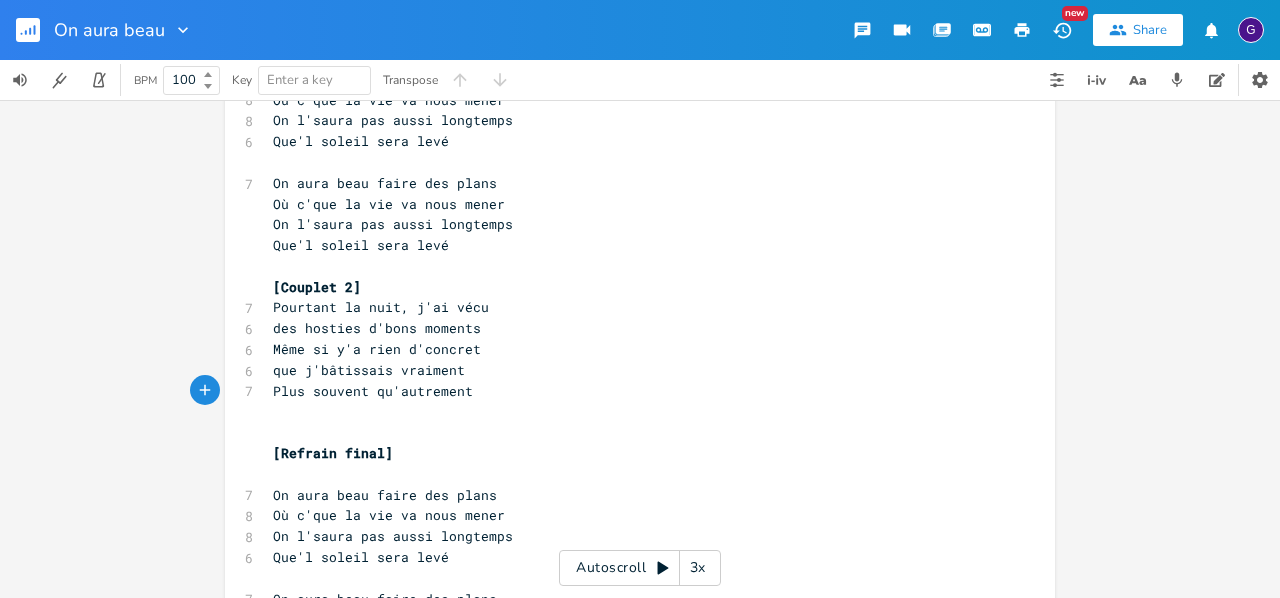 type on "," 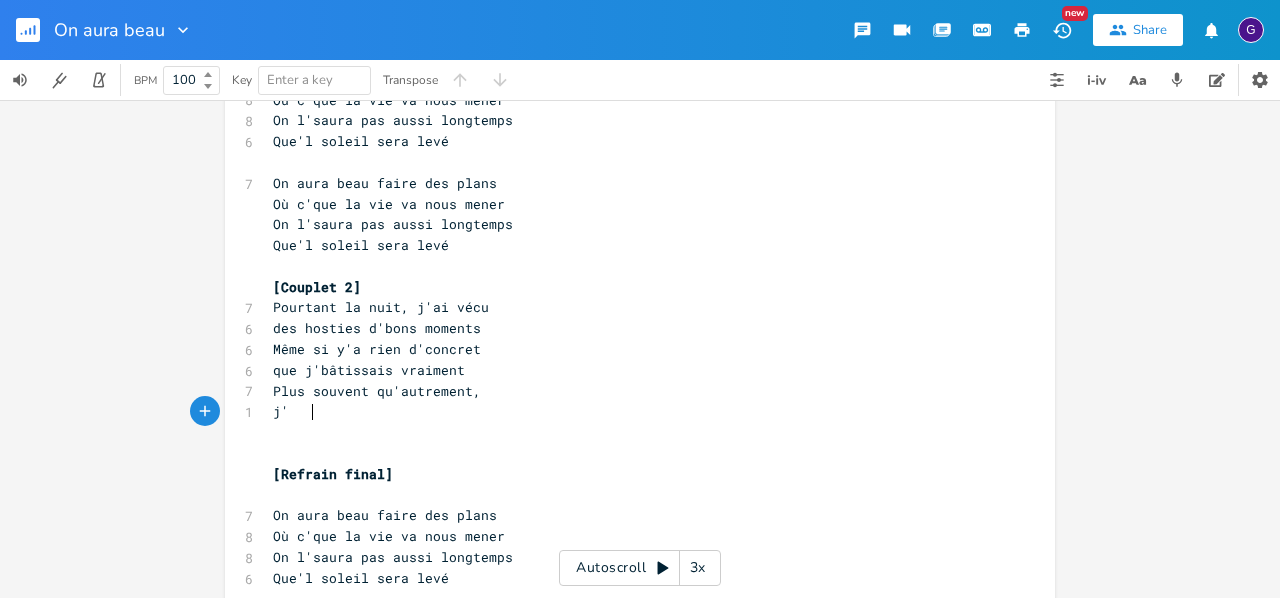 scroll, scrollTop: 0, scrollLeft: 14, axis: horizontal 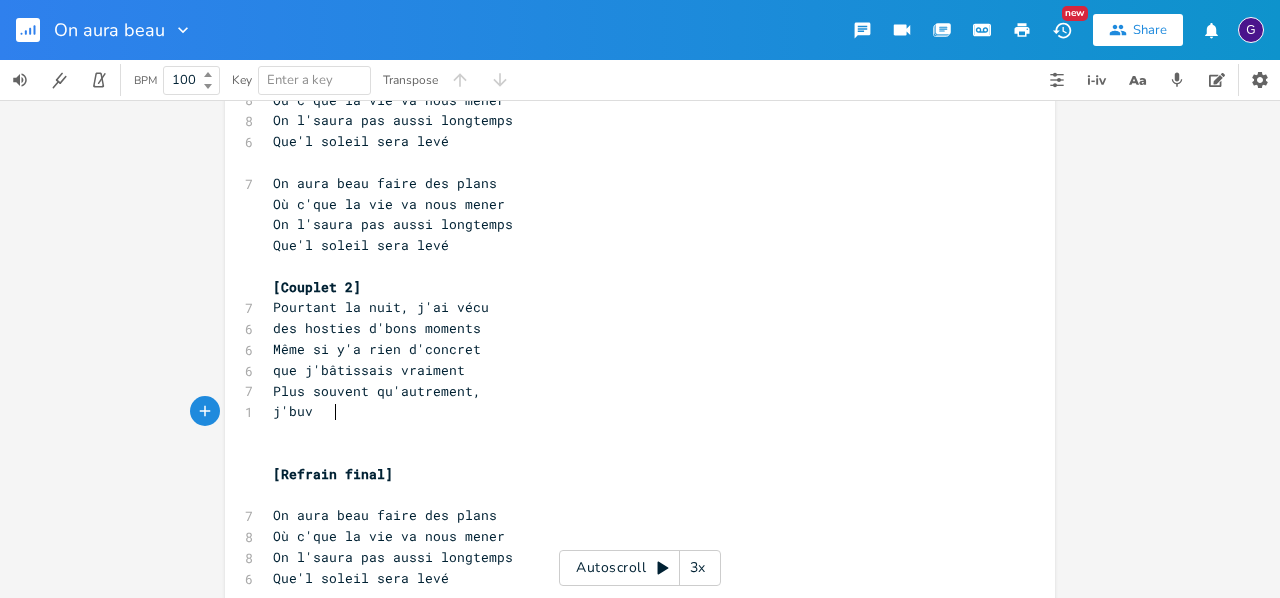 type on "j'buvi" 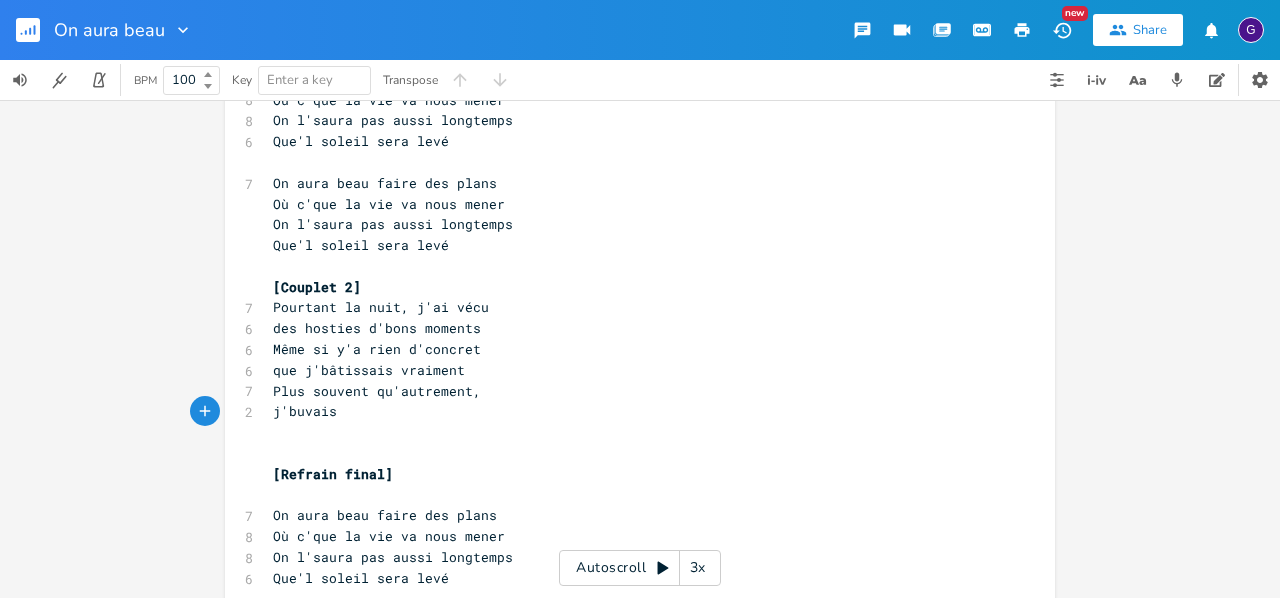 type on "ais j" 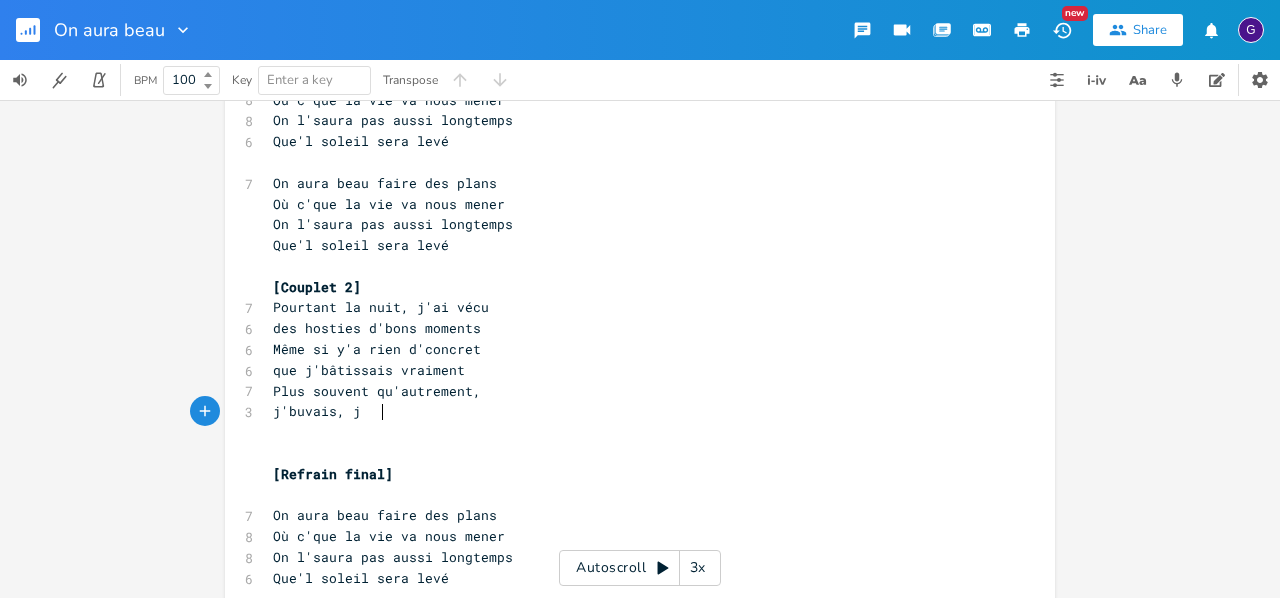 scroll, scrollTop: 0, scrollLeft: 8, axis: horizontal 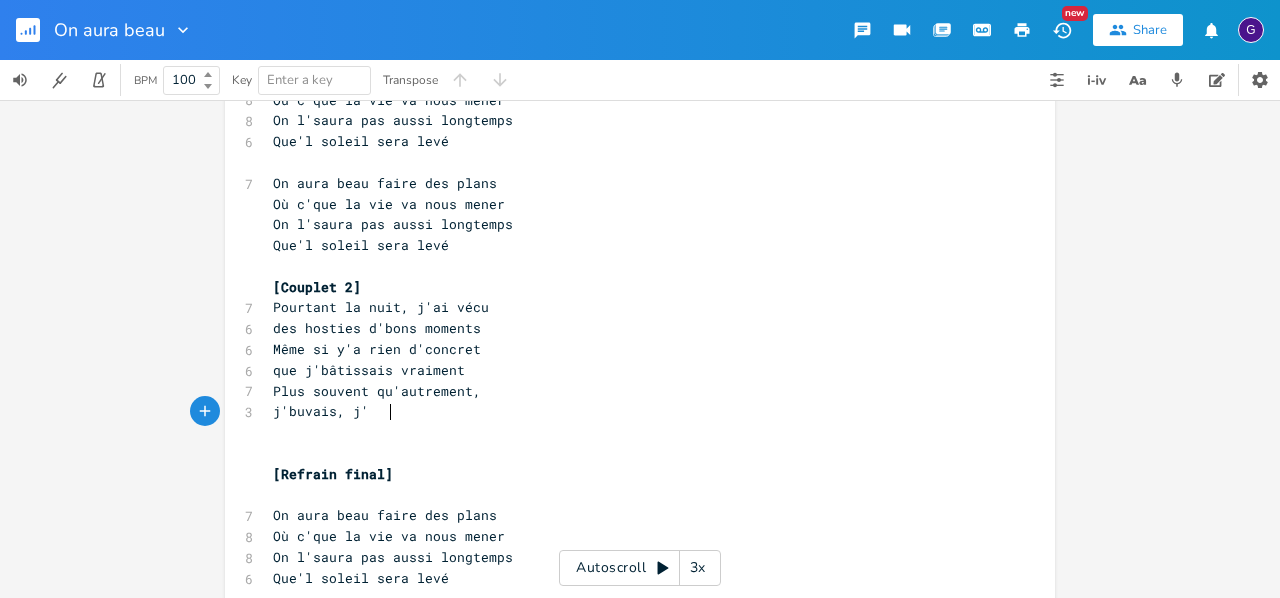 type on ", j'V" 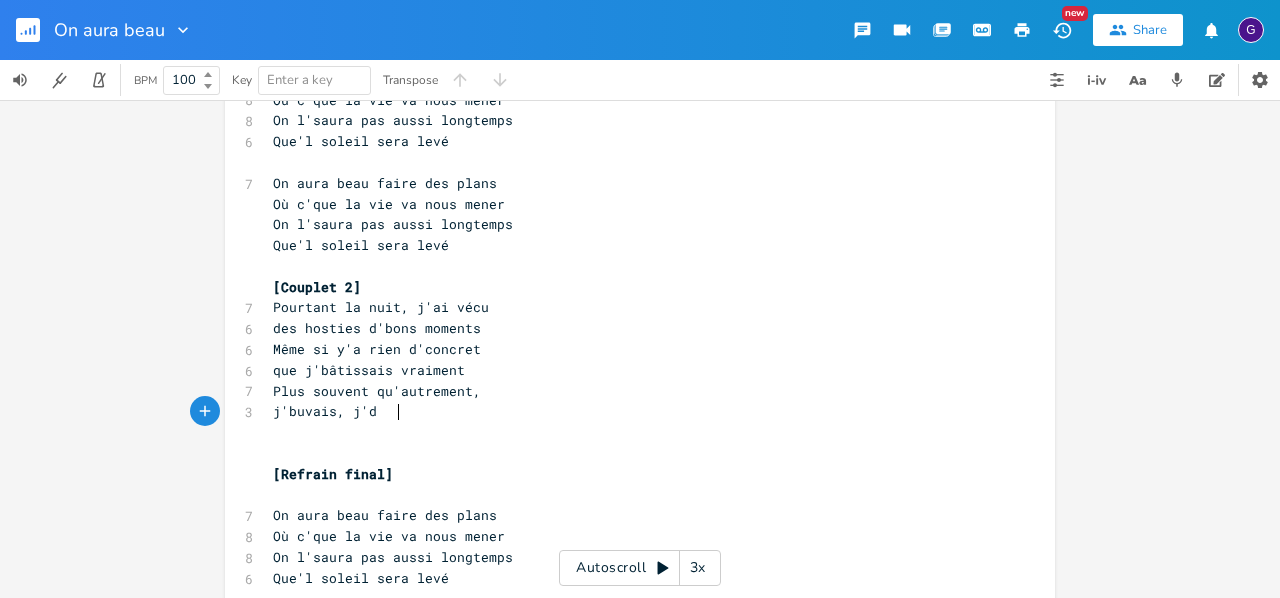 type on "dfu" 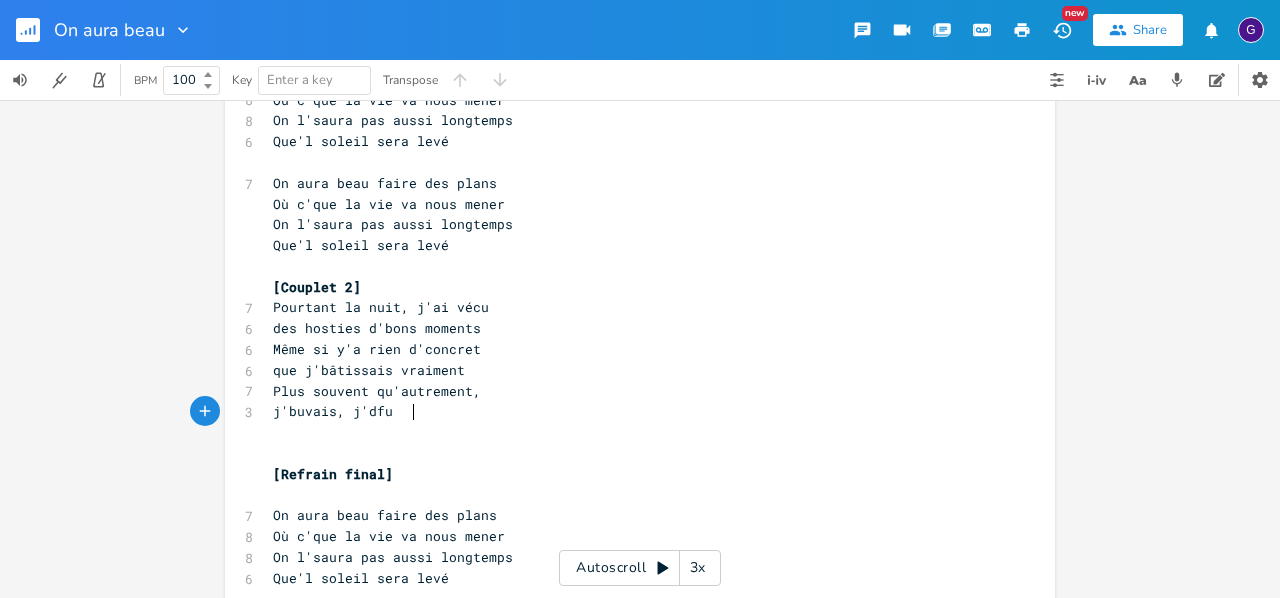 scroll, scrollTop: 0, scrollLeft: 18, axis: horizontal 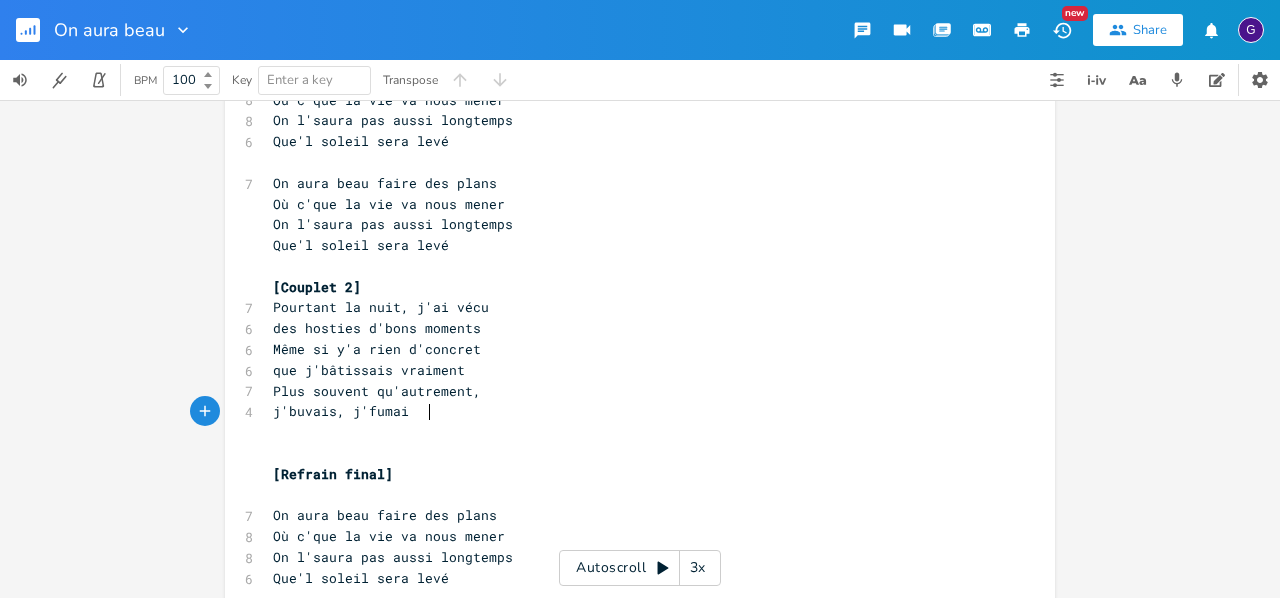 type on "fumais" 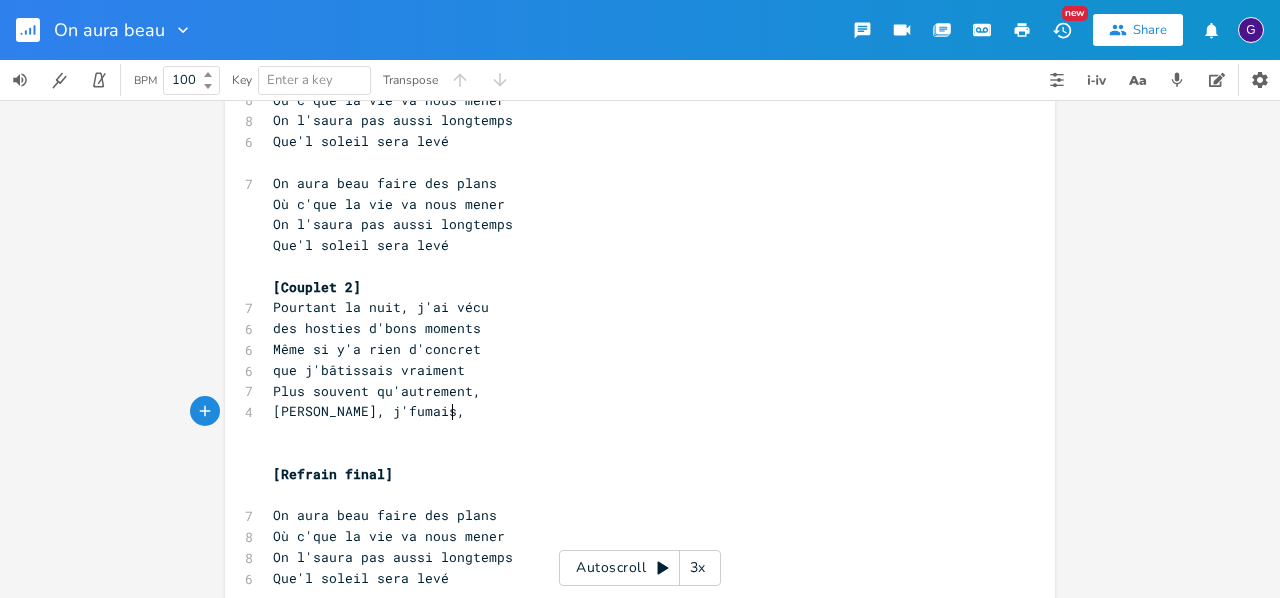 scroll, scrollTop: 0, scrollLeft: 8, axis: horizontal 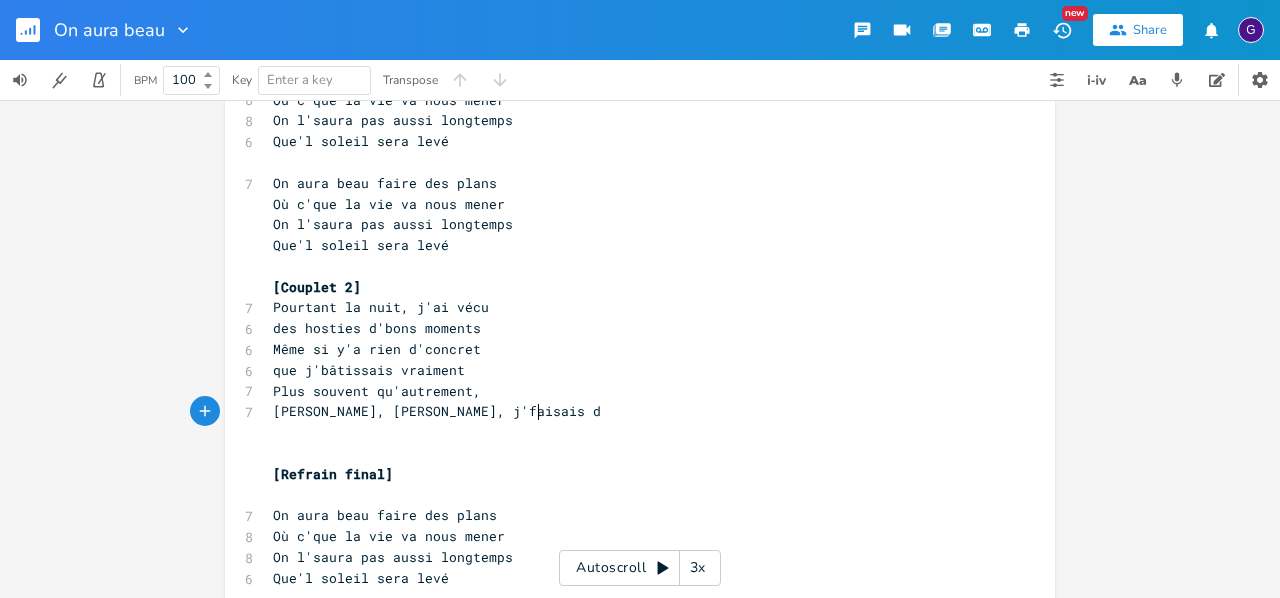 type on ", j'faisais d'" 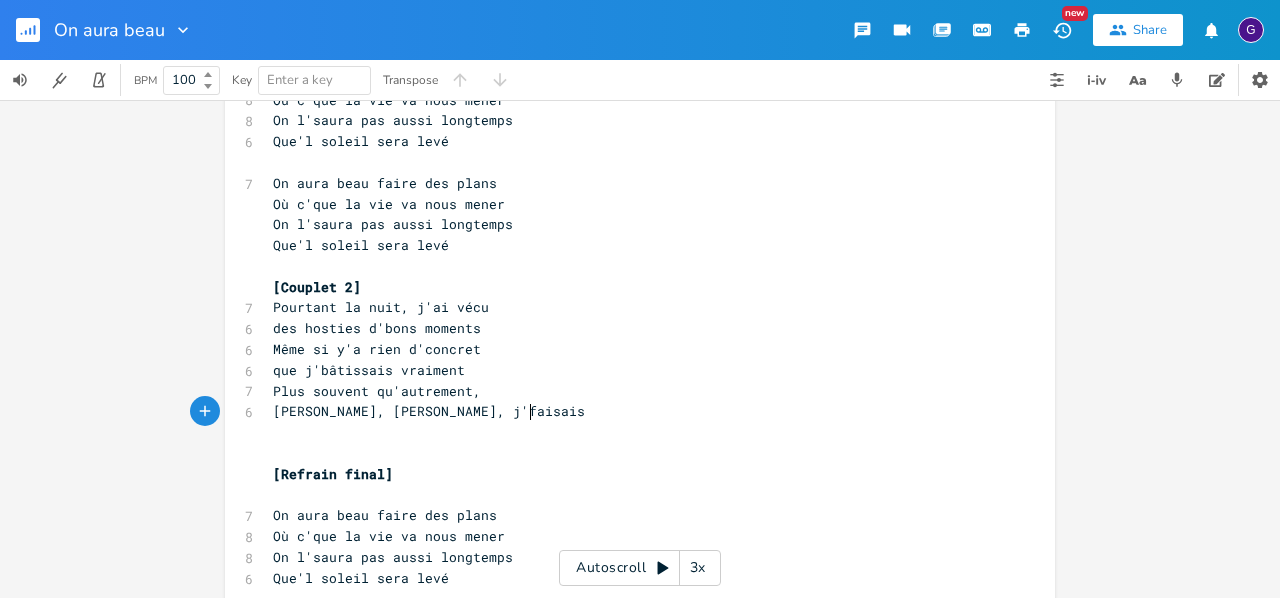 type on "e" 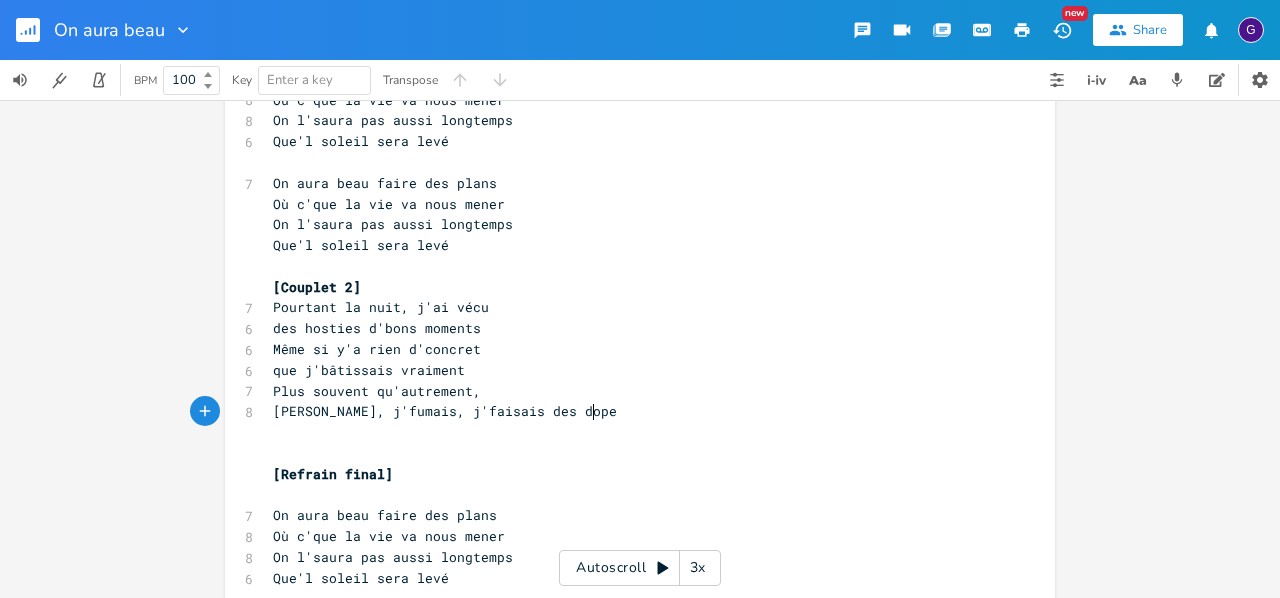type on "des dopes" 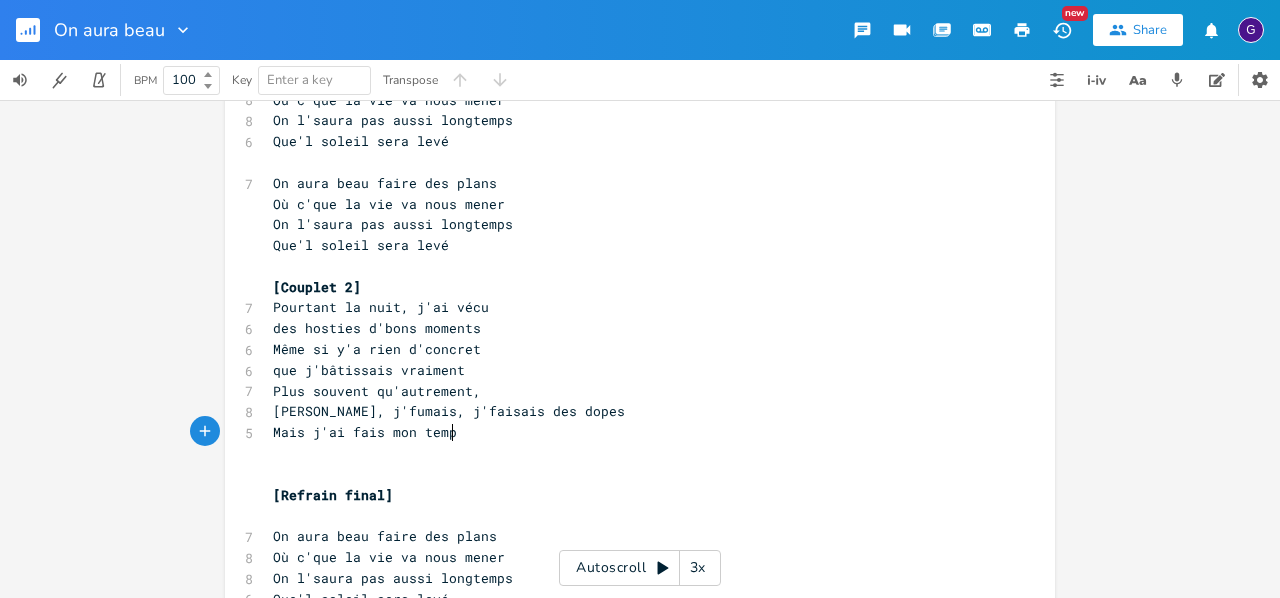 scroll, scrollTop: 0, scrollLeft: 140, axis: horizontal 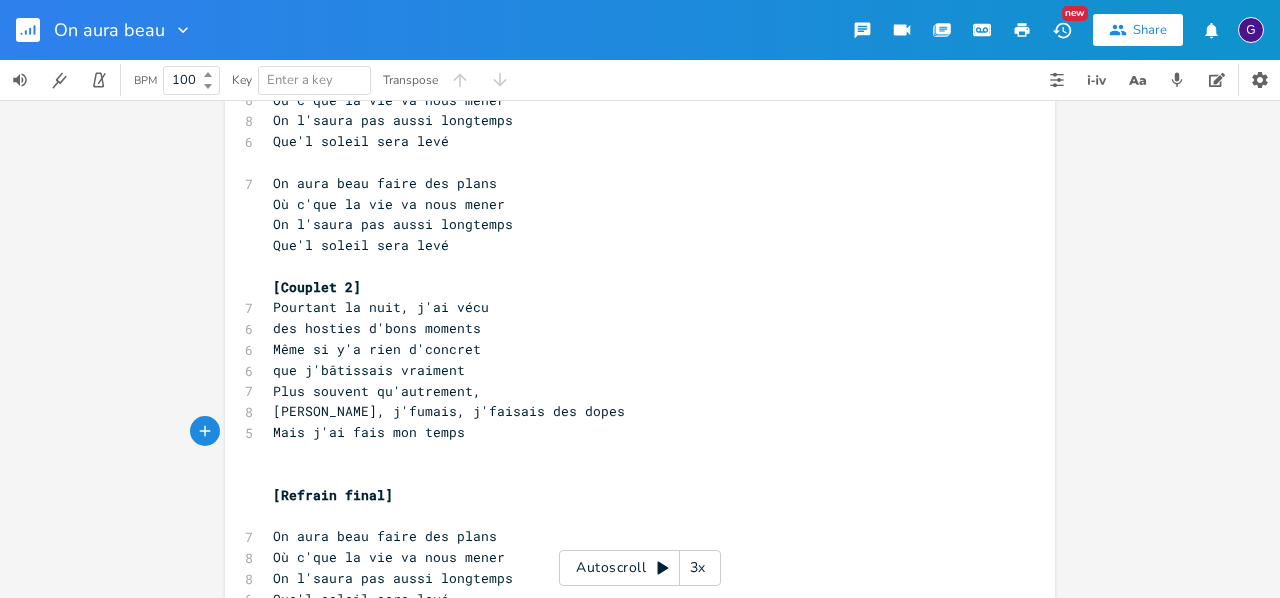 type on "," 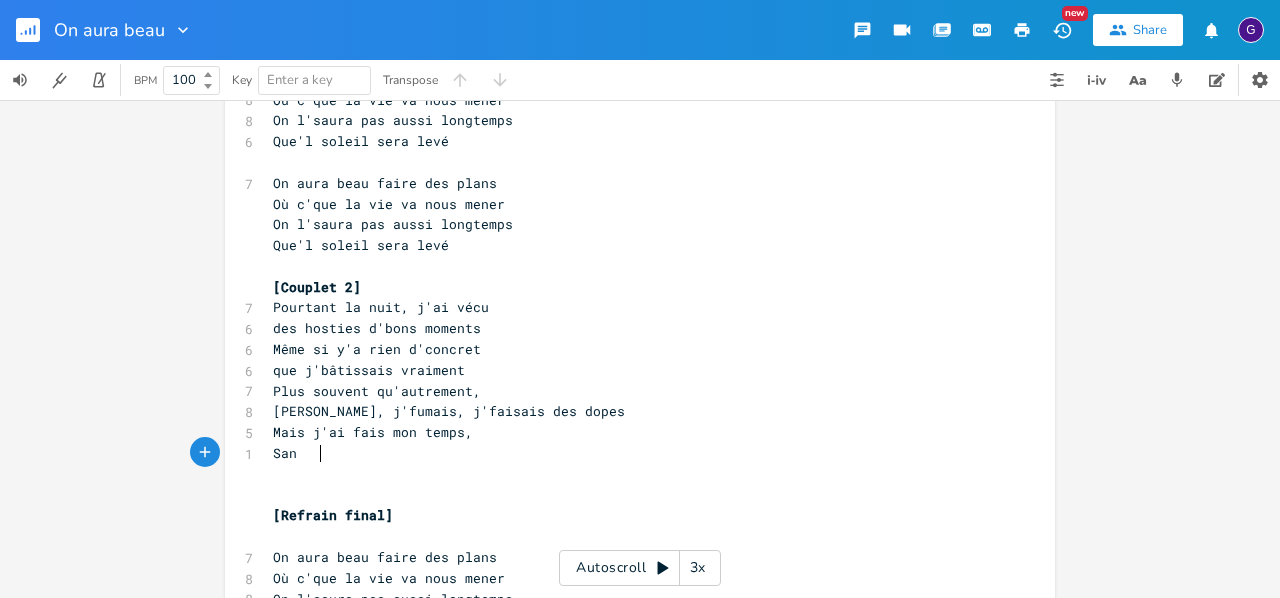 type on "Sans" 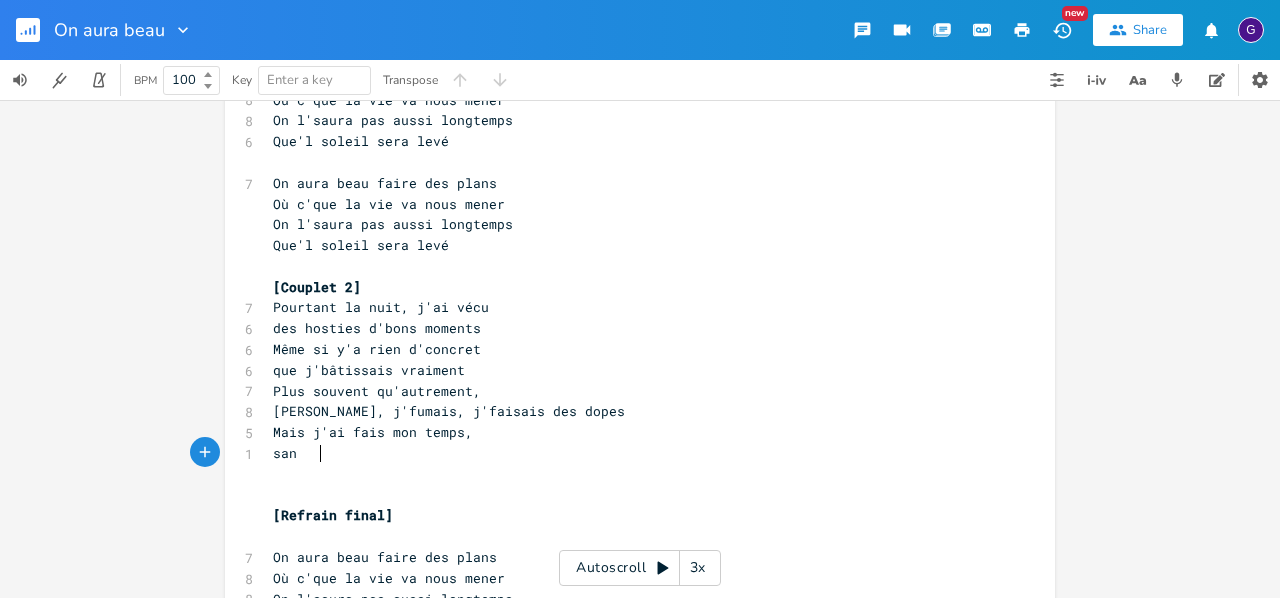 scroll, scrollTop: 0, scrollLeft: 29, axis: horizontal 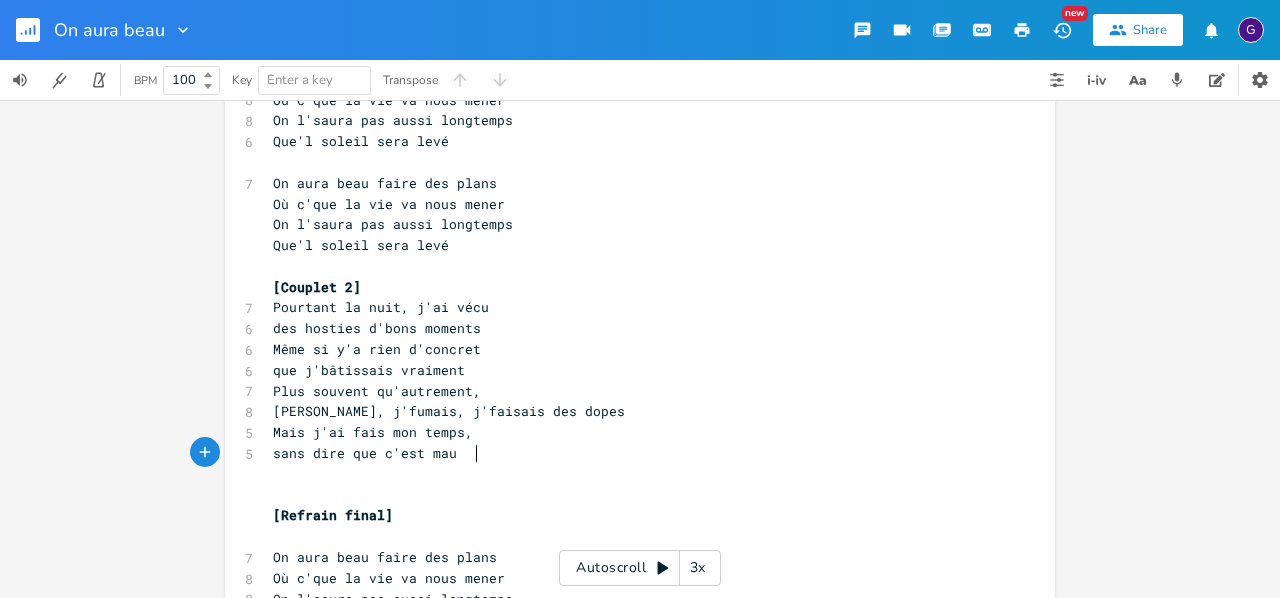 type on "sans dire que c'est mauc" 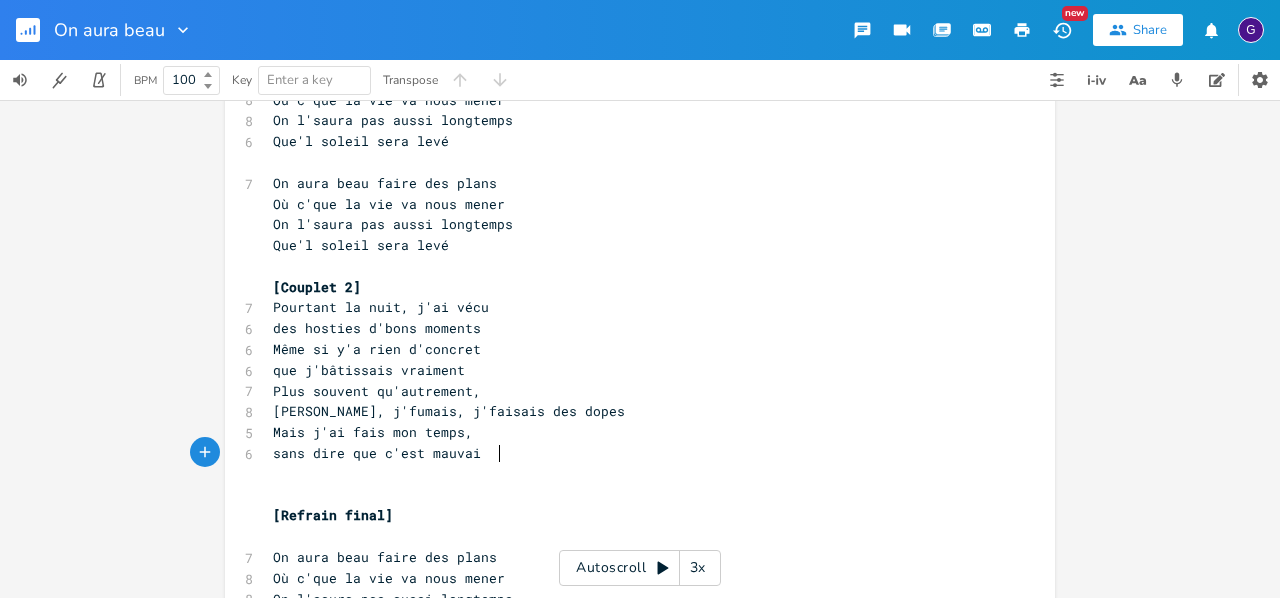 type on "vais" 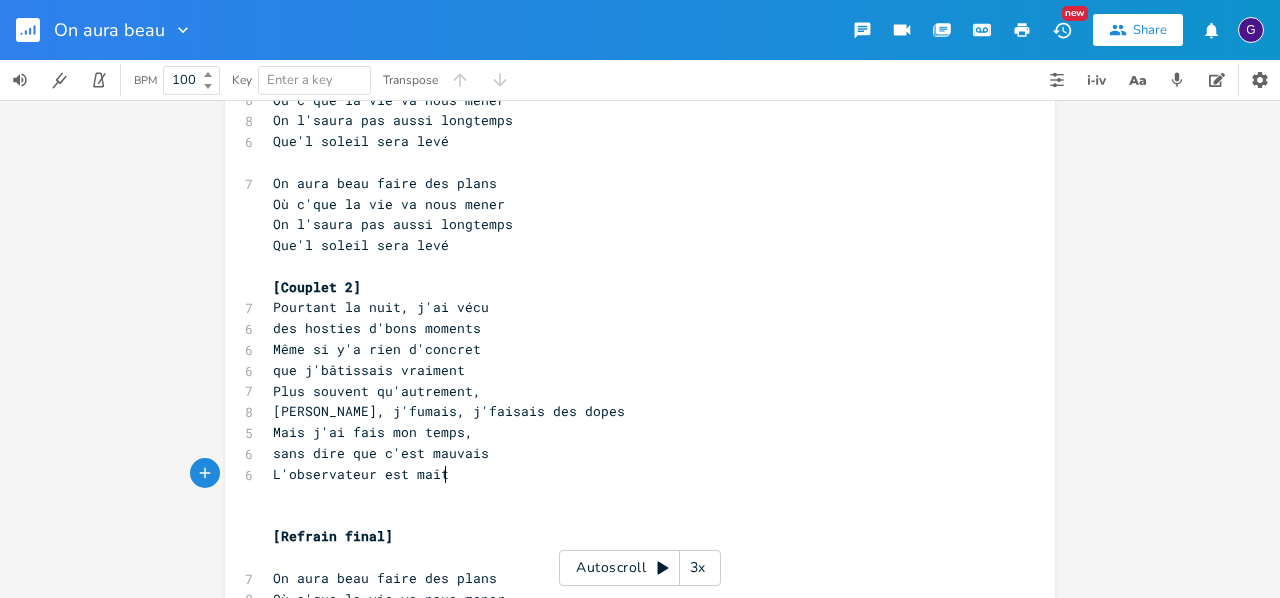 type on "L'observateur est maître" 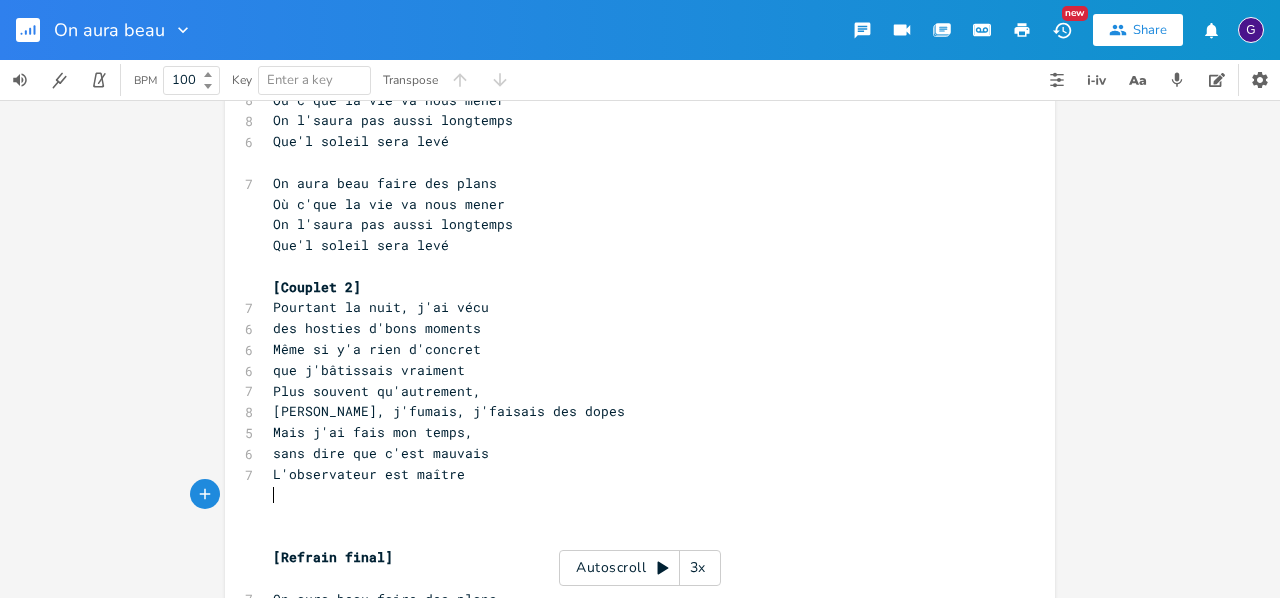type on "L" 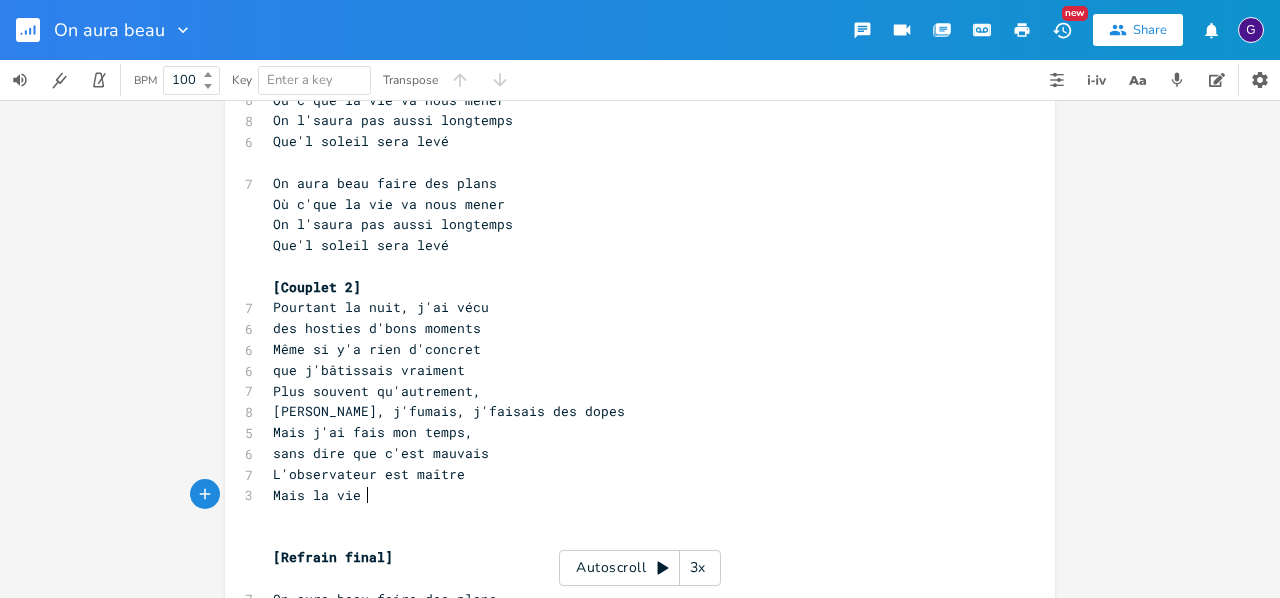 type on "Mais la vie x" 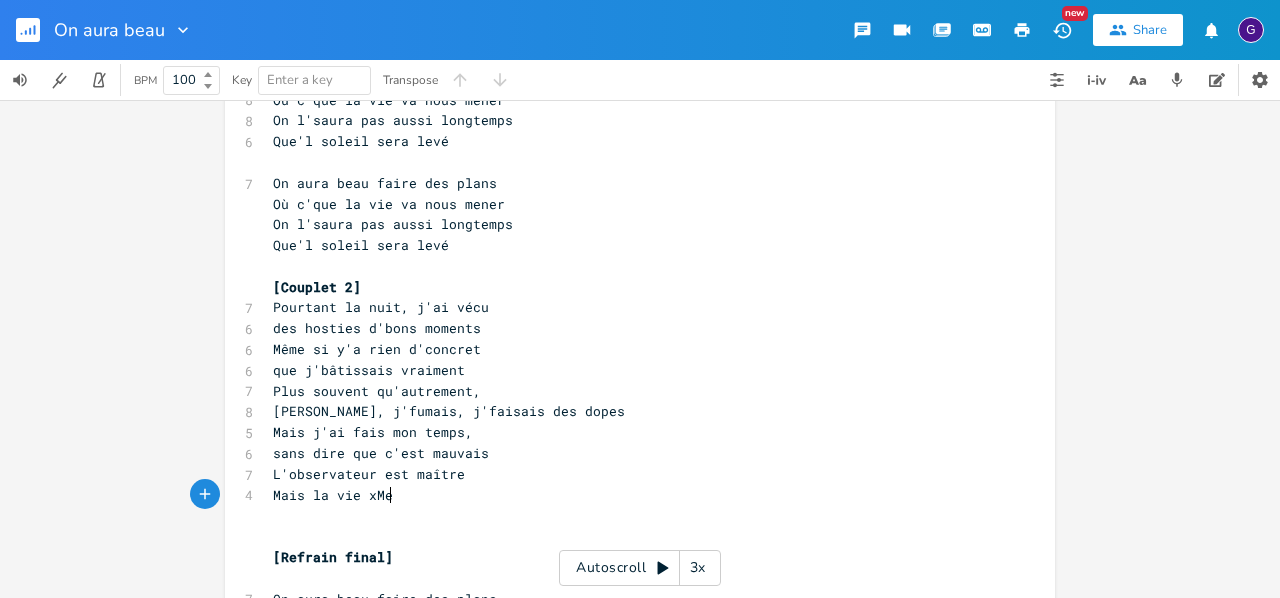 type on "xMes" 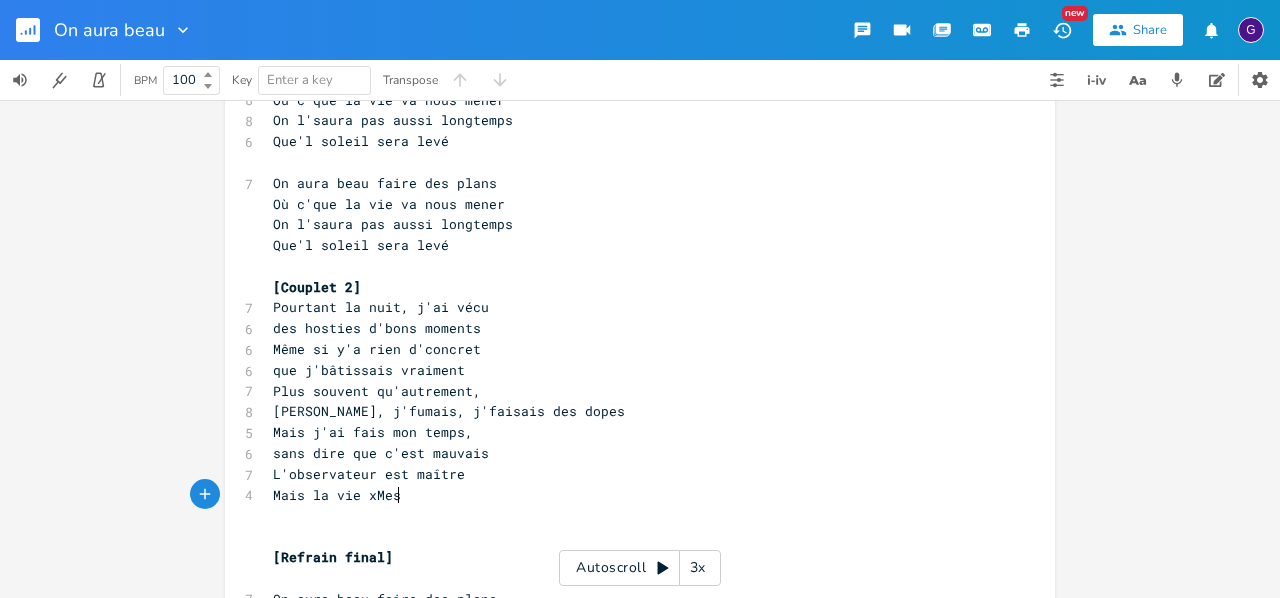 scroll, scrollTop: 0, scrollLeft: 30, axis: horizontal 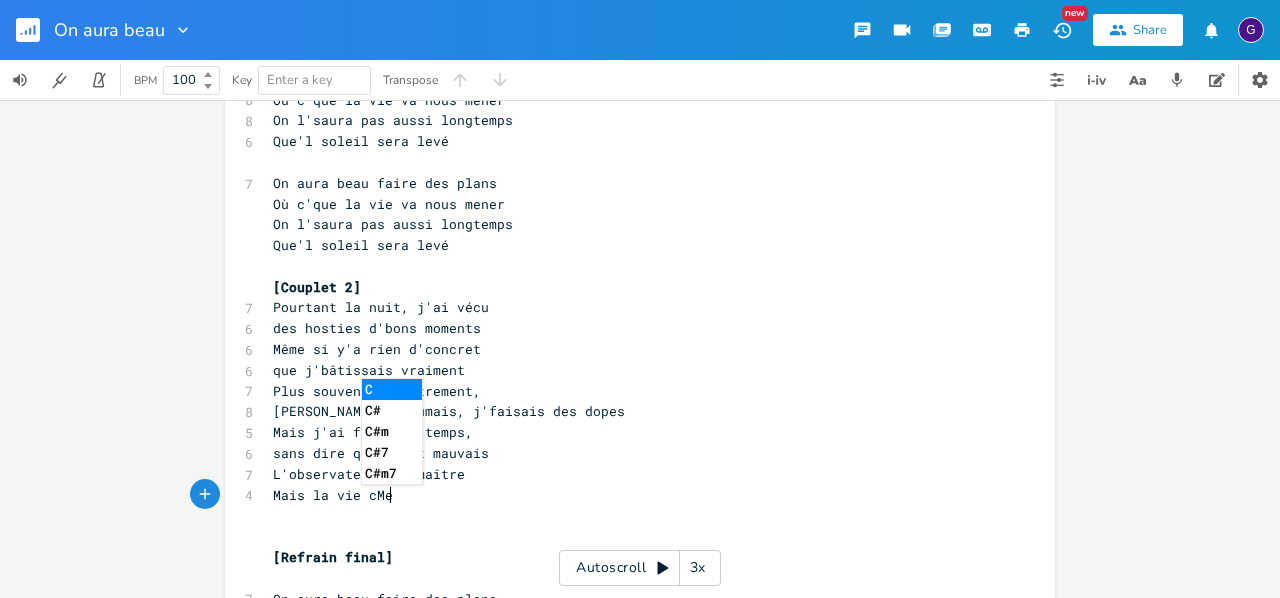 type on "cMes" 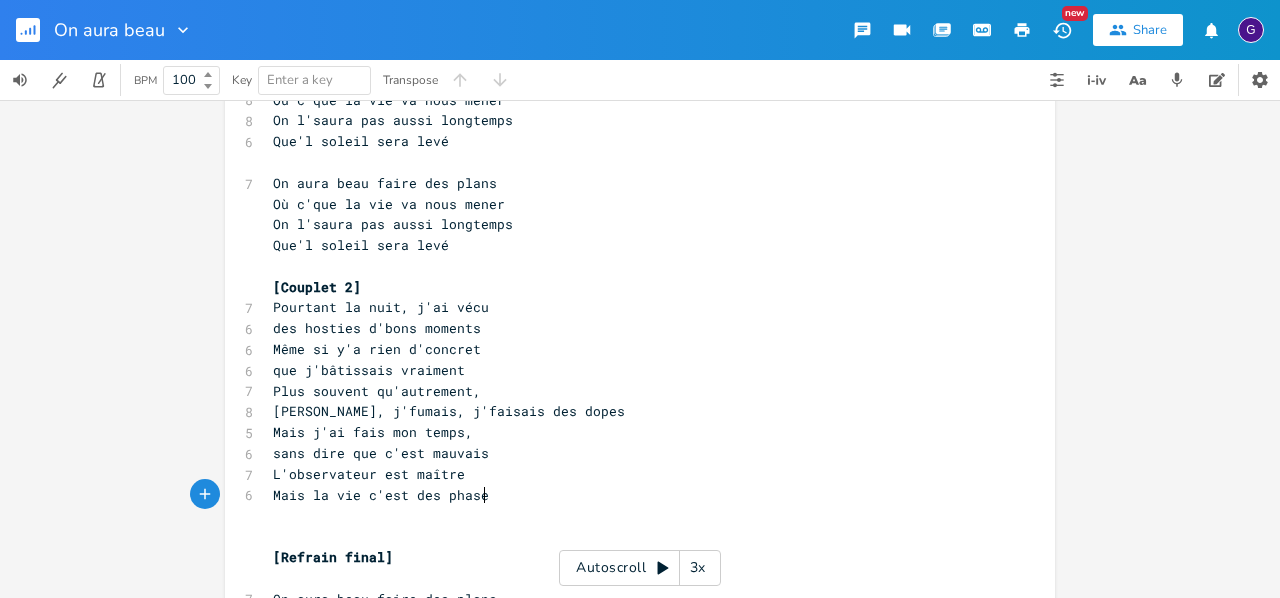type on "'est des phases" 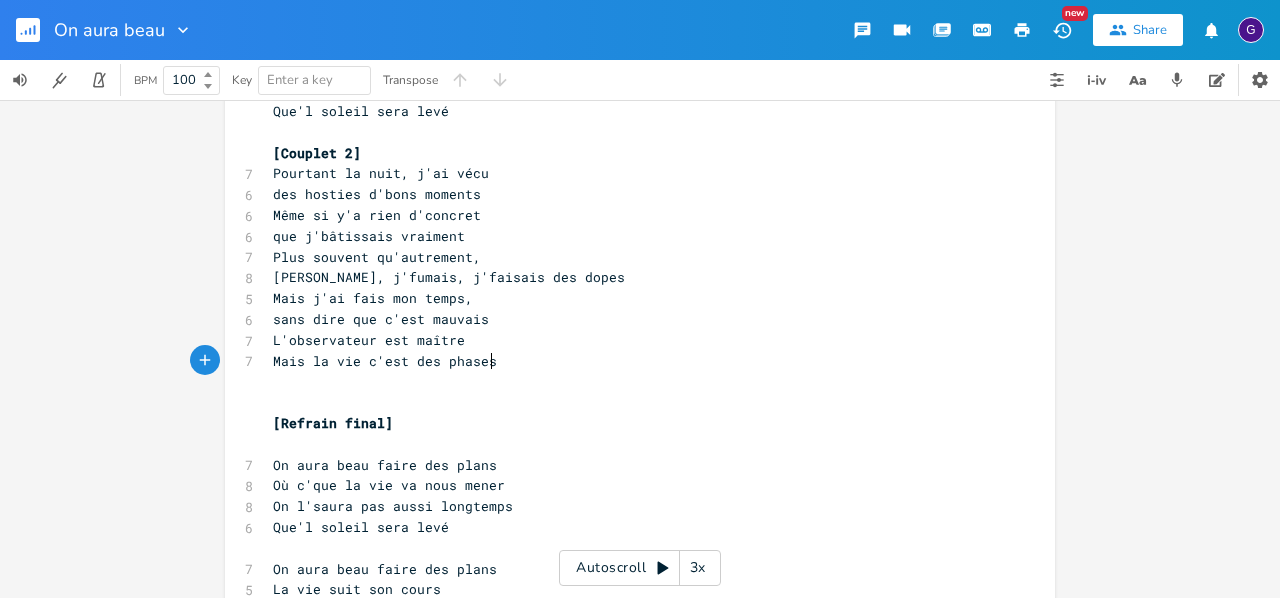 scroll, scrollTop: 773, scrollLeft: 0, axis: vertical 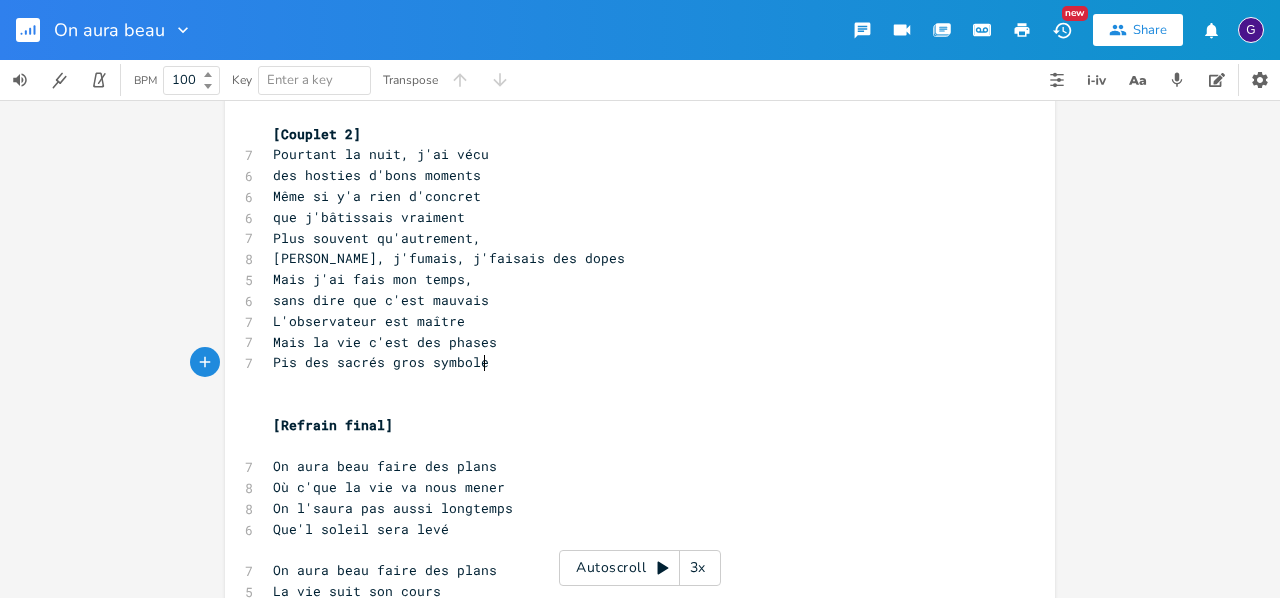 type on "Pis des sacrés gros symboles" 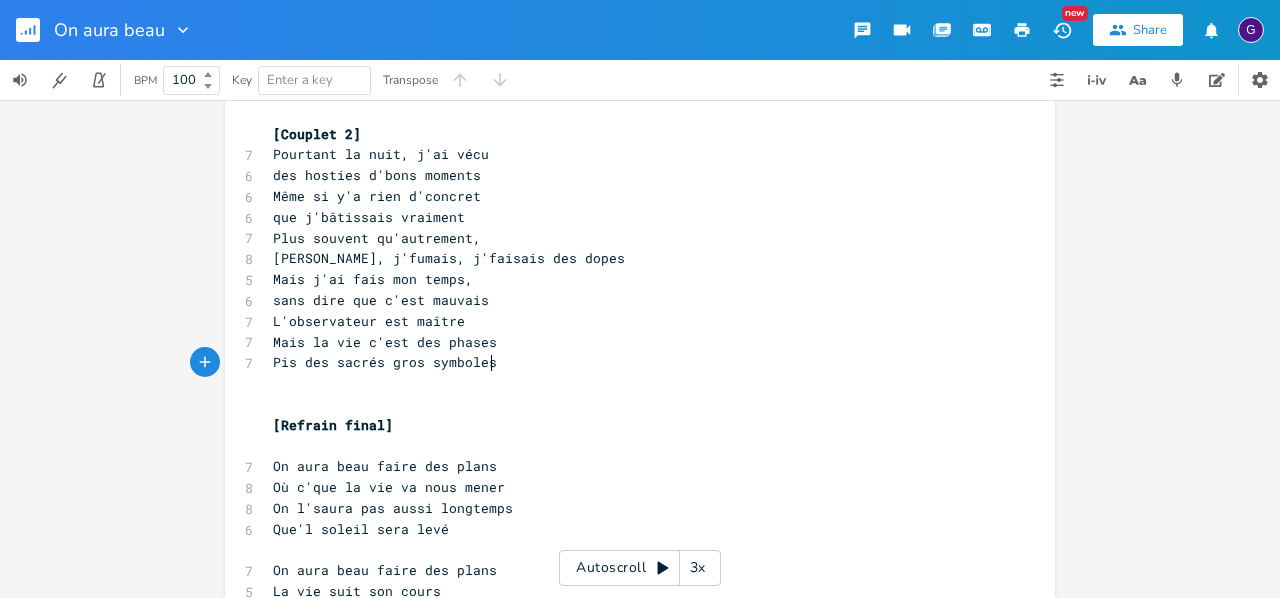 scroll, scrollTop: 0, scrollLeft: 172, axis: horizontal 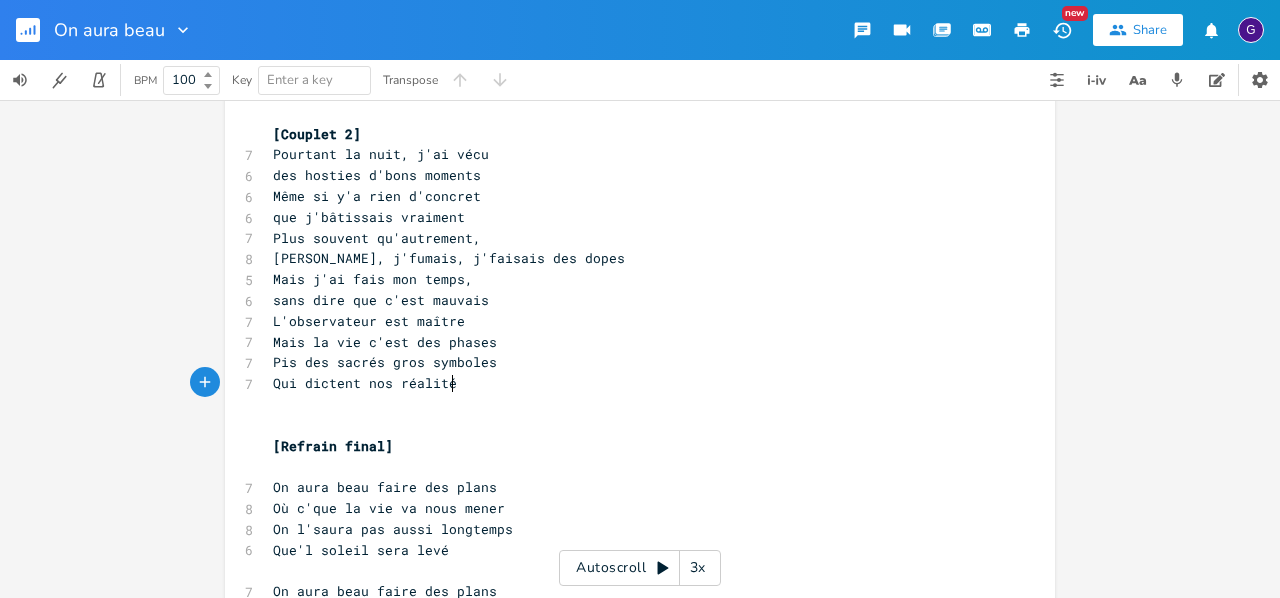 type on "Qui dictent nos réalités" 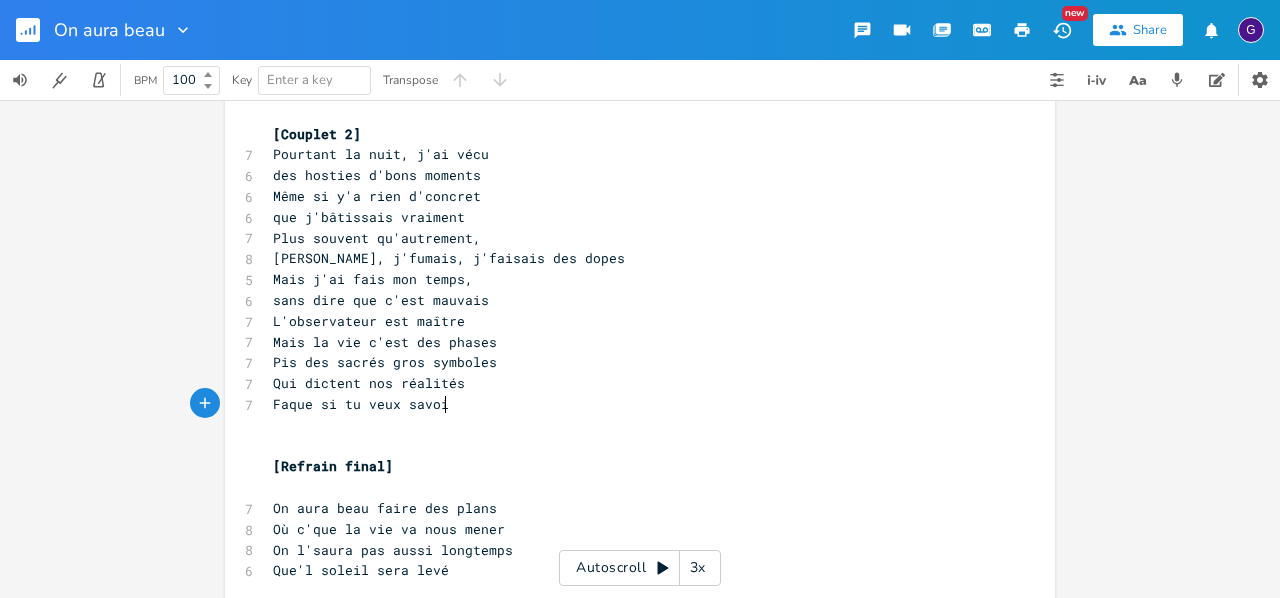 type on "Faque si tu veux savoir" 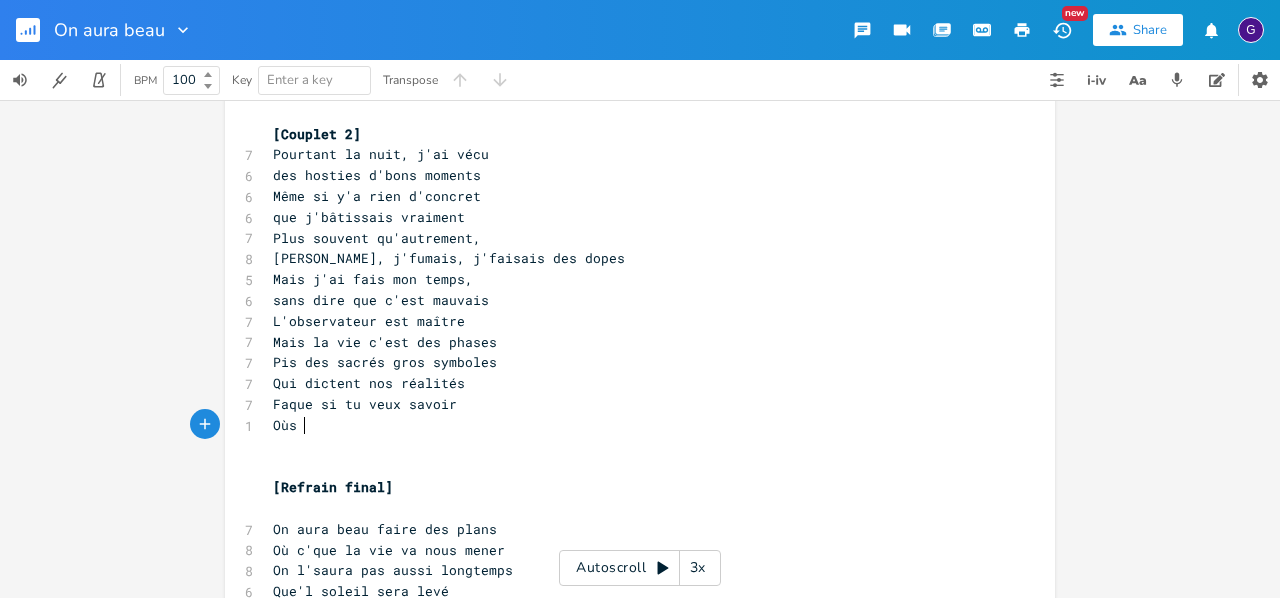 type on "Oùs c" 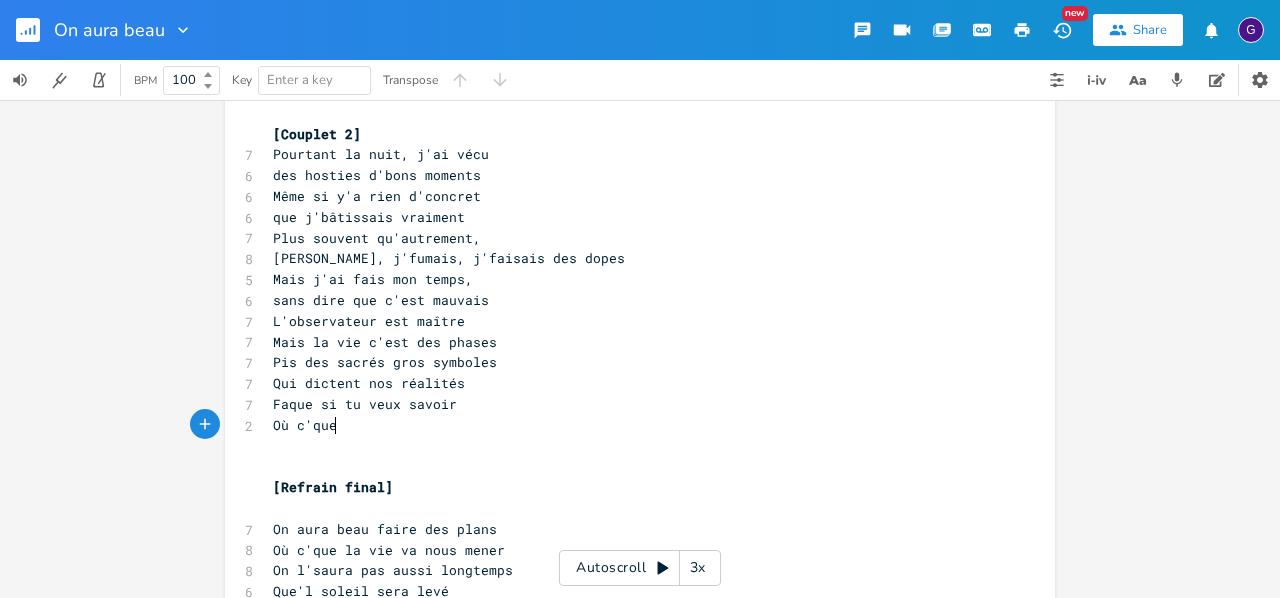 scroll, scrollTop: 0, scrollLeft: 37, axis: horizontal 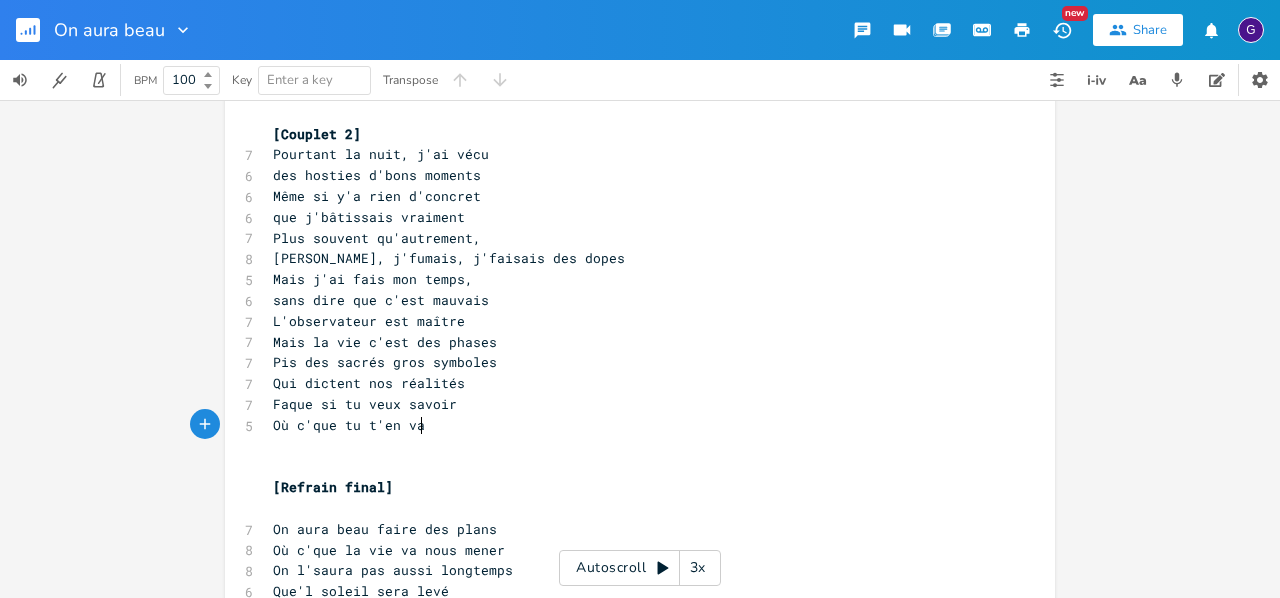 type on "c'que tu t'en vas" 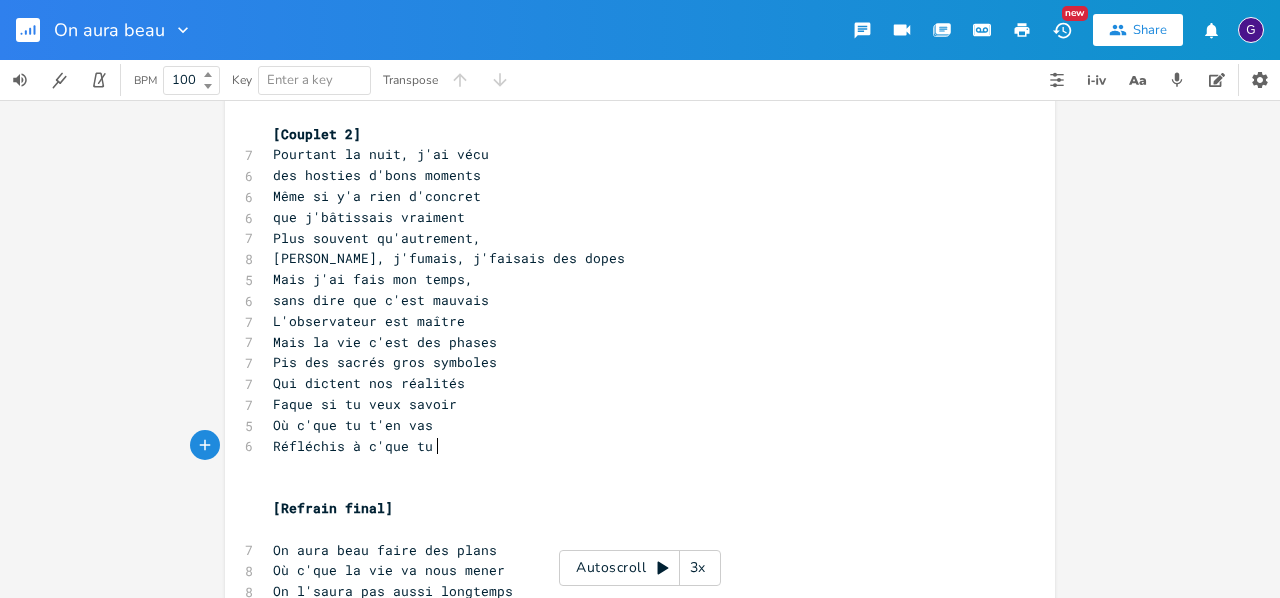 type on "Réfléchis à c'que tu f" 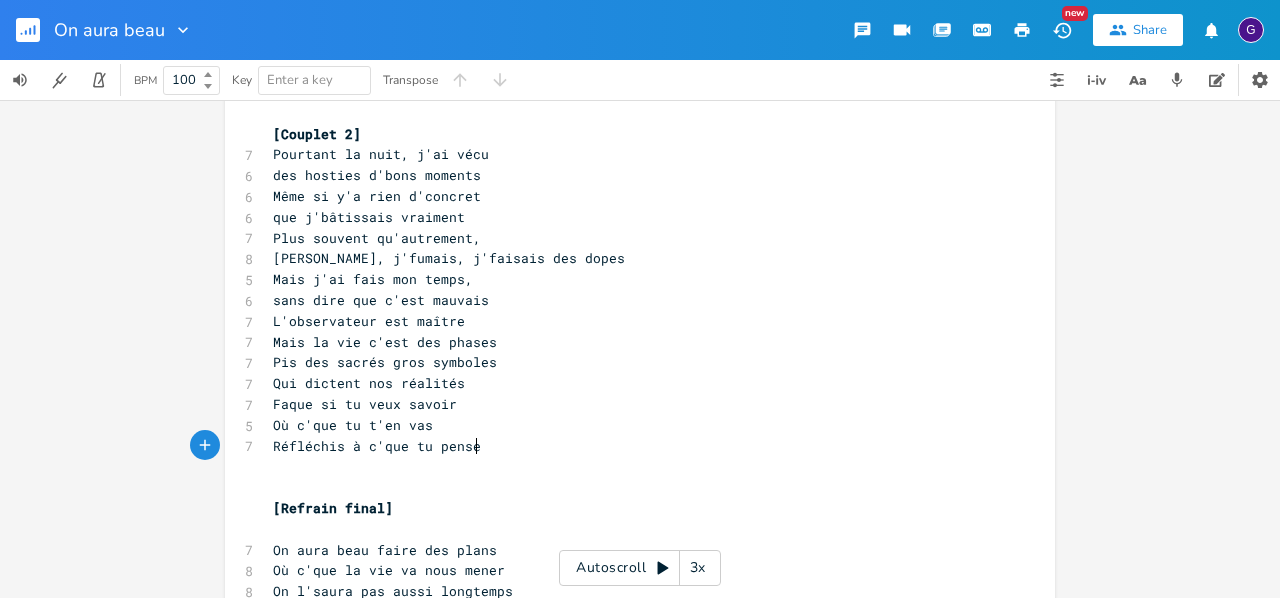 type on "penses" 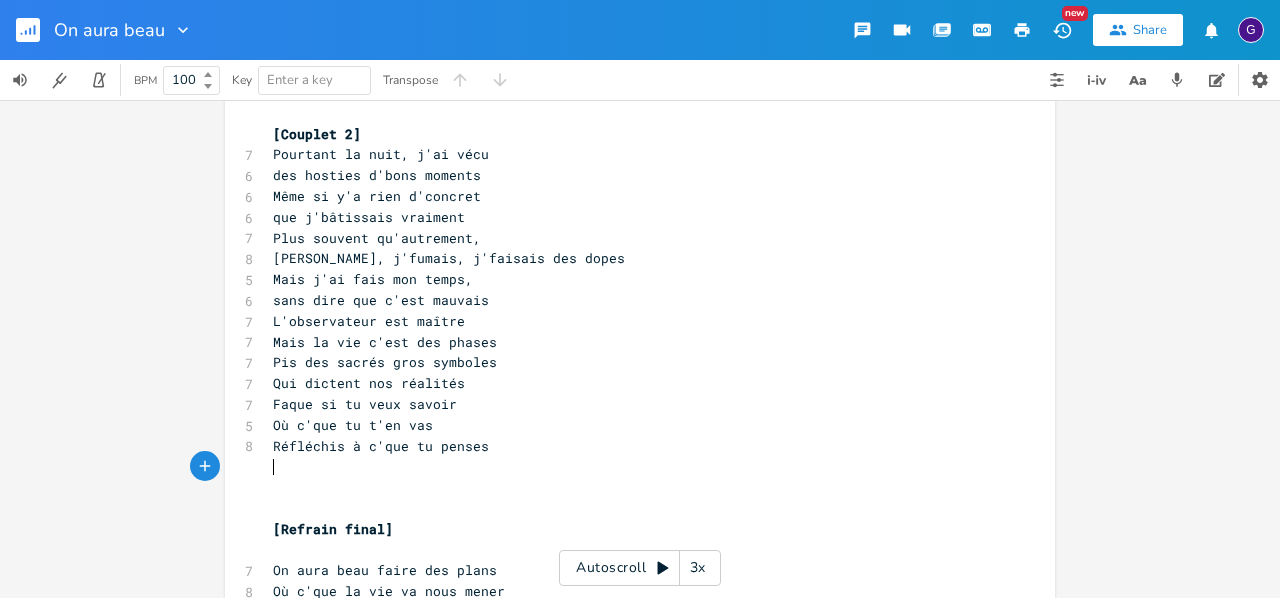 type on "l" 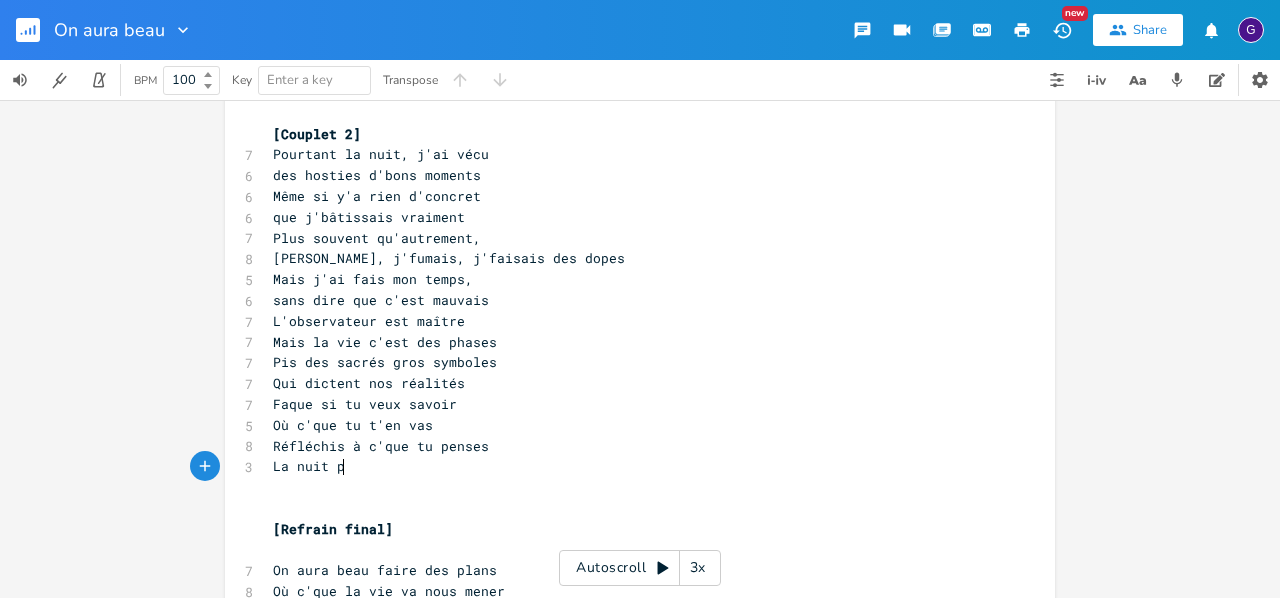 type on "La nuit pro" 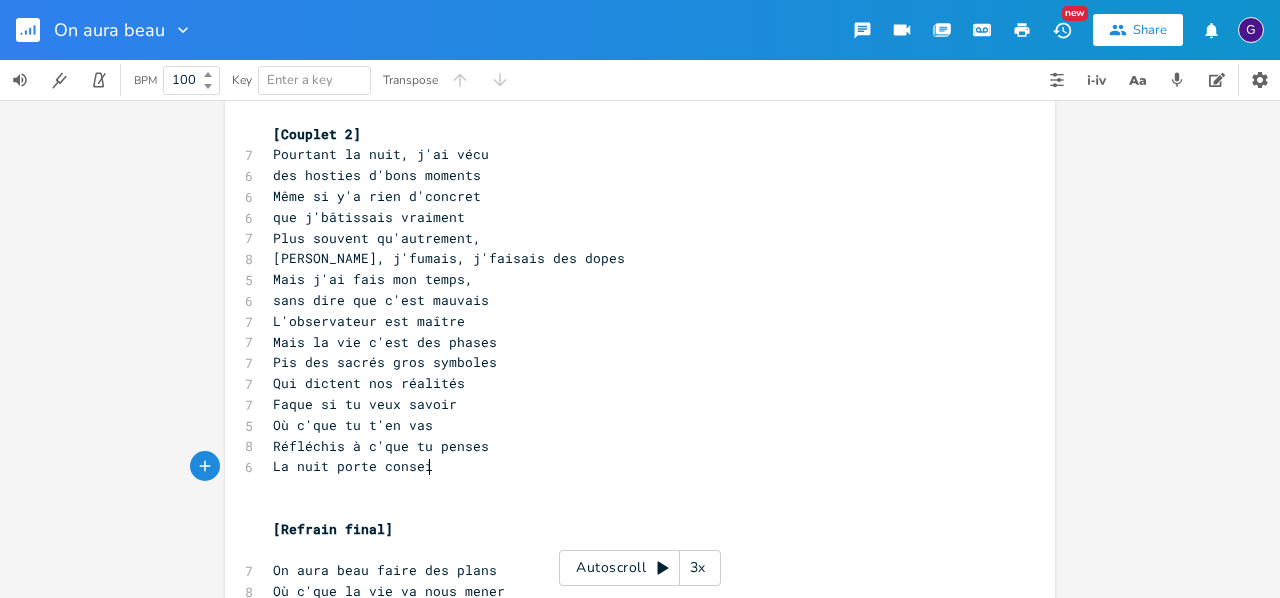 type on "orte conseil" 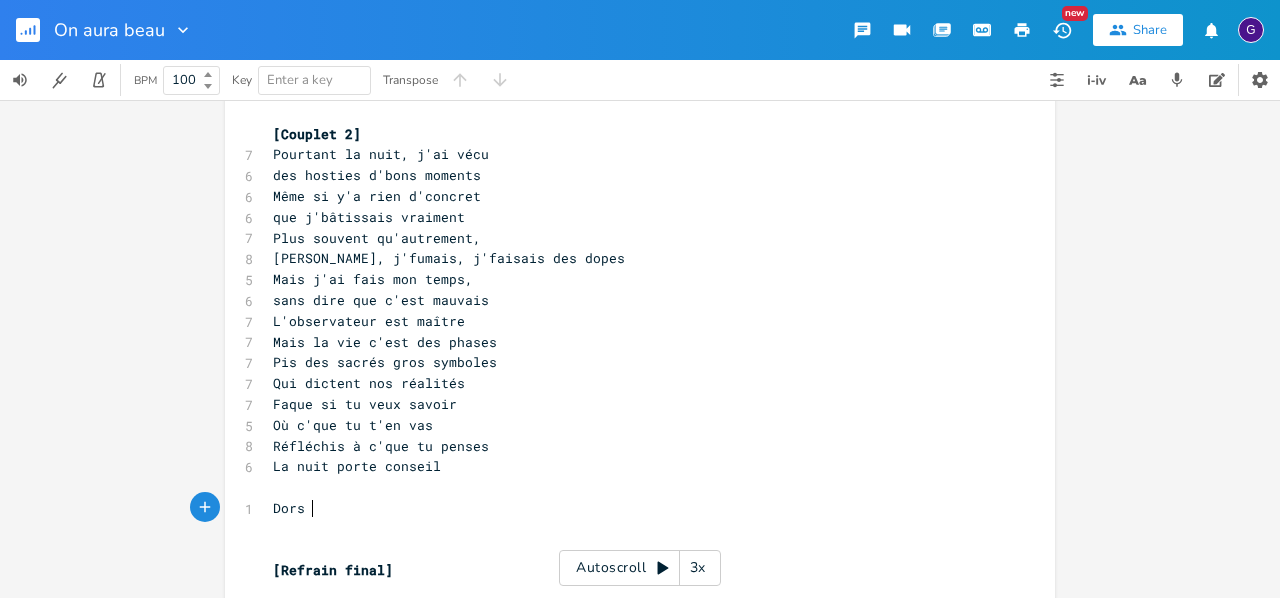 type on "Dors la" 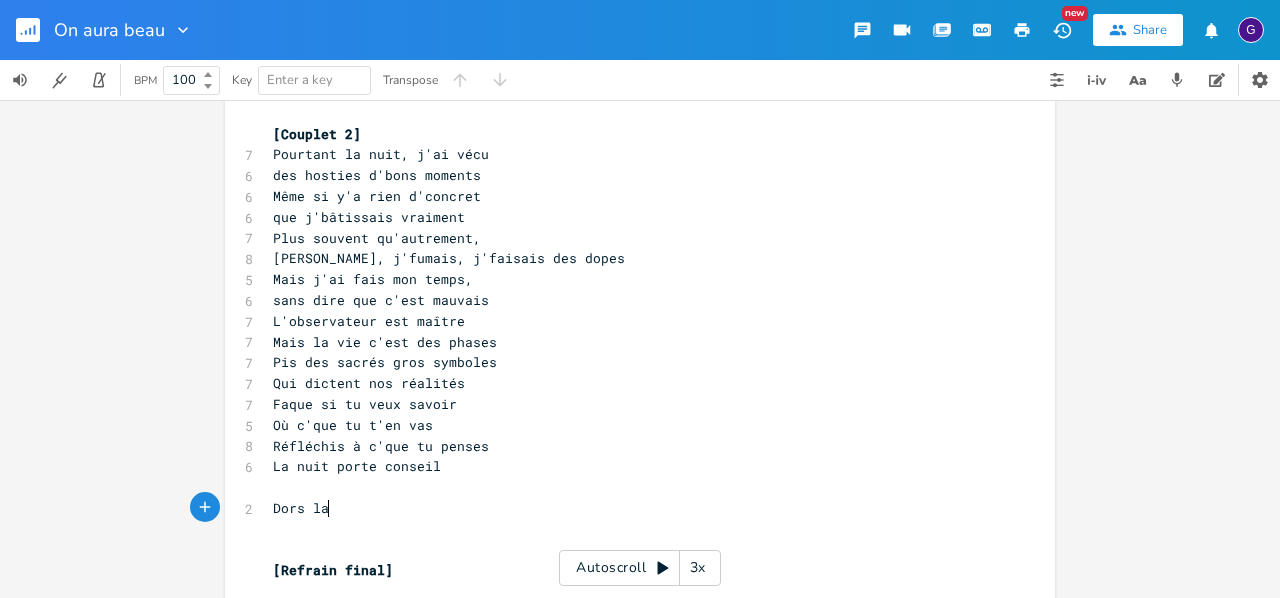 scroll, scrollTop: 0, scrollLeft: 41, axis: horizontal 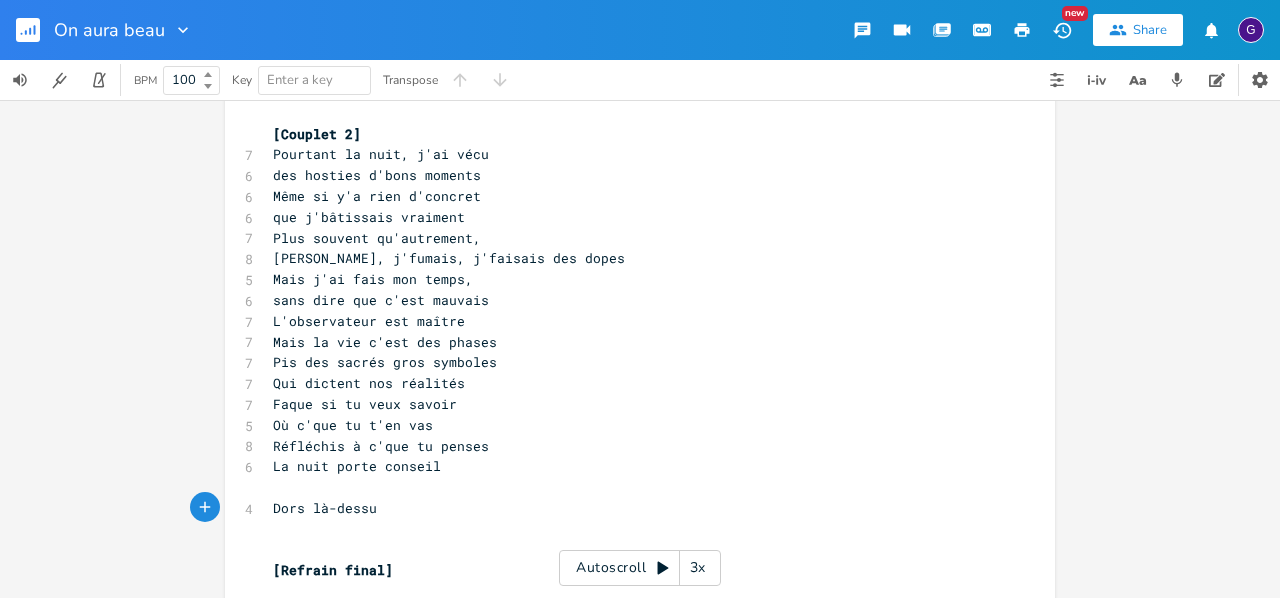 type on "à-dessus" 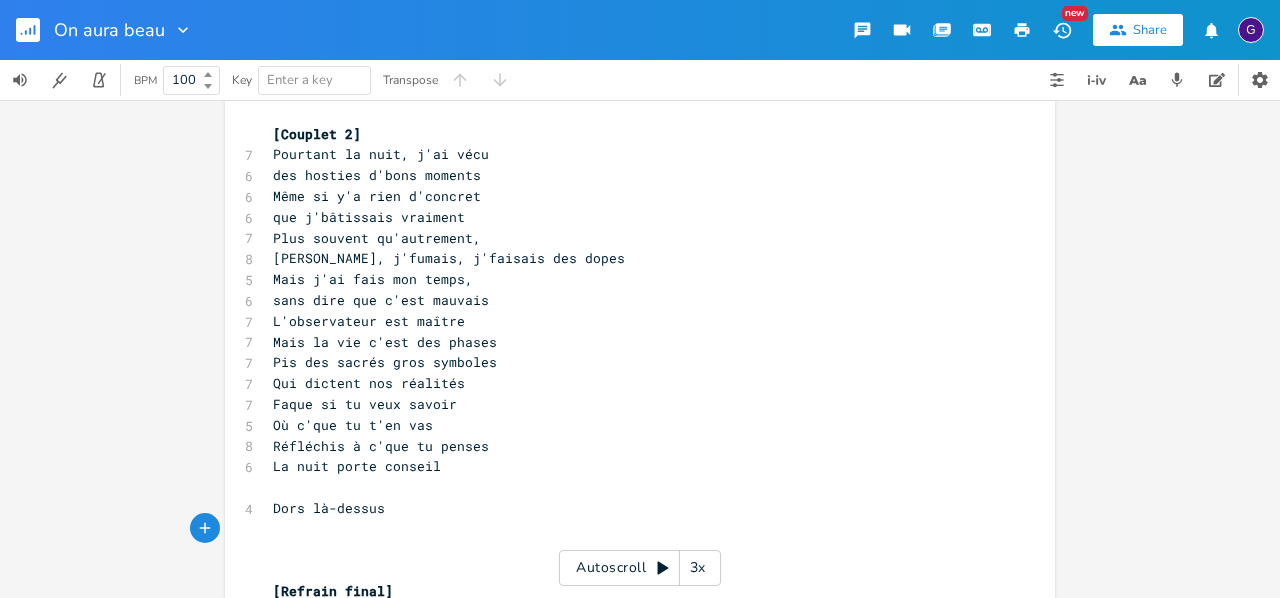 type on "D" 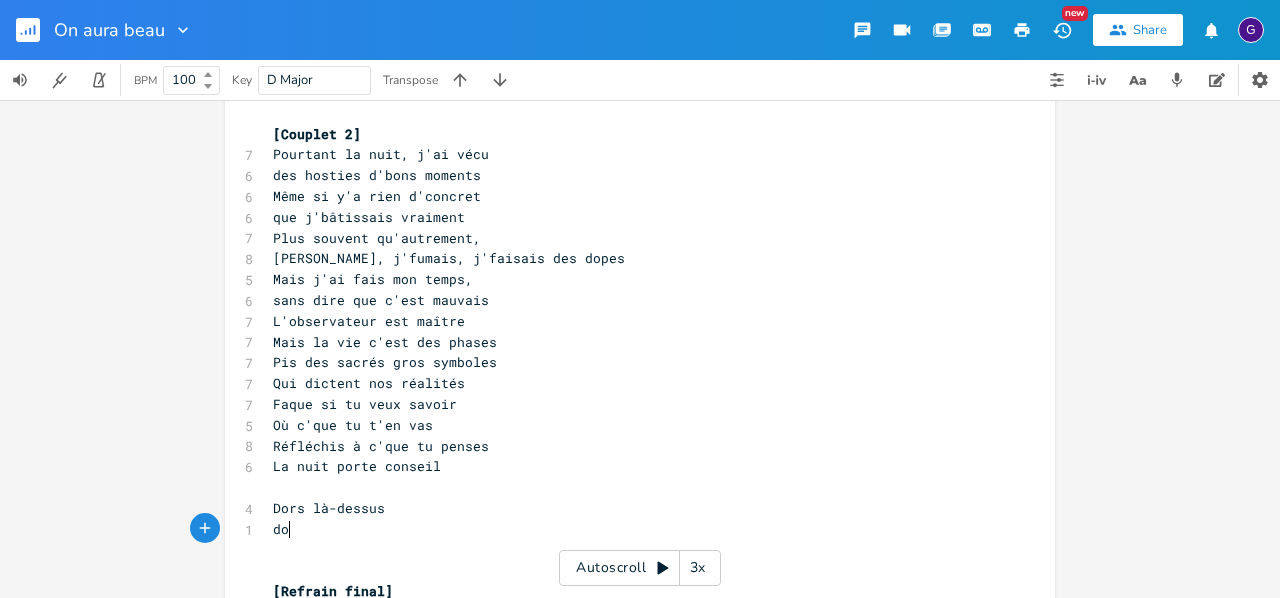 scroll, scrollTop: 0, scrollLeft: 18, axis: horizontal 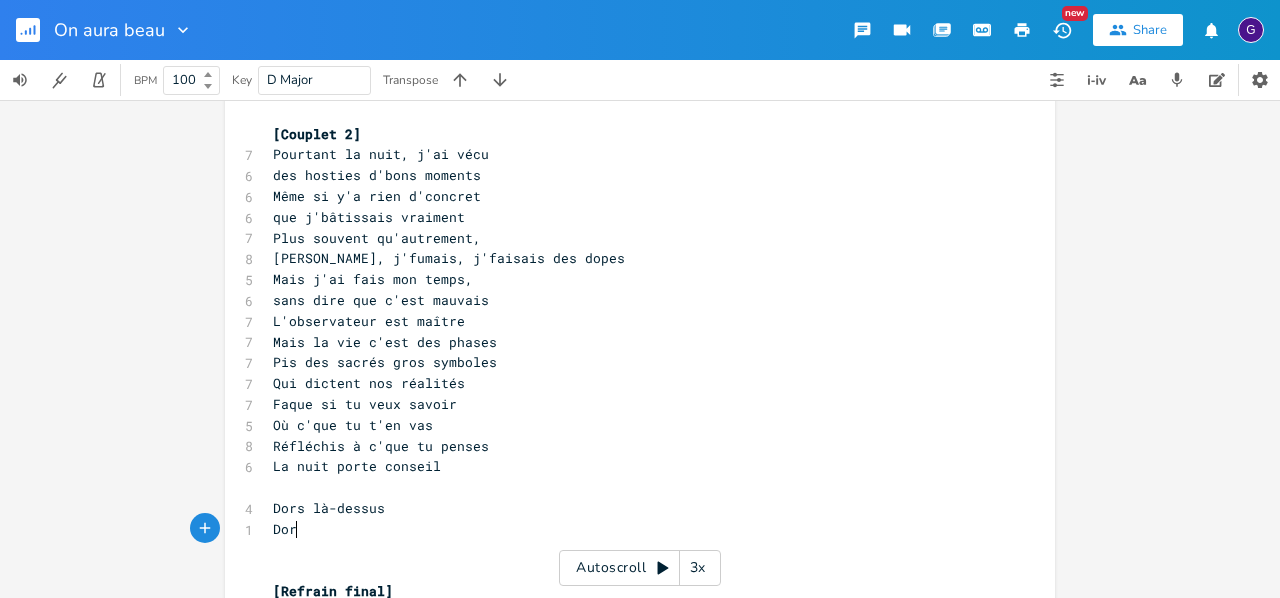 type on "Dore" 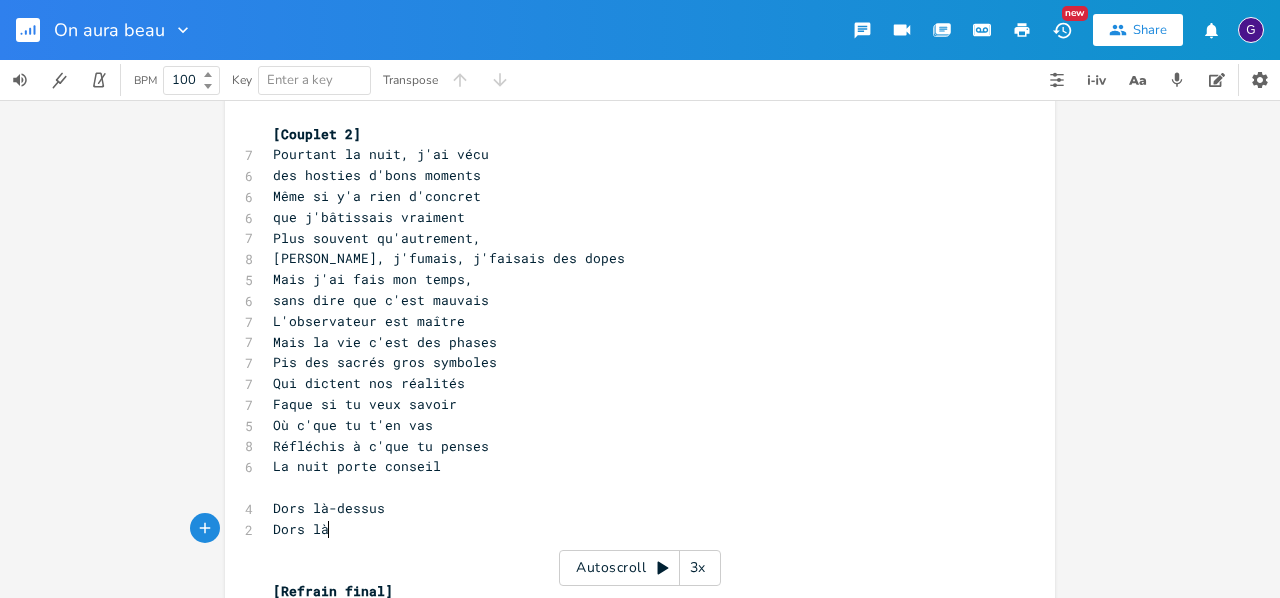 type on "s là" 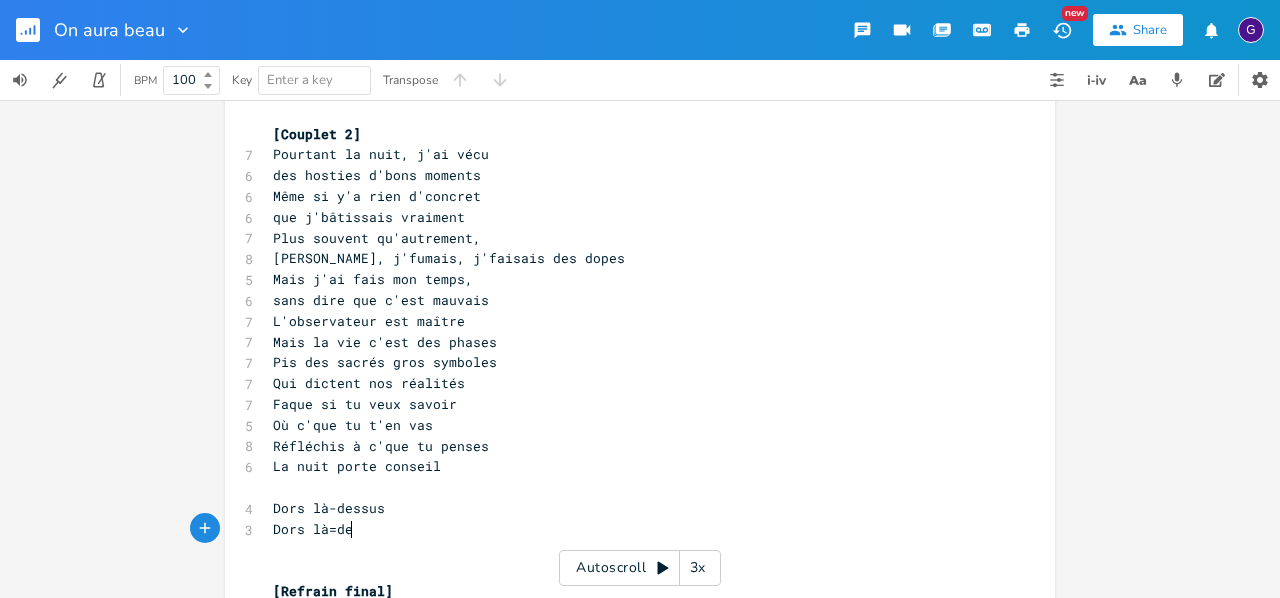 type on "=des" 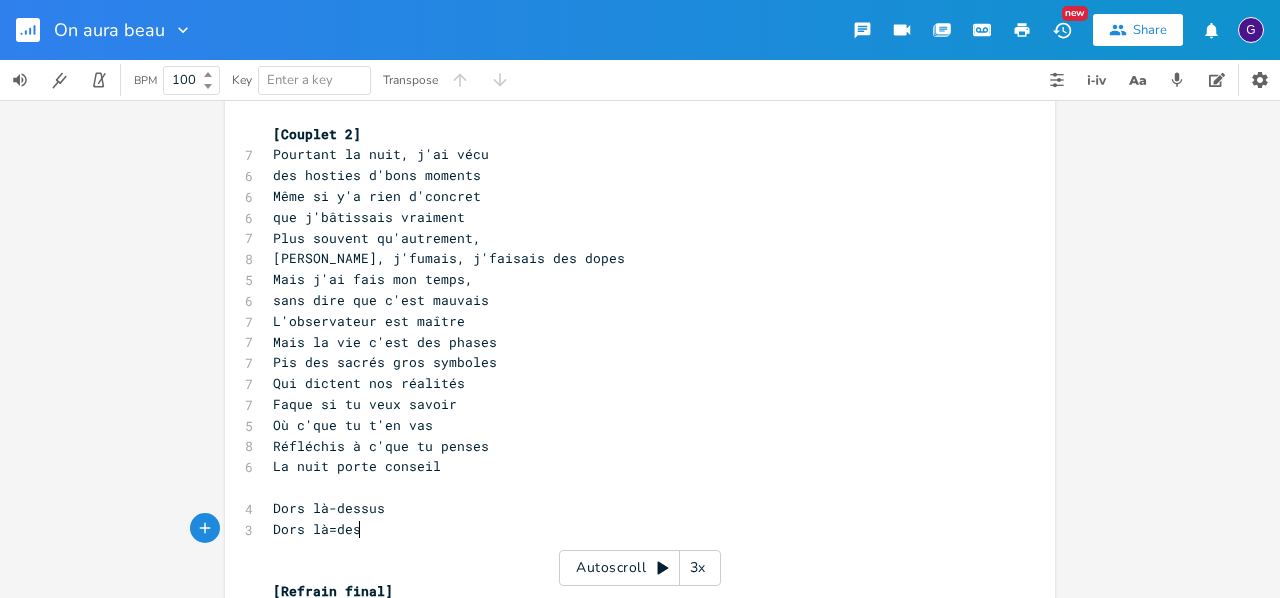 scroll, scrollTop: 0, scrollLeft: 27, axis: horizontal 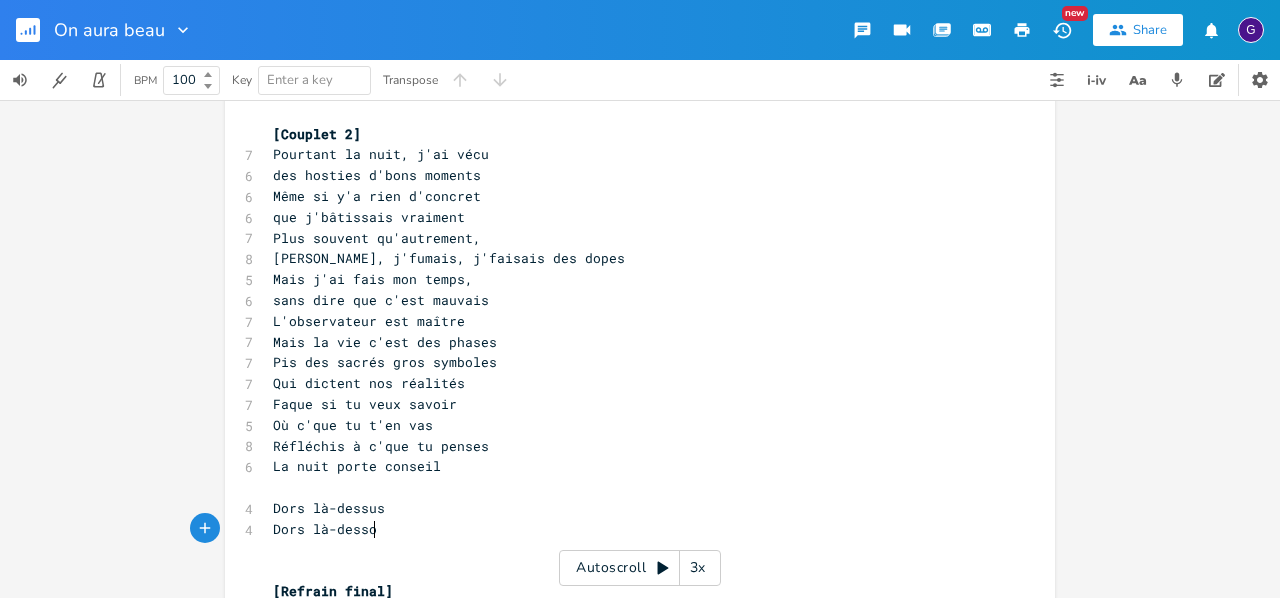 type on "-dessou" 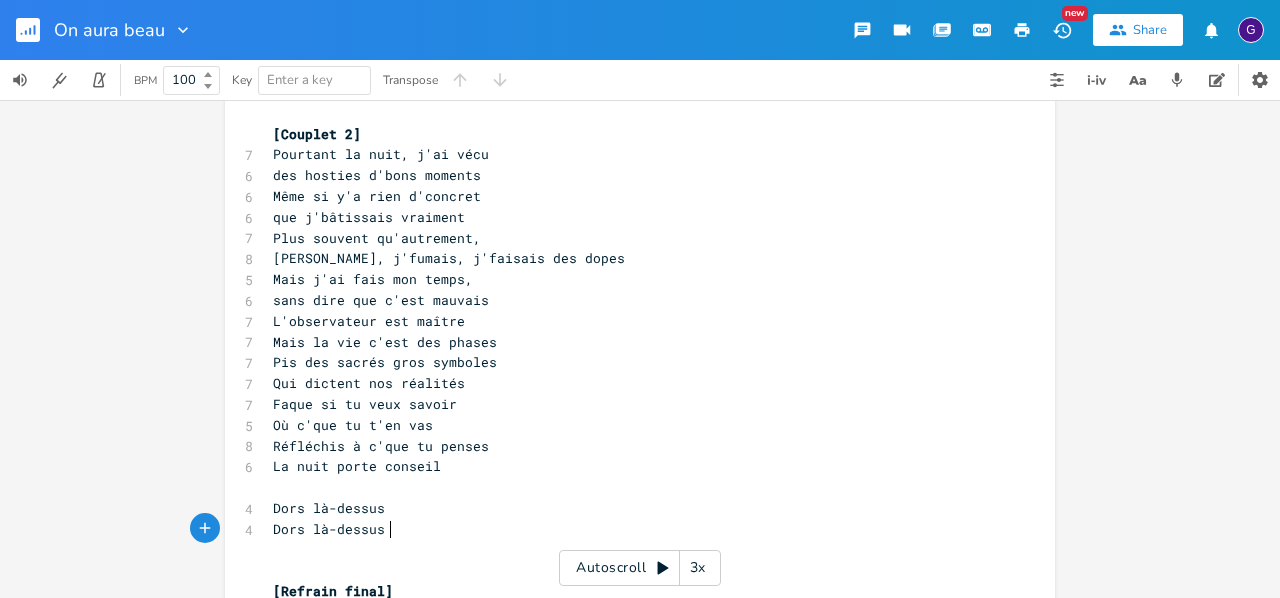 type on "us !" 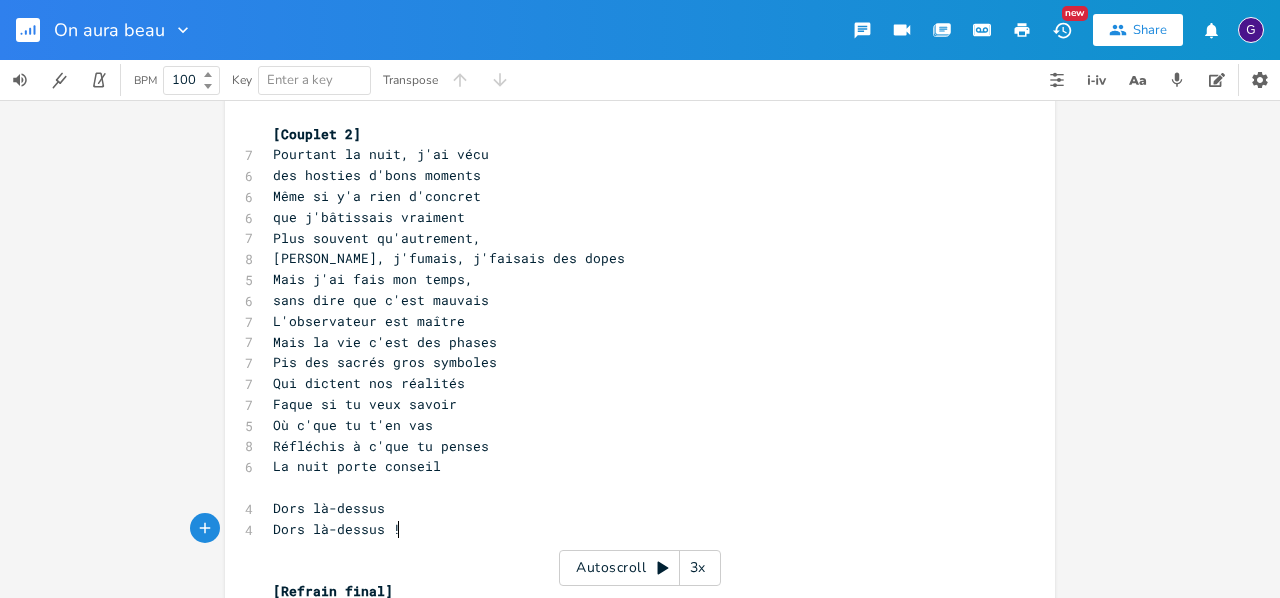 scroll, scrollTop: 0, scrollLeft: 19, axis: horizontal 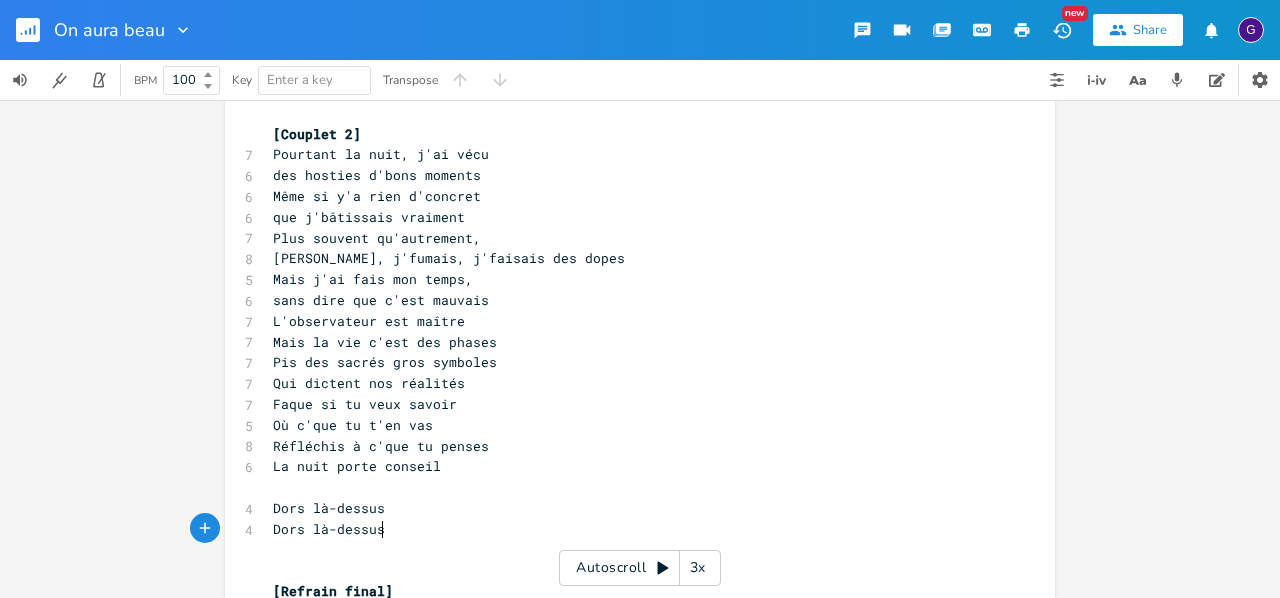 type on "!" 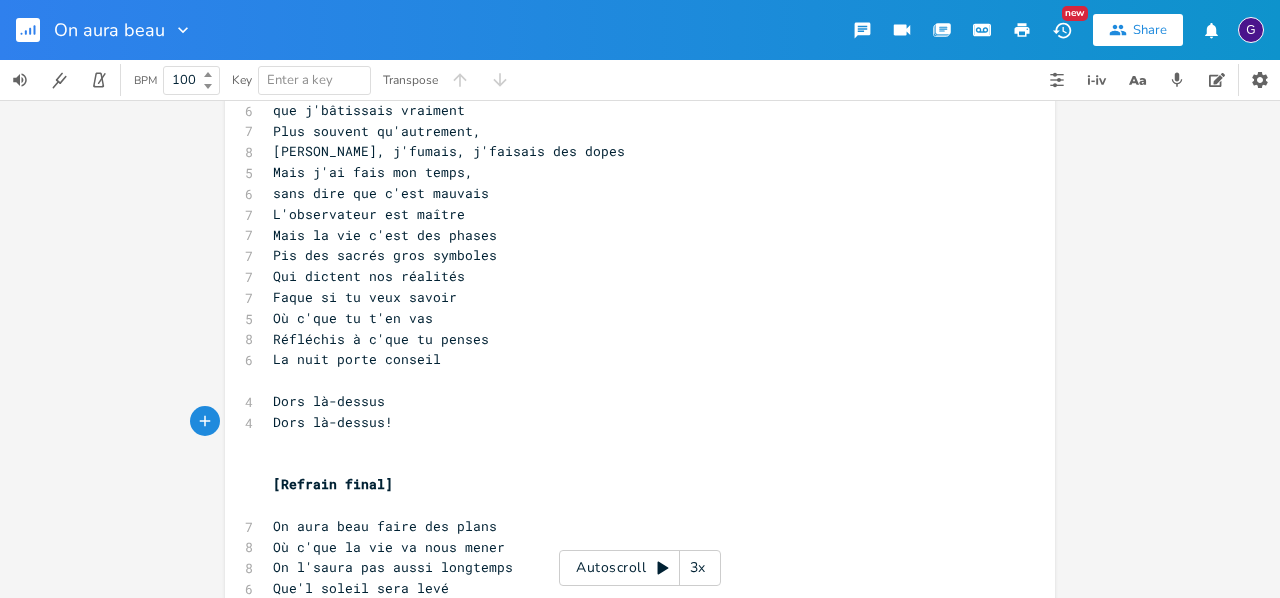 scroll, scrollTop: 893, scrollLeft: 0, axis: vertical 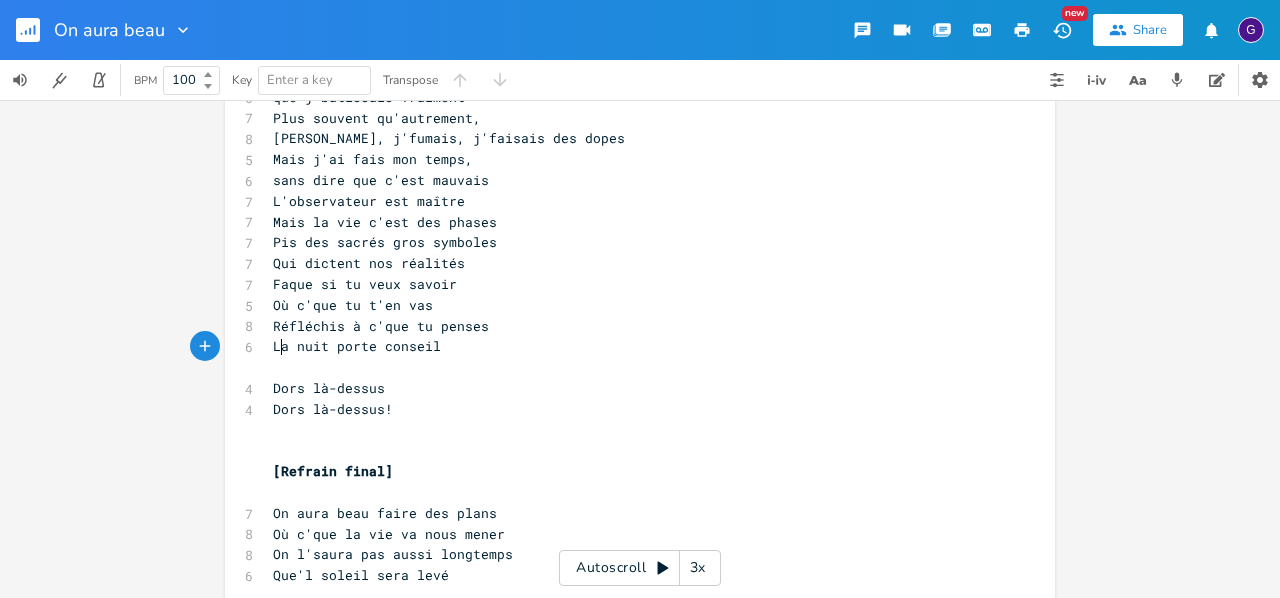 click on "La nuit porte conseil" at bounding box center (357, 346) 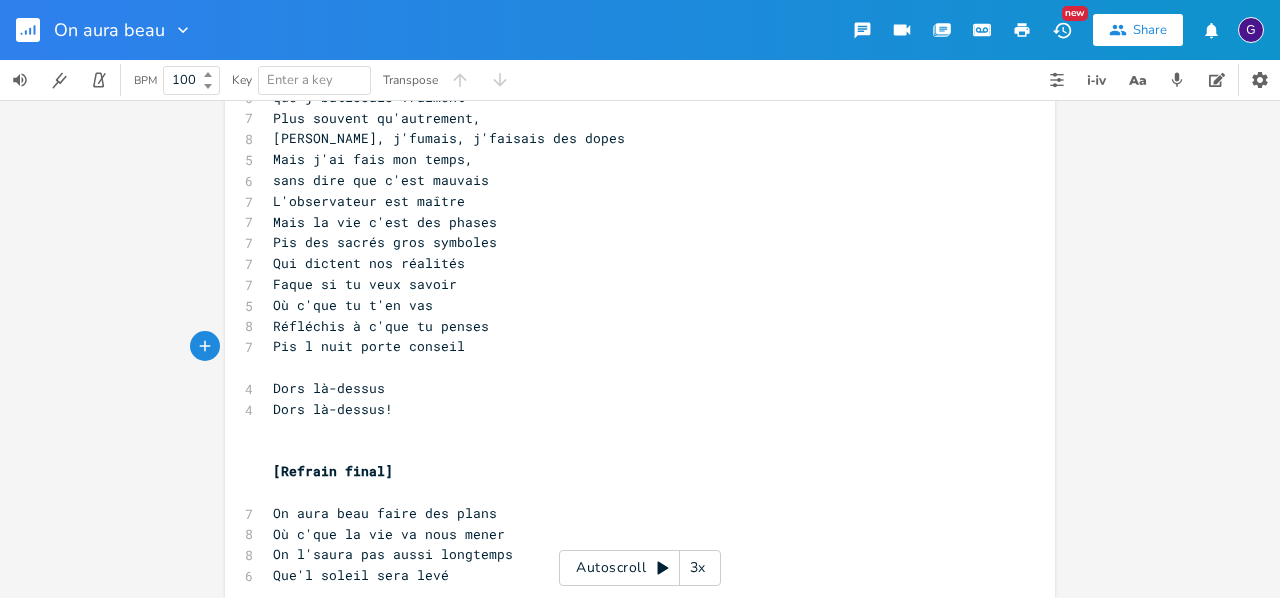type on "Pis la" 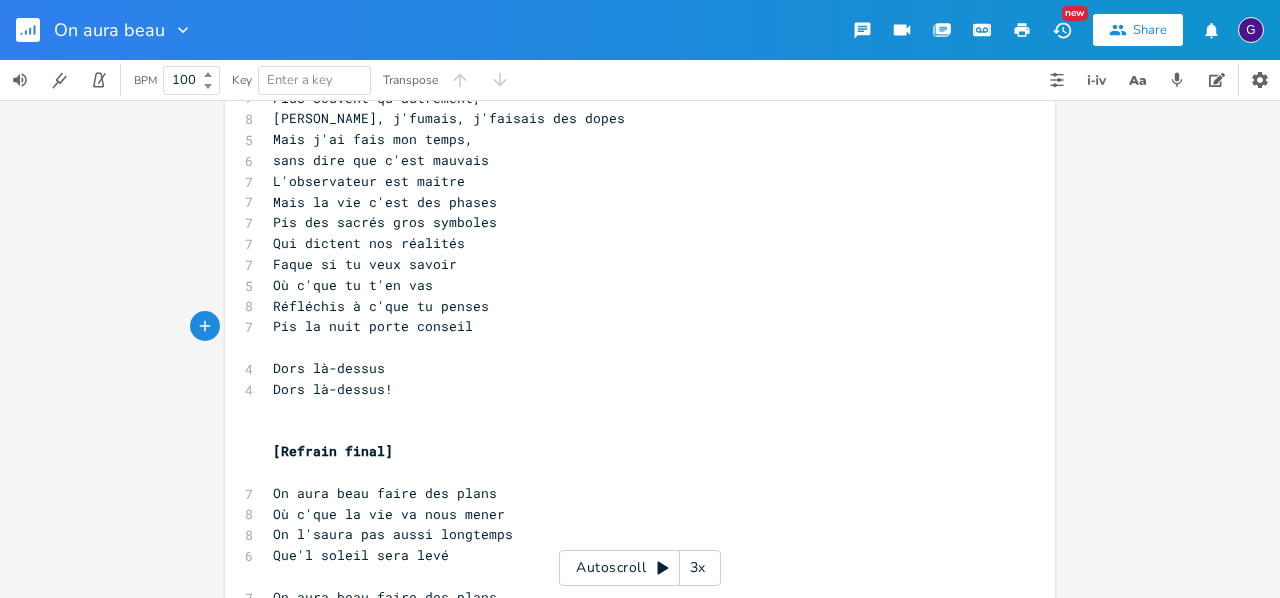 click on "​" at bounding box center [630, 410] 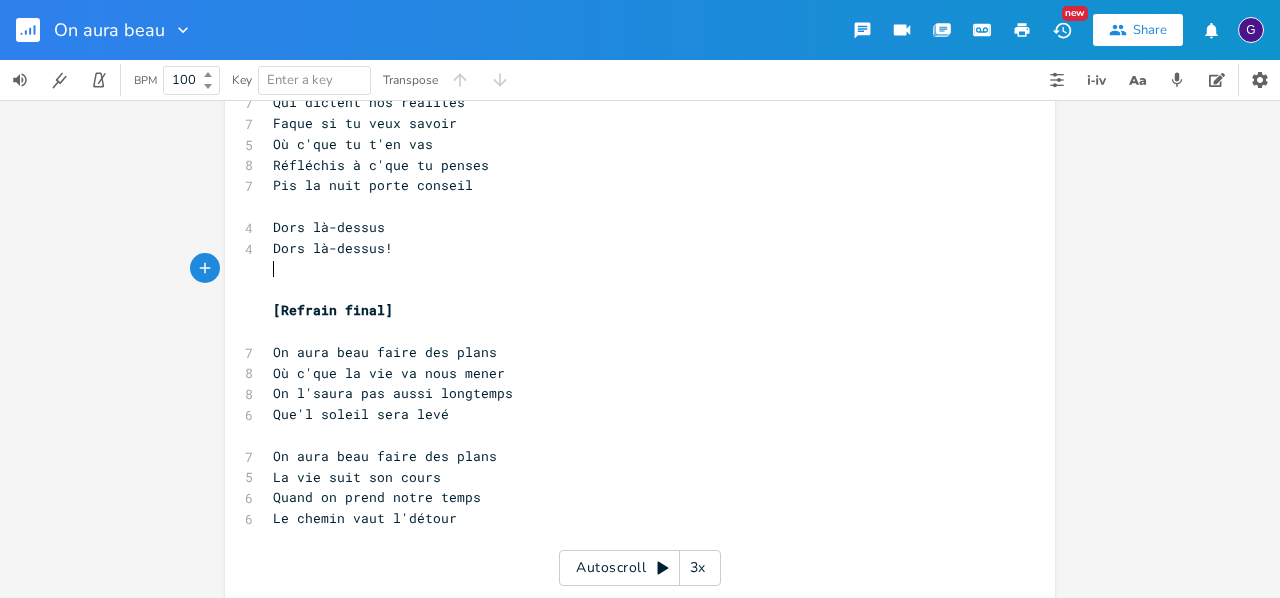 scroll, scrollTop: 1060, scrollLeft: 0, axis: vertical 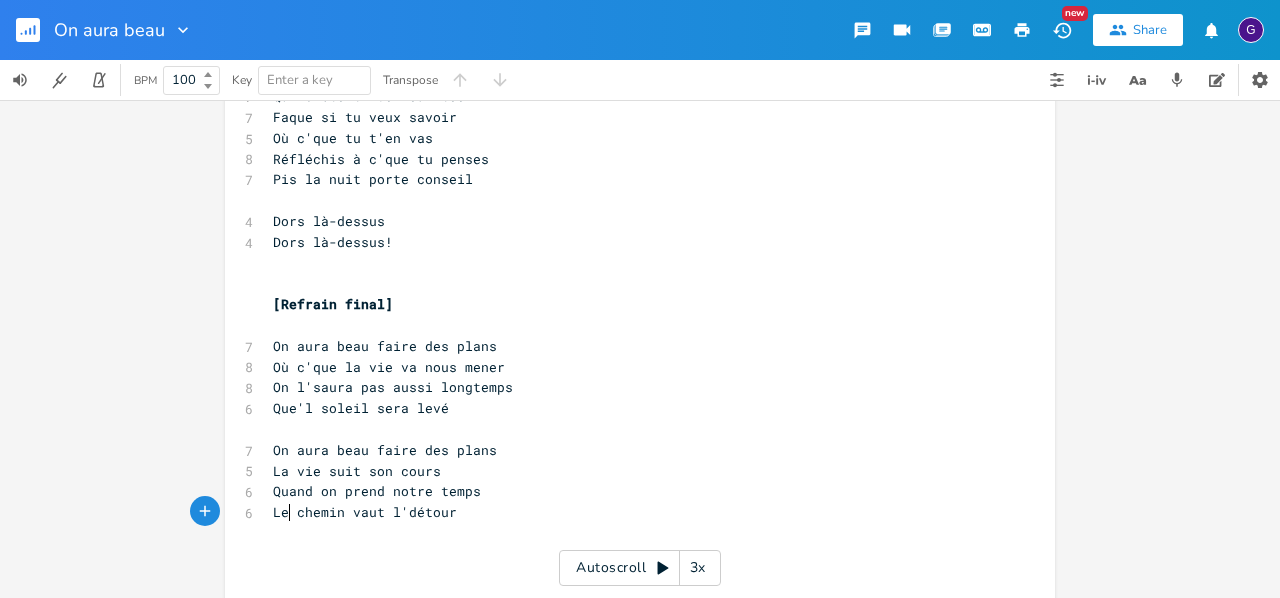 click on "Le chemin vaut l'détour" at bounding box center (365, 512) 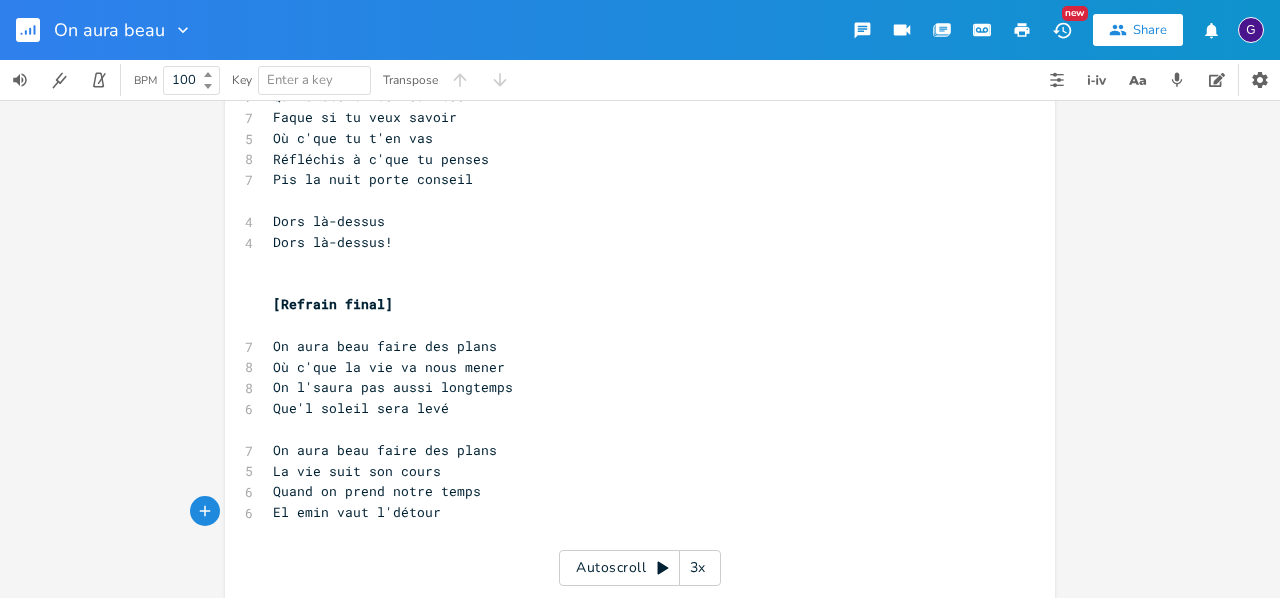 scroll, scrollTop: 0, scrollLeft: 19, axis: horizontal 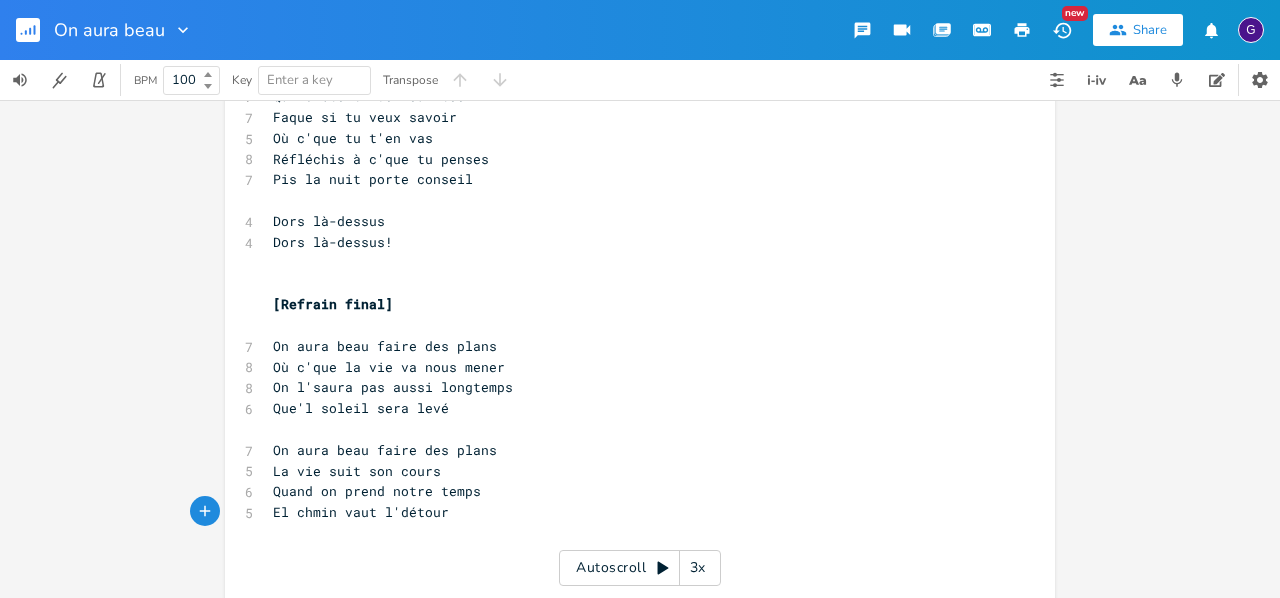 type on "El che" 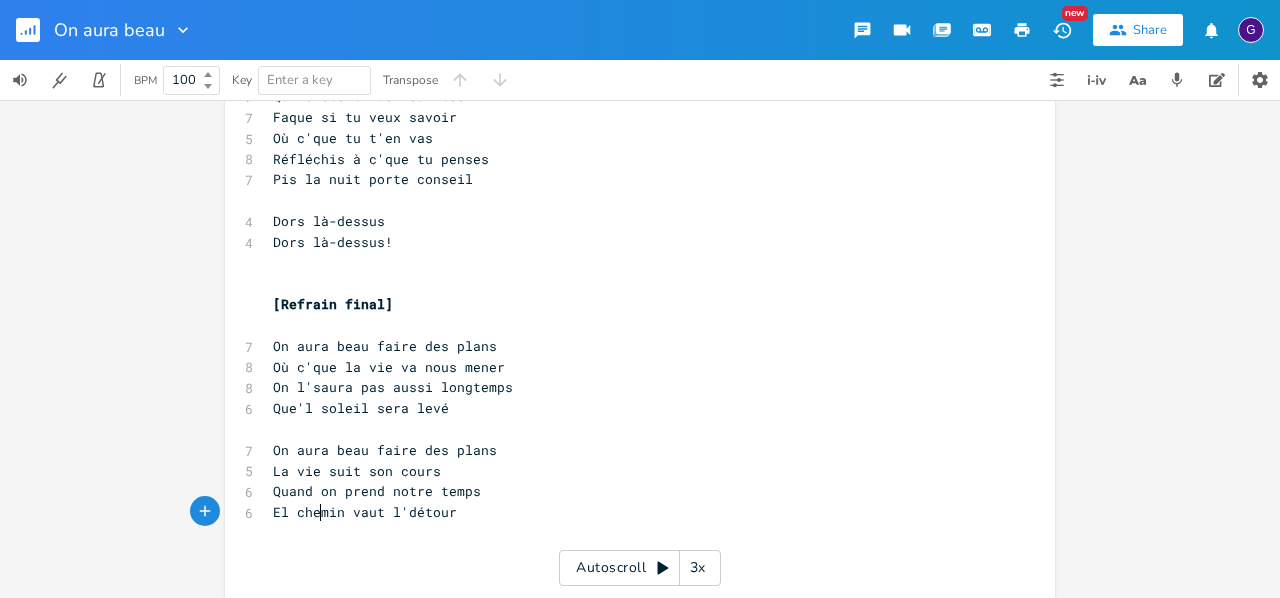 click on "El chemin vaut l'détour" at bounding box center [630, 512] 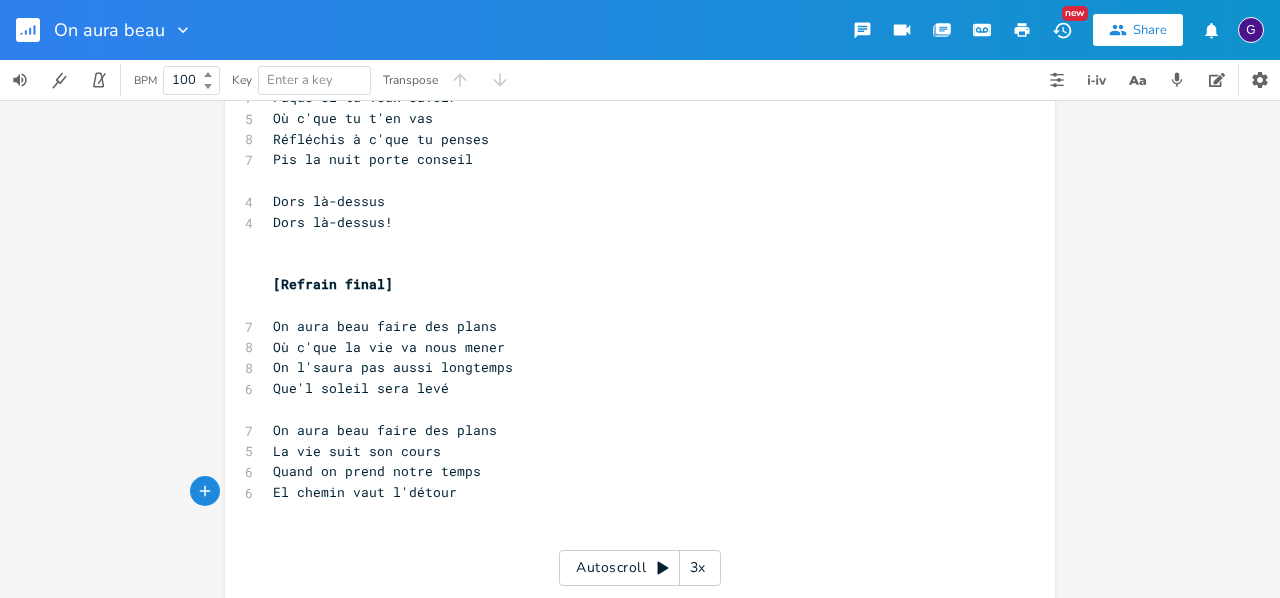 scroll, scrollTop: 1108, scrollLeft: 0, axis: vertical 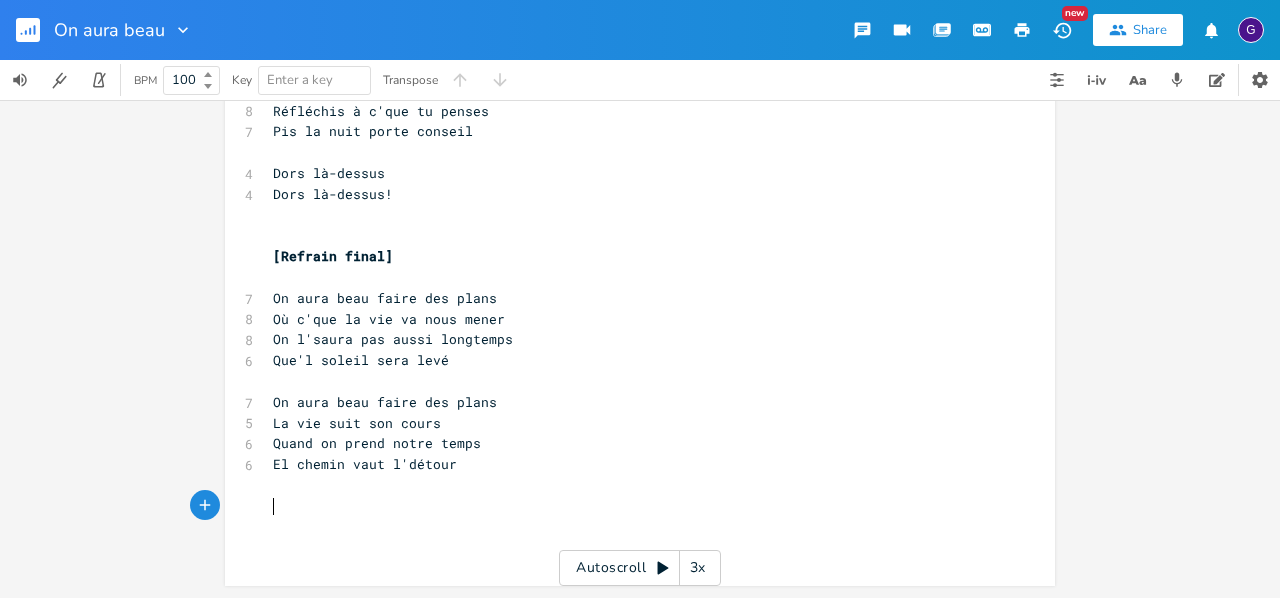 click on "​" at bounding box center (630, 506) 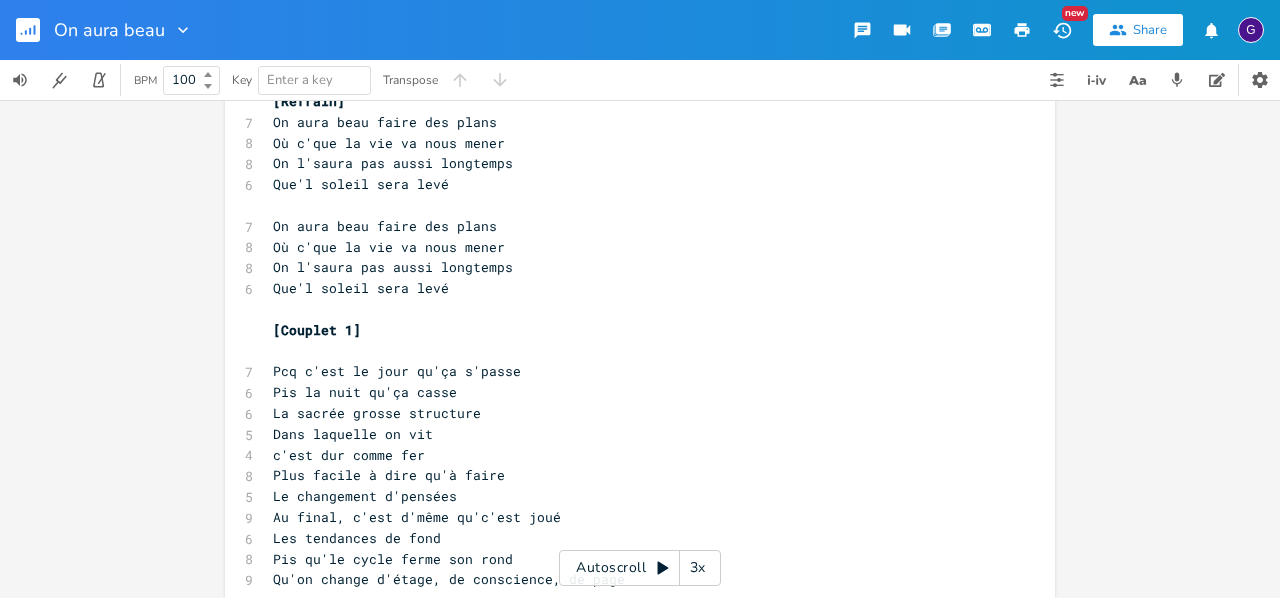 scroll, scrollTop: 0, scrollLeft: 0, axis: both 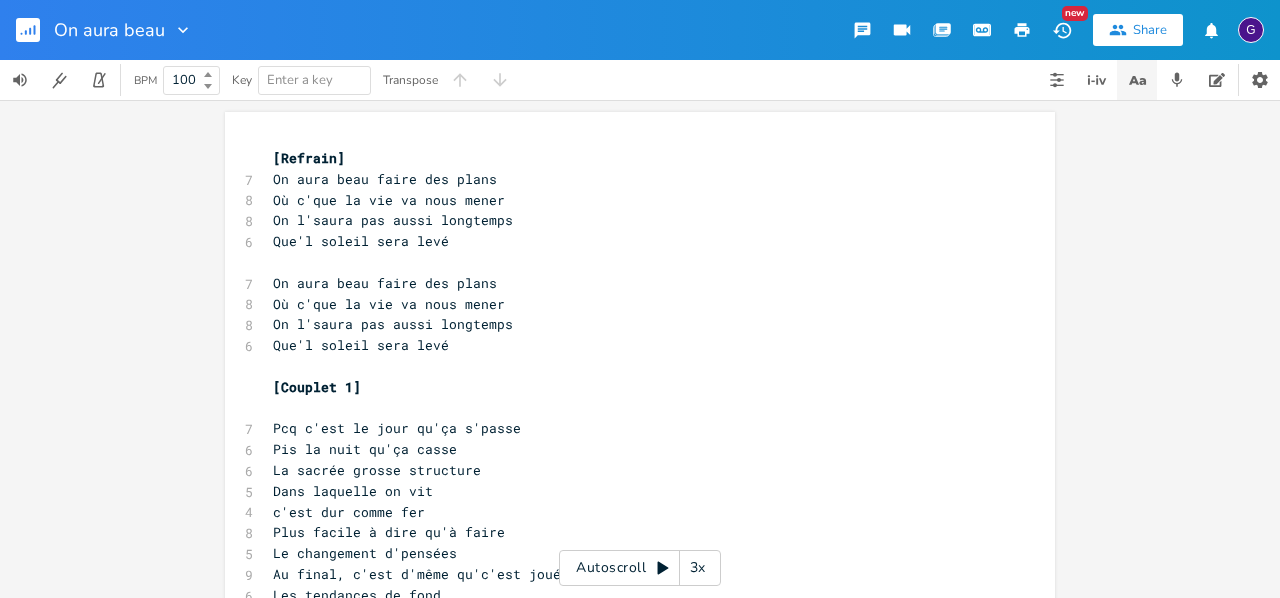 click 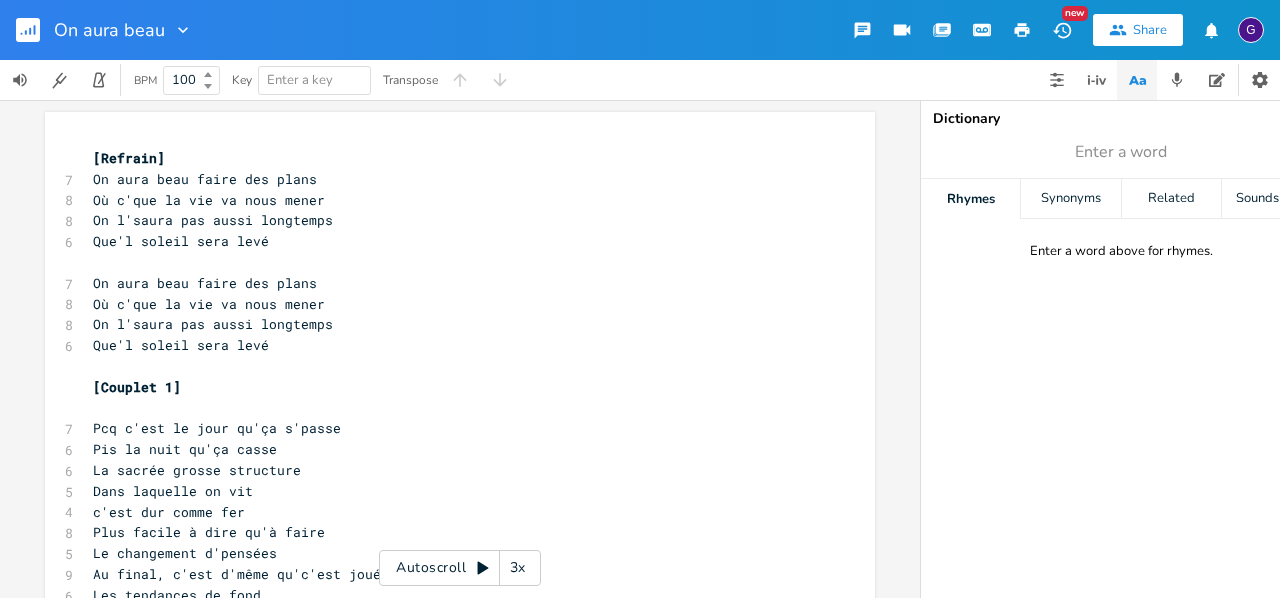 click 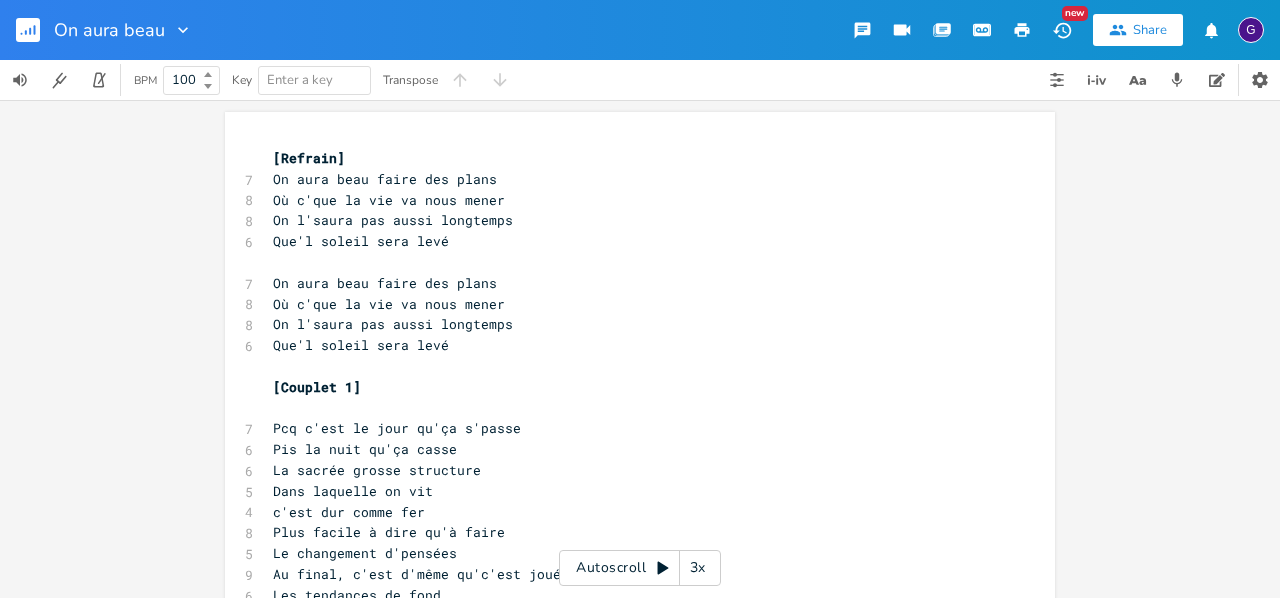 click on "x   [Refrain] 7 On aura beau faire des plans 8 Où c'que la vie va nous mener 8 On l'saura pas aussi longtemps 6 Que'l soleil sera levé ​ 7 On aura beau faire des plans 8 Où c'que la vie va nous mener 8 On l'saura pas aussi longtemps 6 Que'l soleil sera levé ​ [Couplet 1] ​ 7 Pcq c'est le jour qu'ça s'passe 6 Pis la nuit qu'ça casse  6 La sacrée grosse structure 5 Dans laquelle on vit 4    c'est dur comme fer 8 Plus facile à dire qu'à faire 5 Le changement d'pensées 9 Au final, c'est d'même qu'c'est joué 6 Les tendances de fond 8 Pis qu'le cycle ferme son rond 9 Qu'on change d'étage, de conscience, de page ​ [Refrain] 7 On aura beau faire des plans 8 Où c'que la vie va nous mener 8 On l'saura pas aussi longtemps 6 Que'l soleil sera levé ​ 7 On aura beau faire des plans Où c'que la vie va nous mener On l'saura pas aussi longtemps Que'l soleil sera levé ​ [Couplet 2] 7 Pourtant la nuit, j'ai vécu 6    des hosties d'bons moments 6 Même si y'a rien d'concret 6 7 8 5 6 7 7 7 7 7 5" at bounding box center (640, 903) 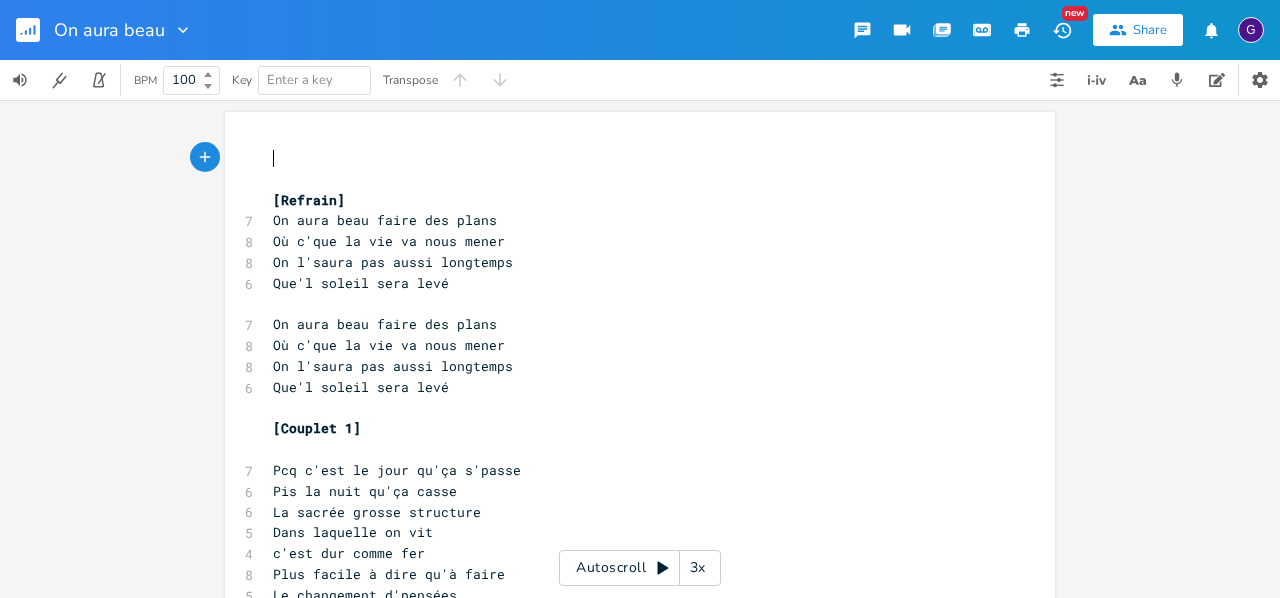 click on "​" at bounding box center (630, 158) 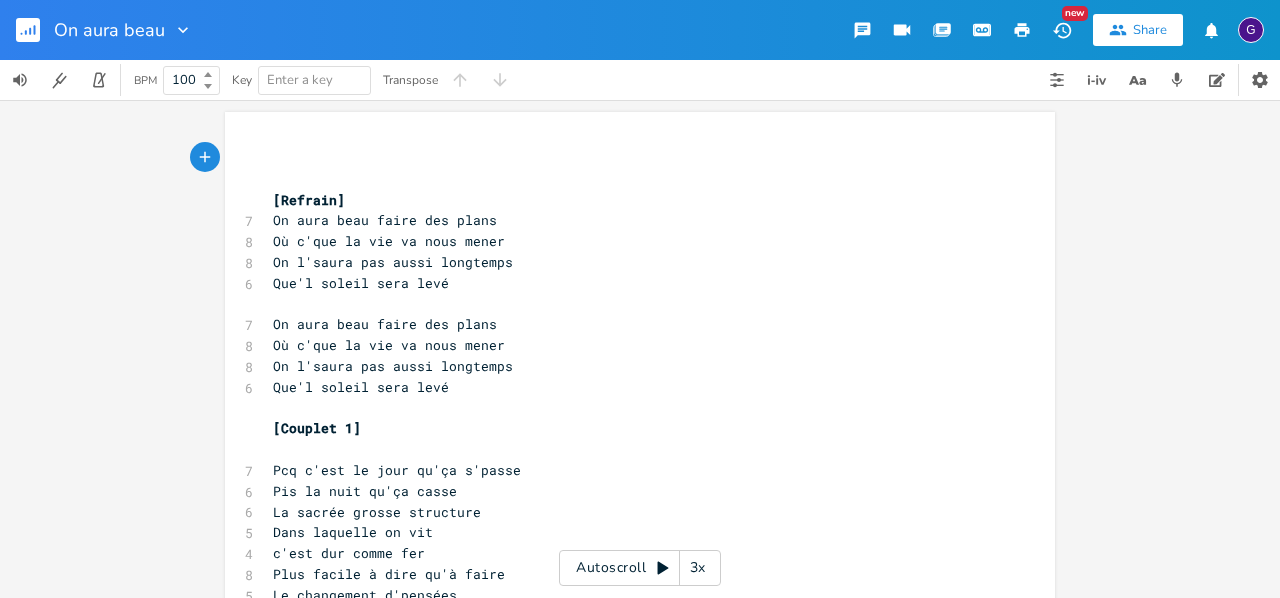 click on "x   ​ ​ [Refrain] 7 On aura beau faire des plans 8 Où c'que la vie va nous mener 8 On l'saura pas aussi longtemps 6 Que'l soleil sera levé ​ 7 On aura beau faire des plans 8 Où c'que la vie va nous mener 8 On l'saura pas aussi longtemps 6 Que'l soleil sera levé ​ [Couplet 1] ​ 7 Pcq c'est le jour qu'ça s'passe 6 Pis la nuit qu'ça casse  6 La sacrée grosse structure 5 Dans laquelle on vit 4    c'est dur comme fer 8 Plus facile à dire qu'à faire 5 Le changement d'pensées 9 Au final, c'est d'même qu'c'est joué 6 Les tendances de fond 8 Pis qu'le cycle ferme son rond 9 Qu'on change d'étage, de conscience, de page ​ [Refrain] 7 On aura beau faire des plans 8 Où c'que la vie va nous mener 8 On l'saura pas aussi longtemps 6 Que'l soleil sera levé ​ 7 On aura beau faire des plans Où c'que la vie va nous mener On l'saura pas aussi longtemps Que'l soleil sera levé ​ [Couplet 2] 7 Pourtant la nuit, j'ai vécu 6    des hosties d'bons moments 6 Même si y'a rien d'concret 6 7 8 5 6 7 7" at bounding box center [630, 928] 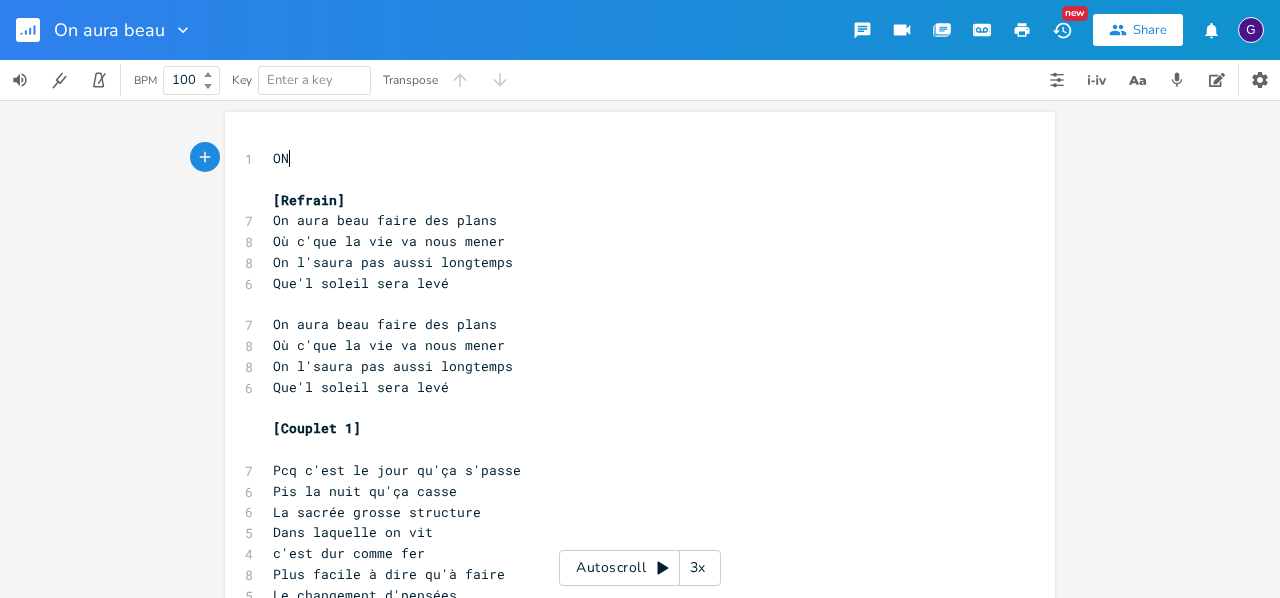 type on "ON" 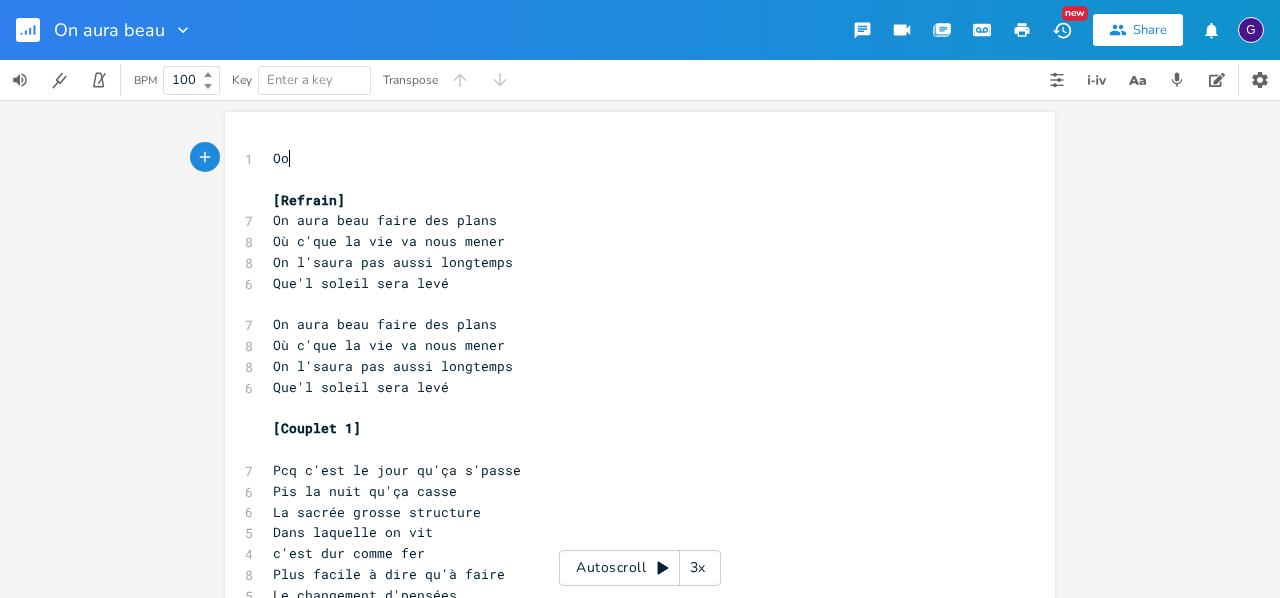 type on "on" 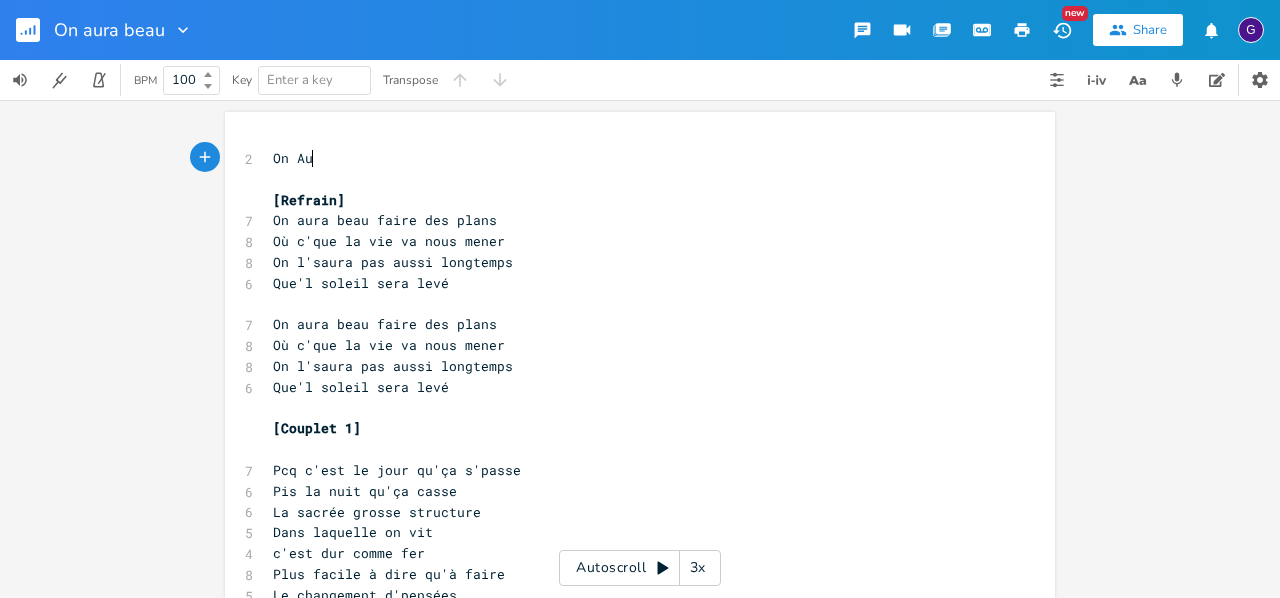 type on "n Aur" 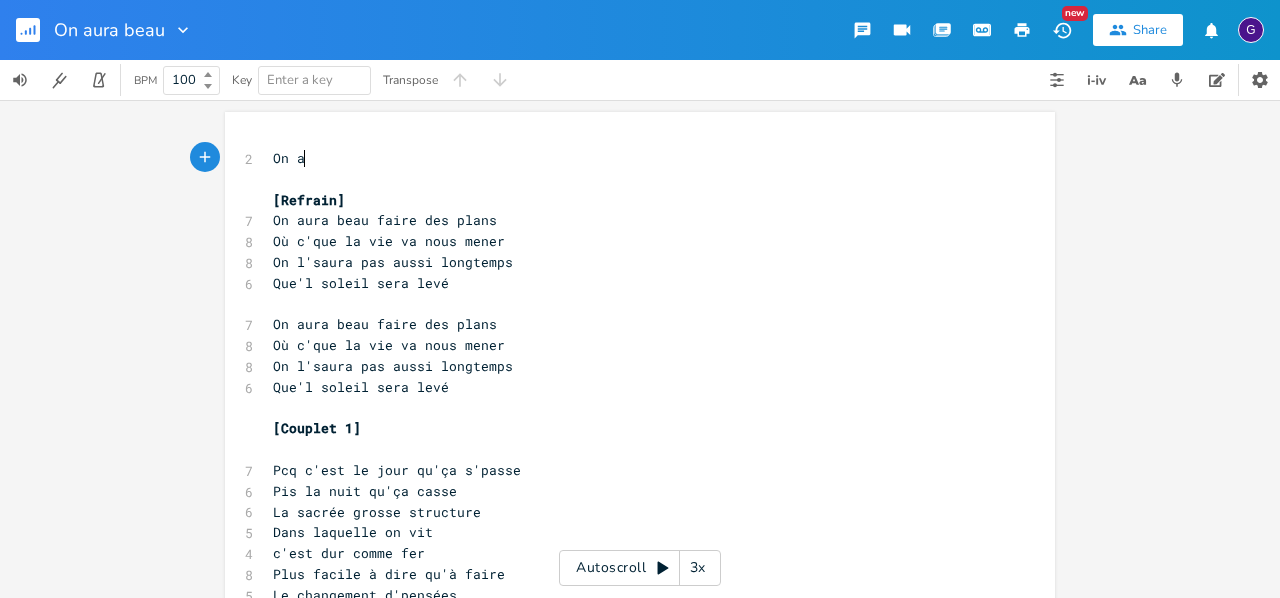 type on "ar" 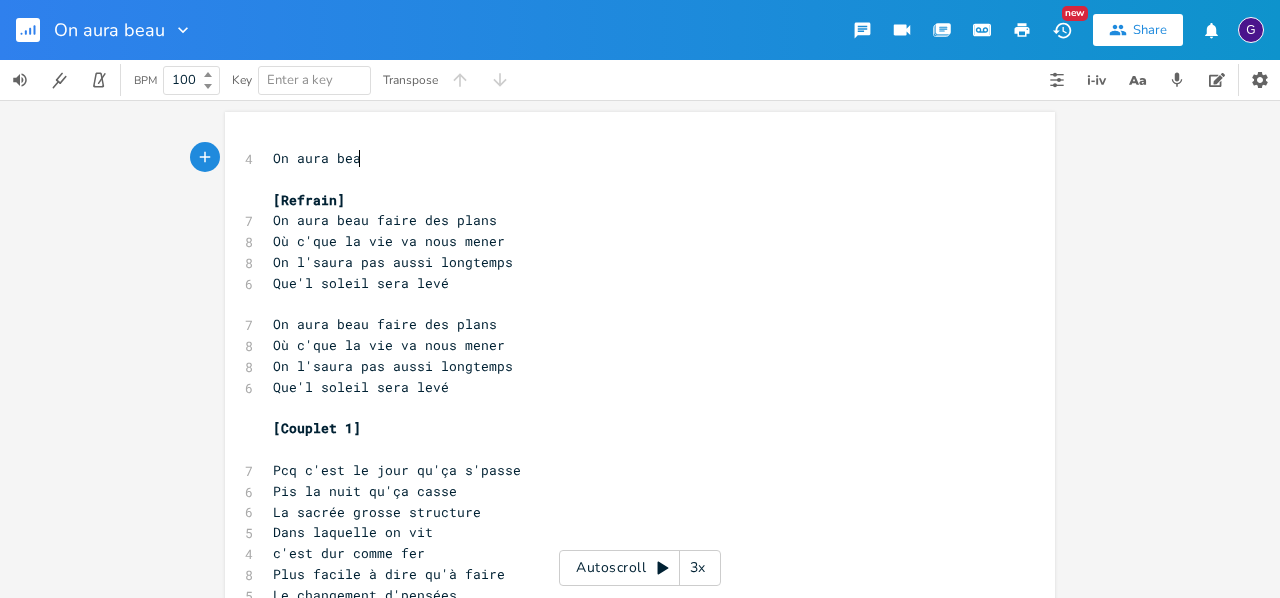 type on "ura beau" 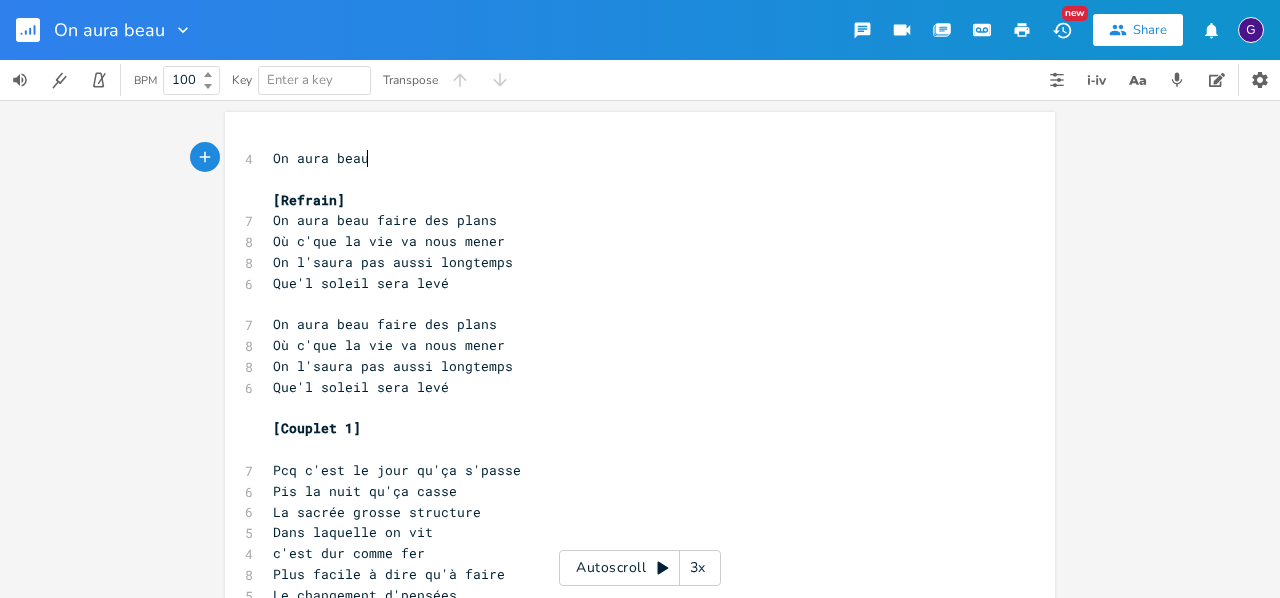 type 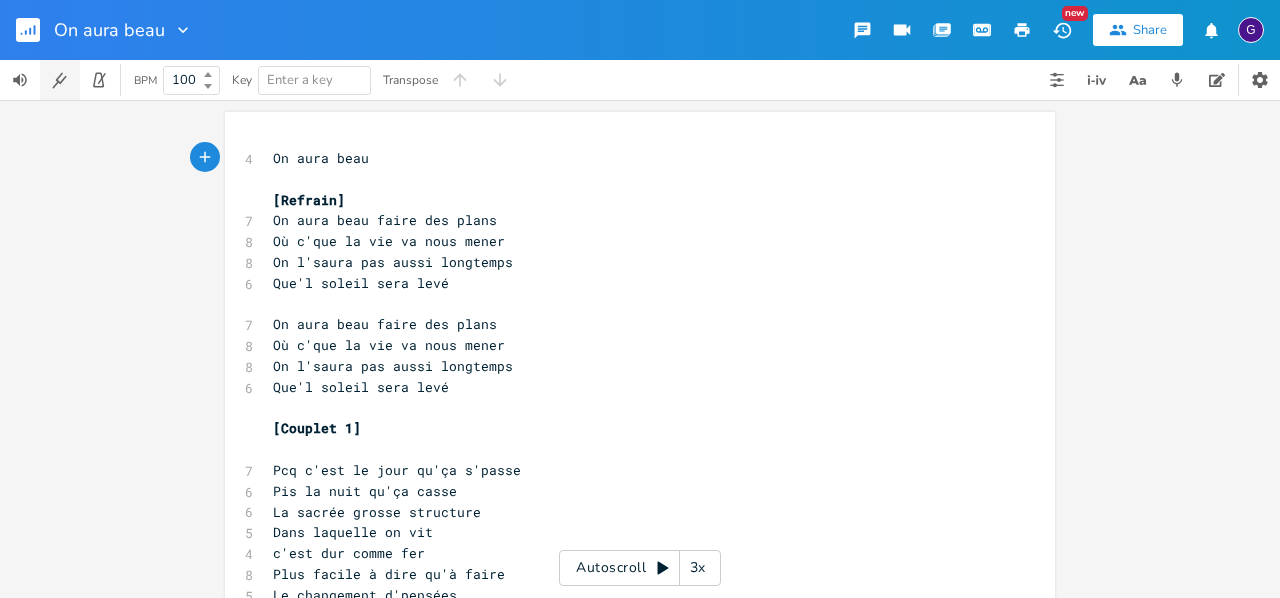click 